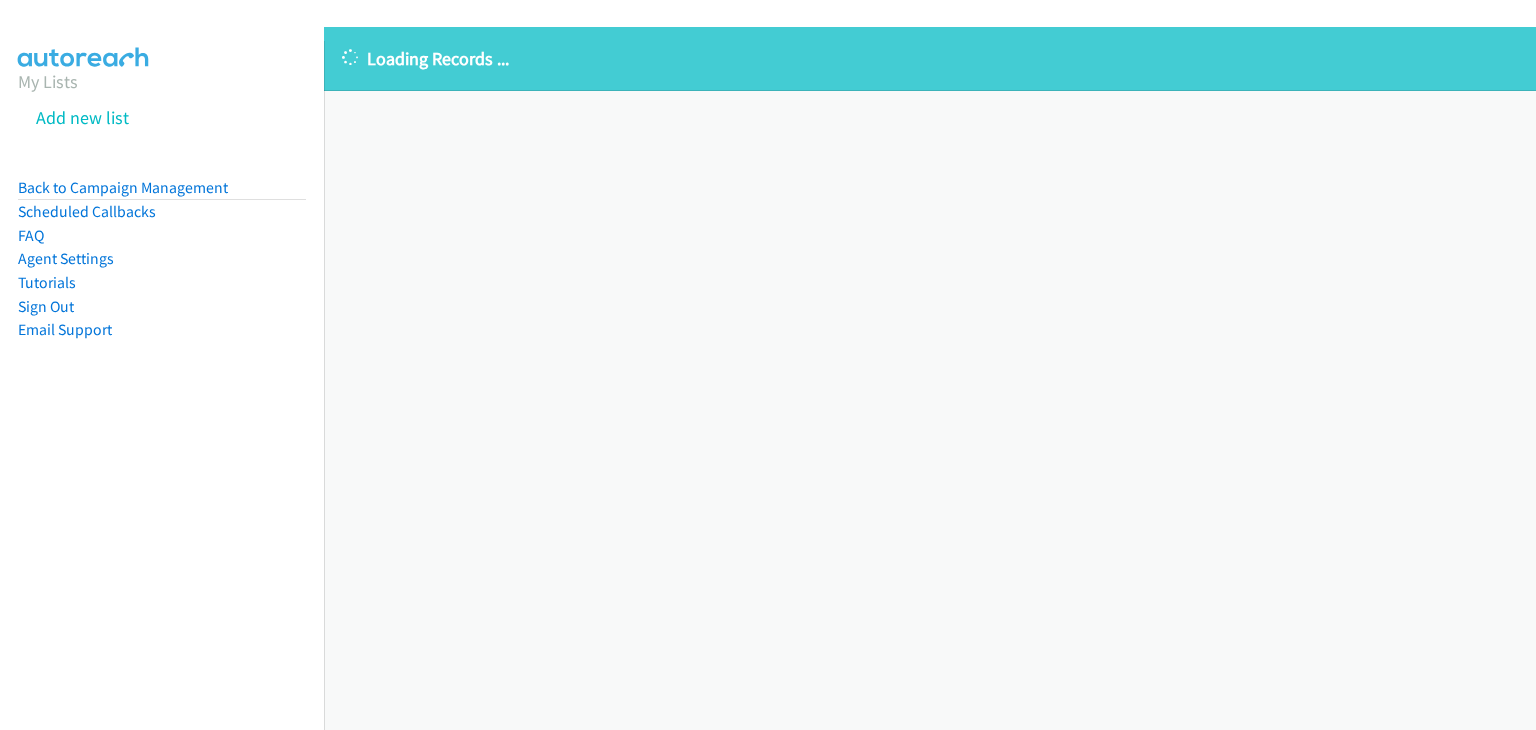 scroll, scrollTop: 0, scrollLeft: 0, axis: both 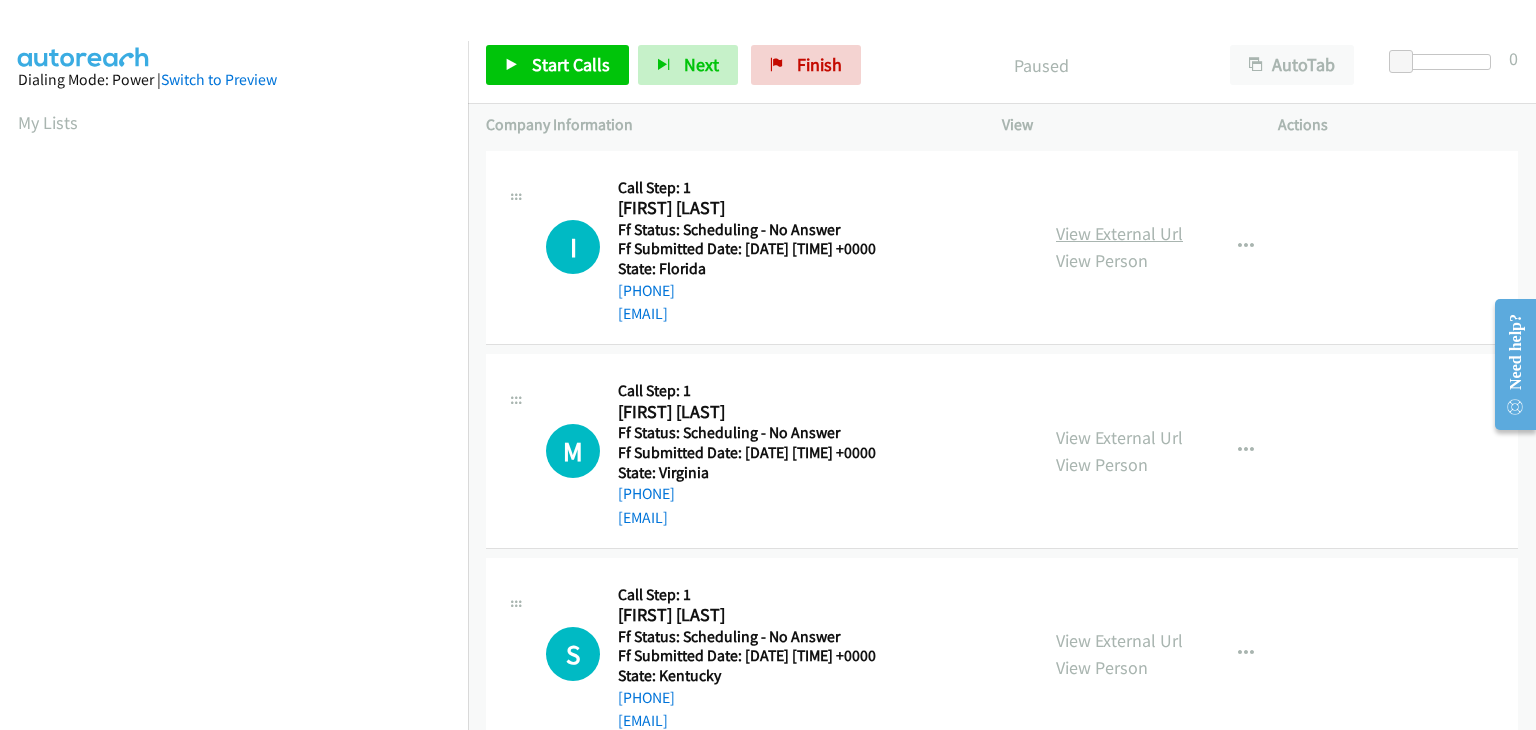 click on "View External Url" at bounding box center (1119, 233) 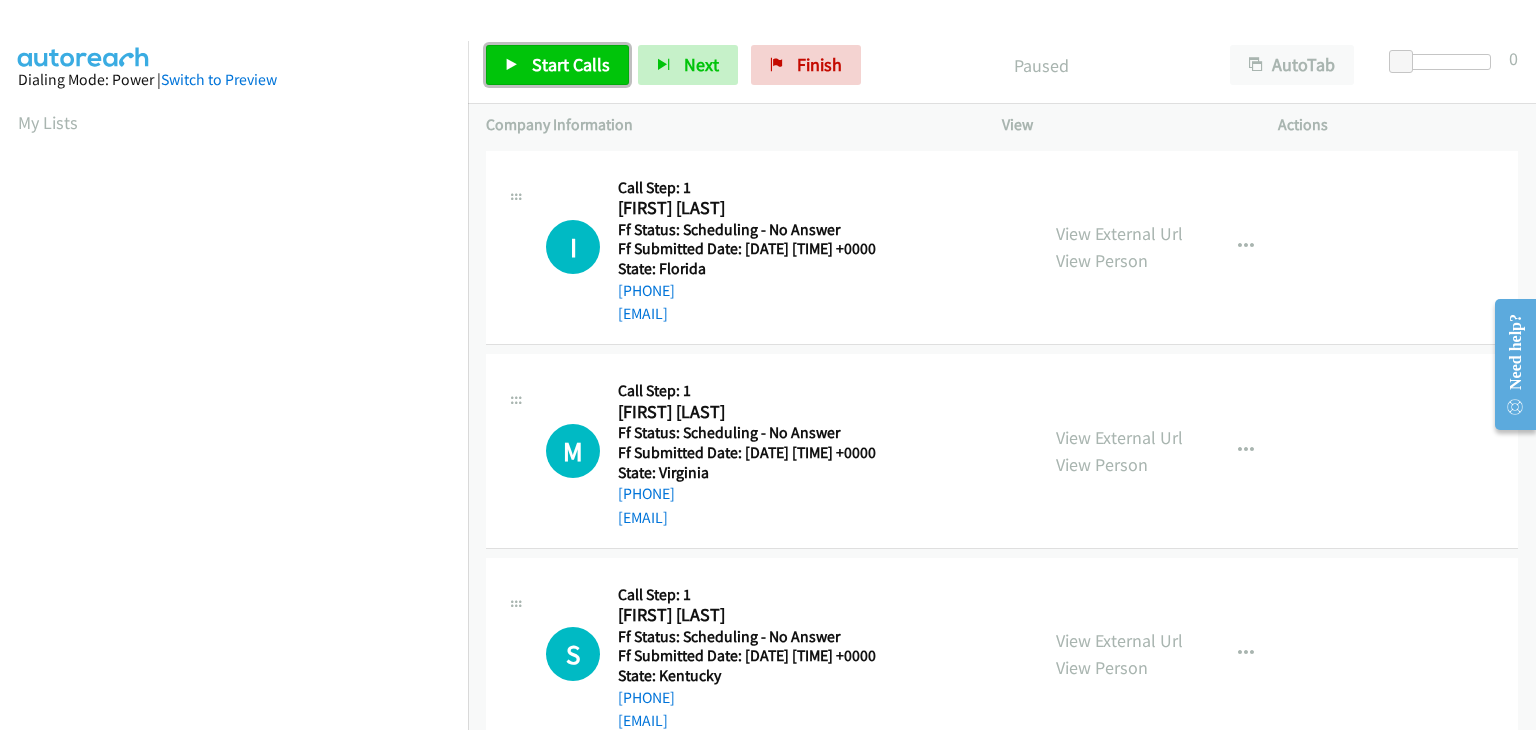 click on "Start Calls" at bounding box center [557, 65] 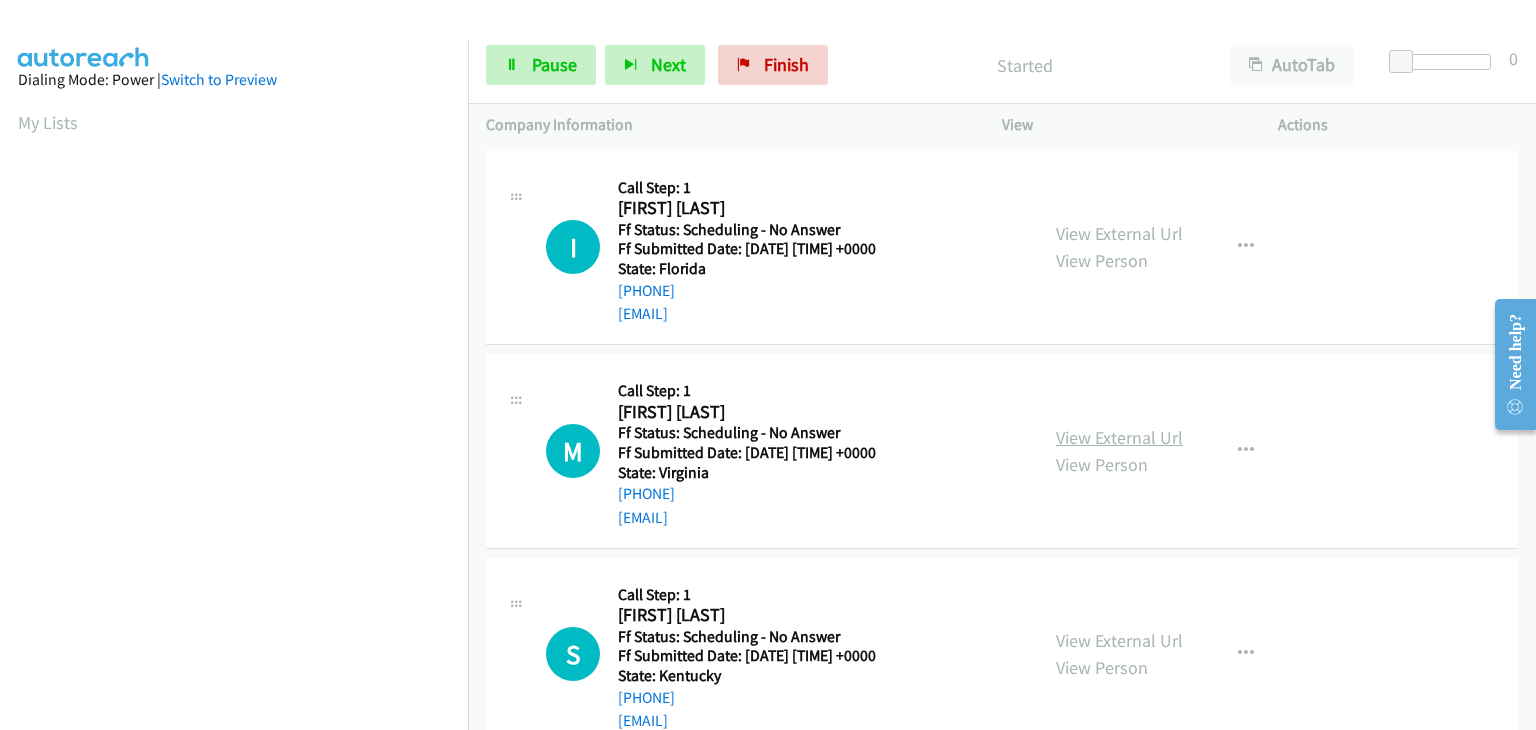 click on "View External Url" at bounding box center (1119, 437) 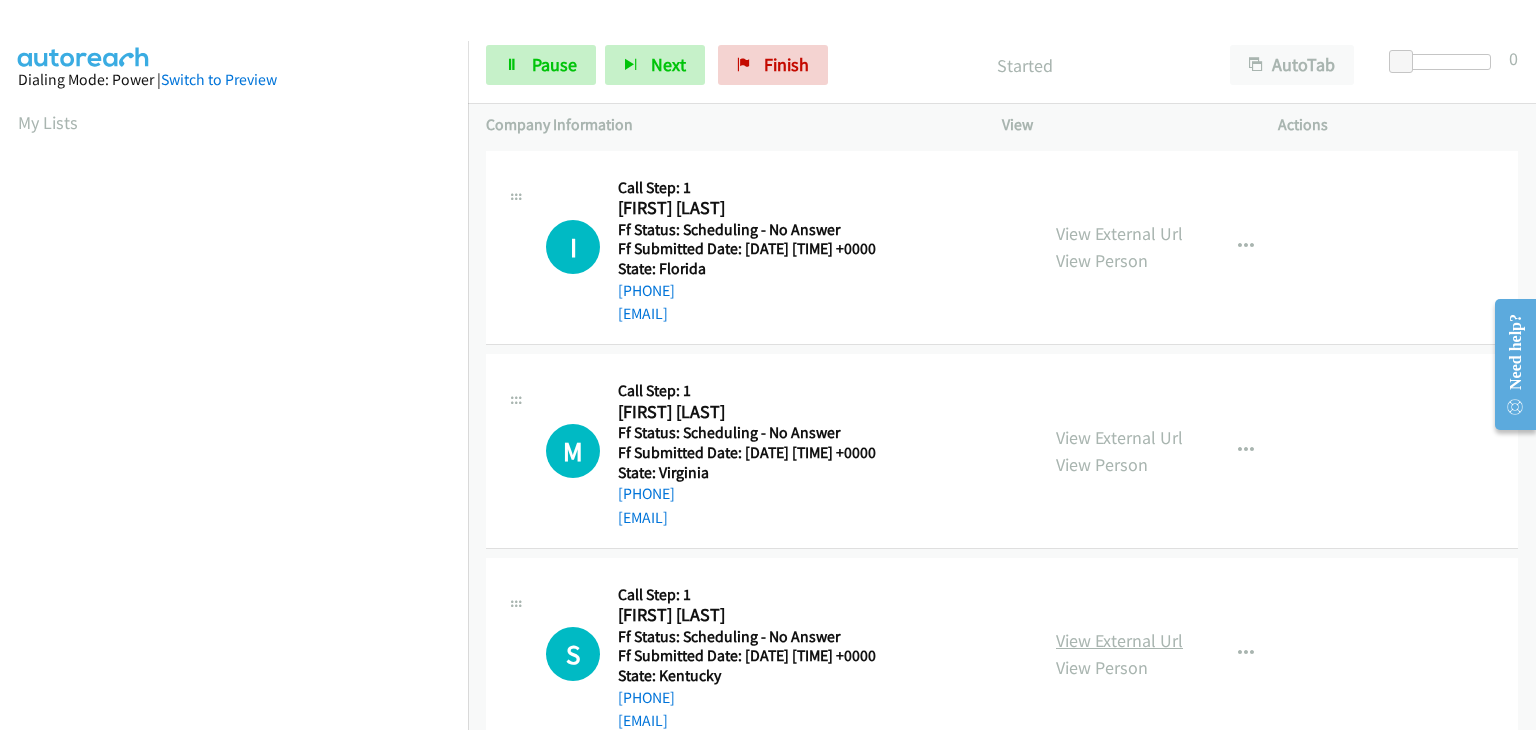 click on "View External Url" at bounding box center (1119, 640) 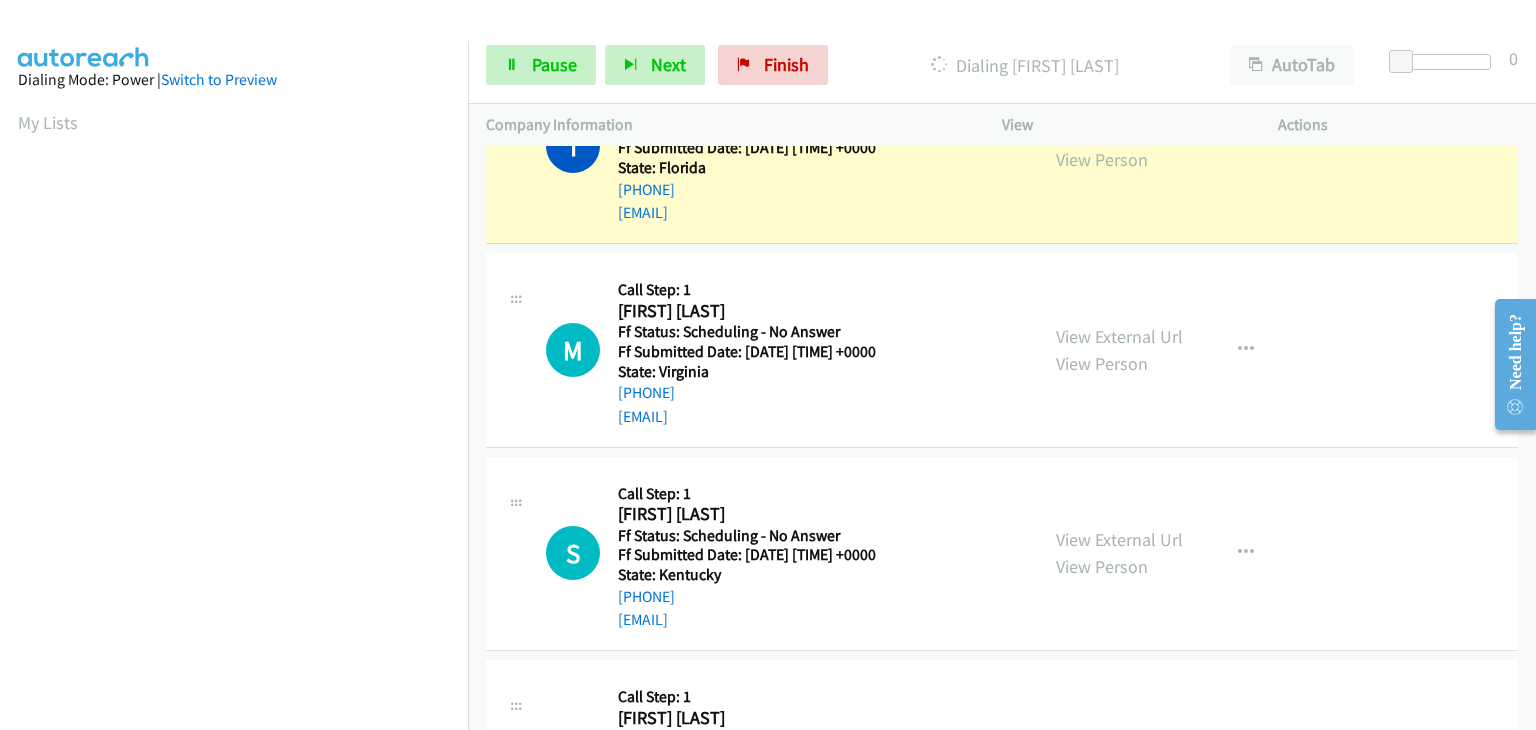 scroll, scrollTop: 200, scrollLeft: 0, axis: vertical 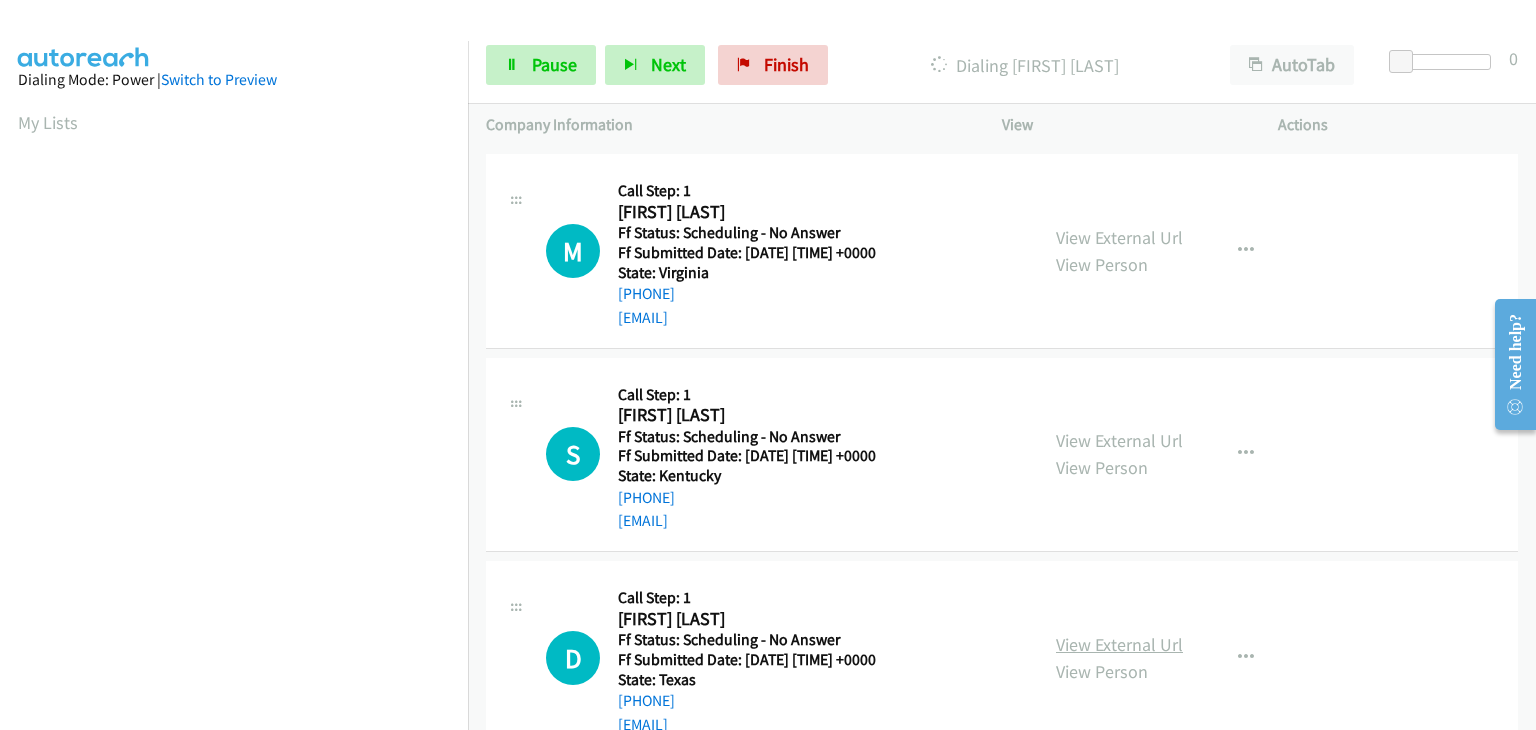 click on "View External Url" at bounding box center (1119, 644) 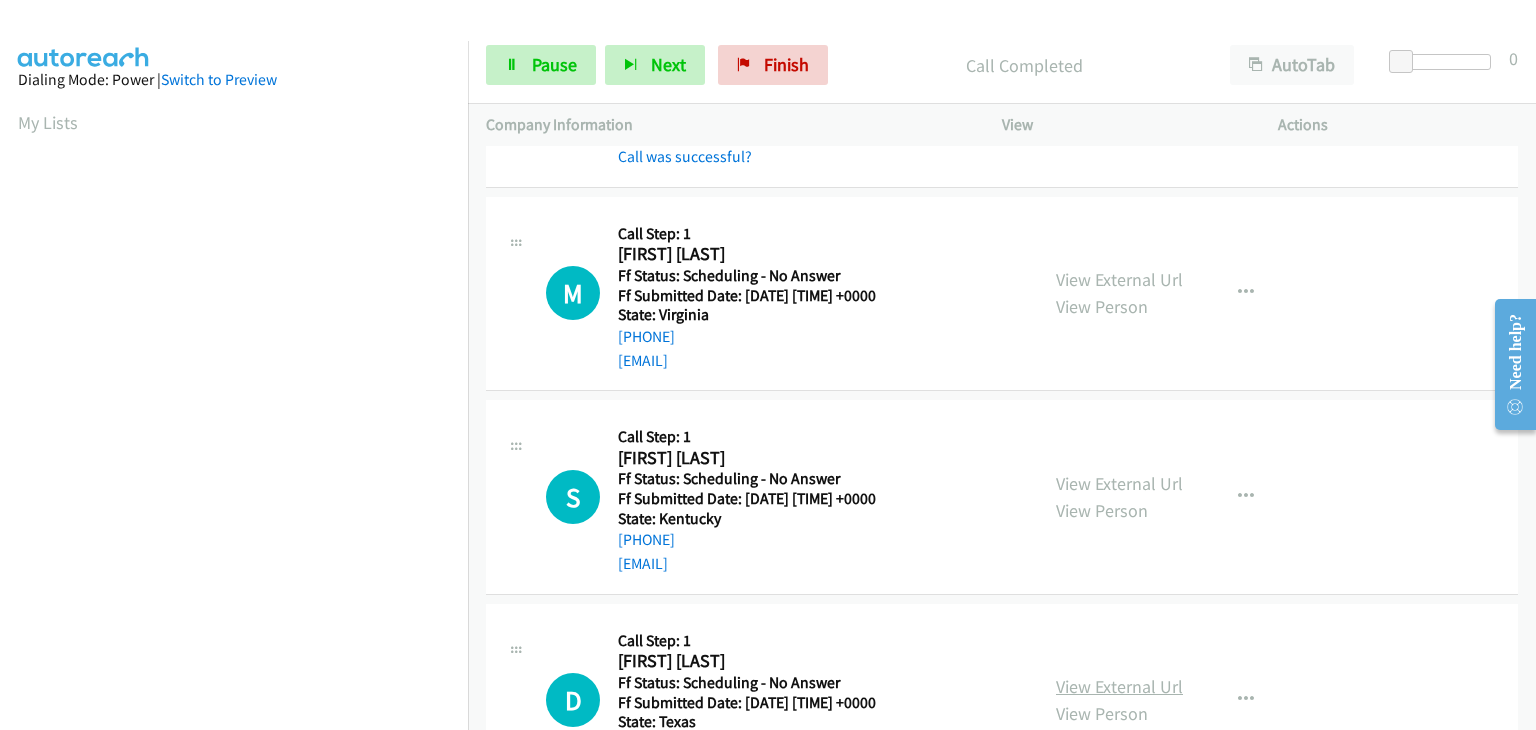 scroll, scrollTop: 392, scrollLeft: 0, axis: vertical 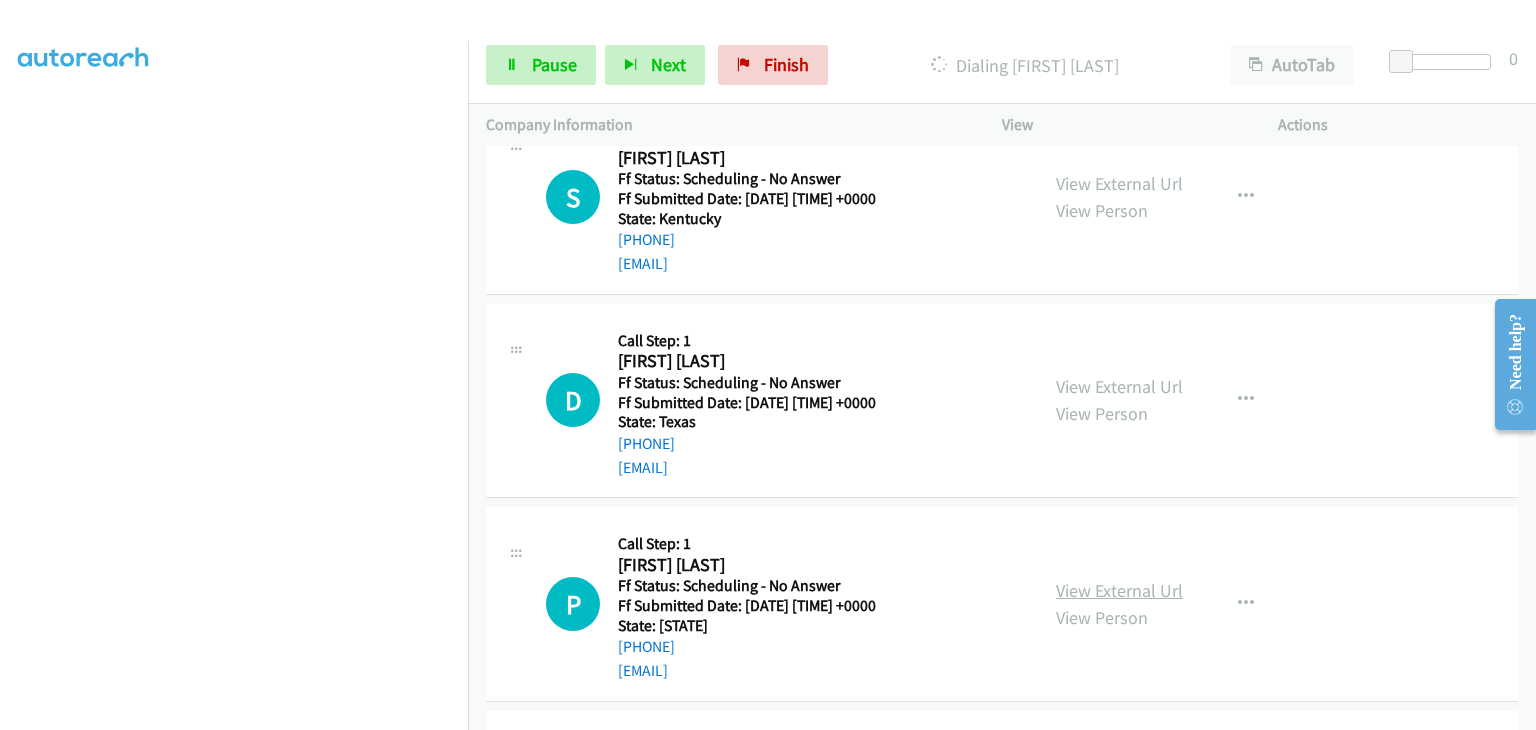 click on "View External Url" at bounding box center [1119, 590] 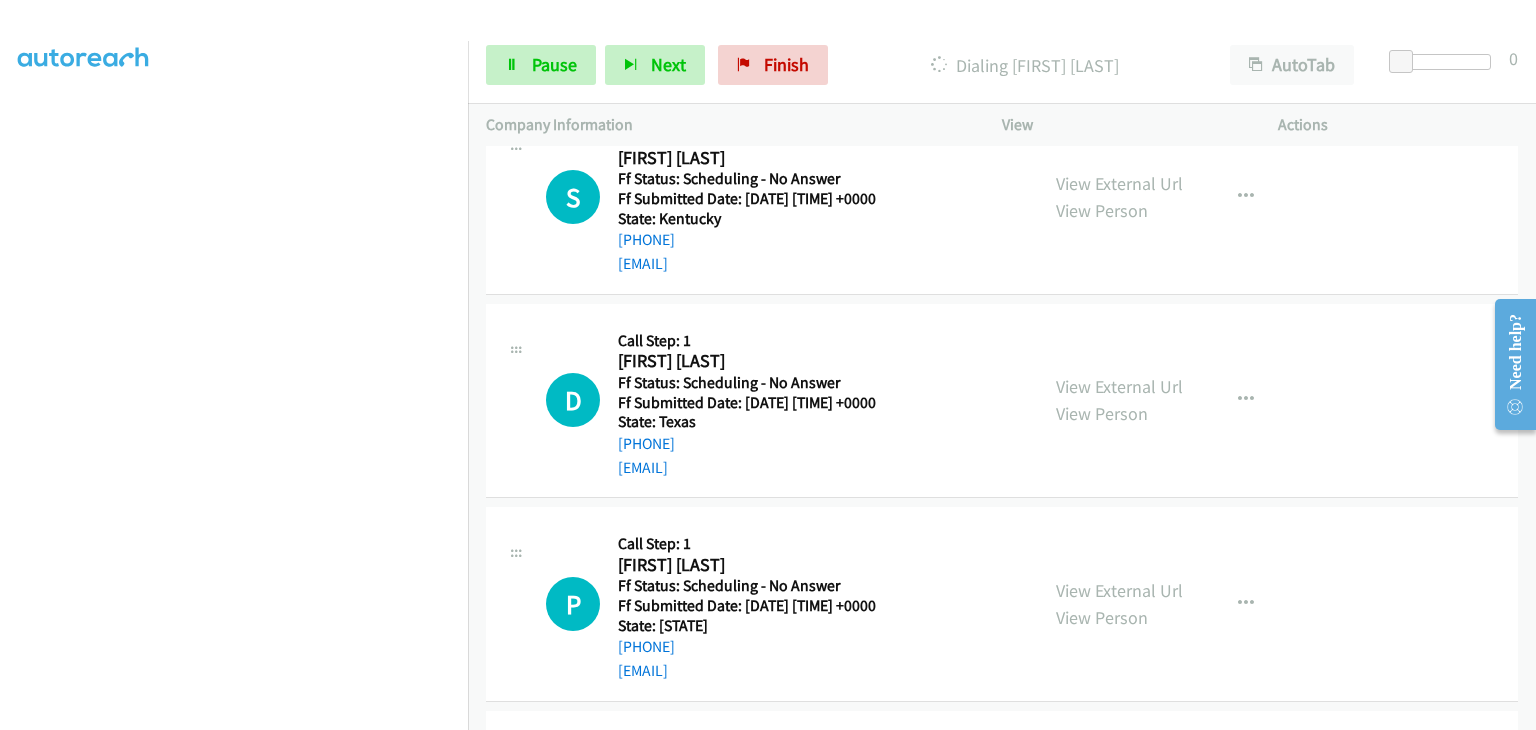 scroll, scrollTop: 392, scrollLeft: 0, axis: vertical 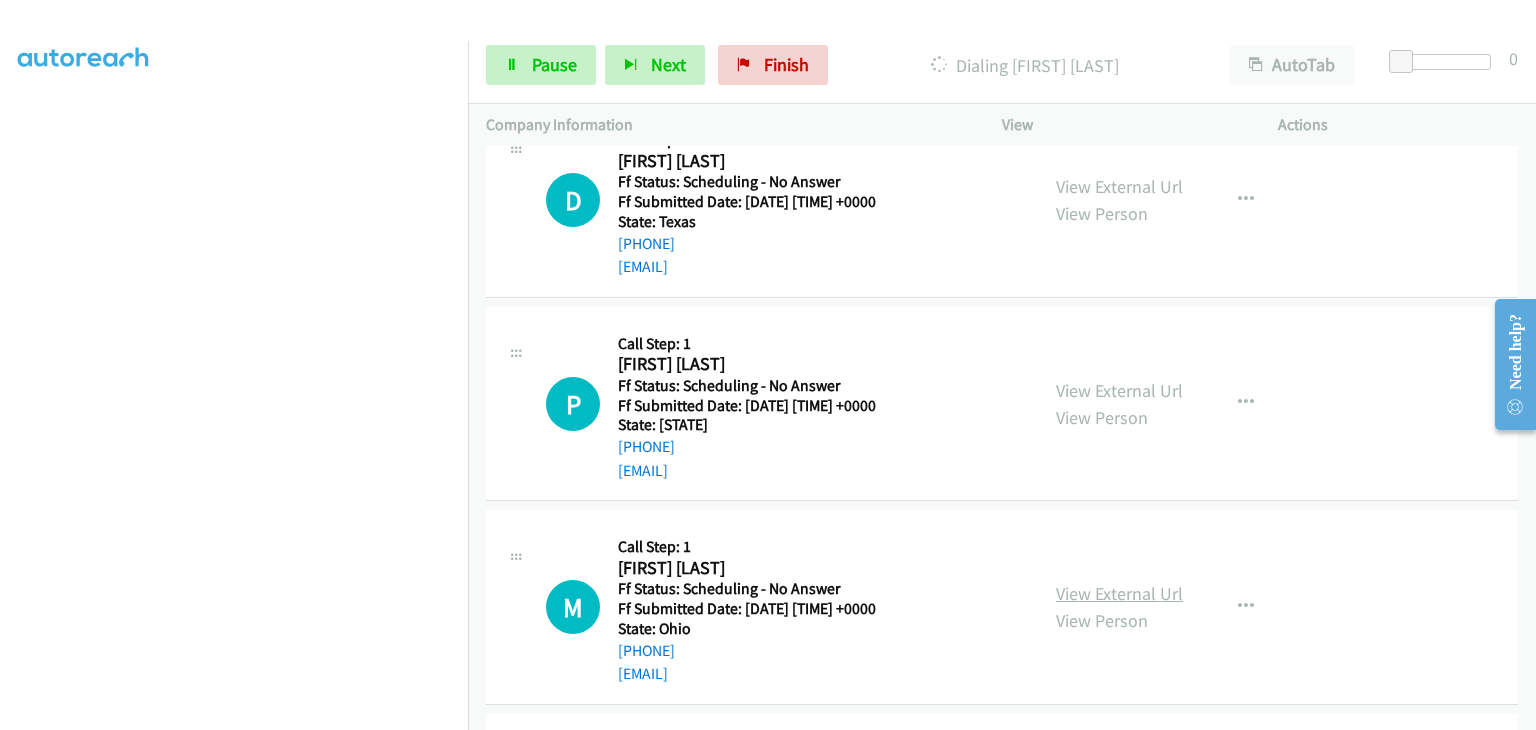 click on "View External Url" at bounding box center (1119, 593) 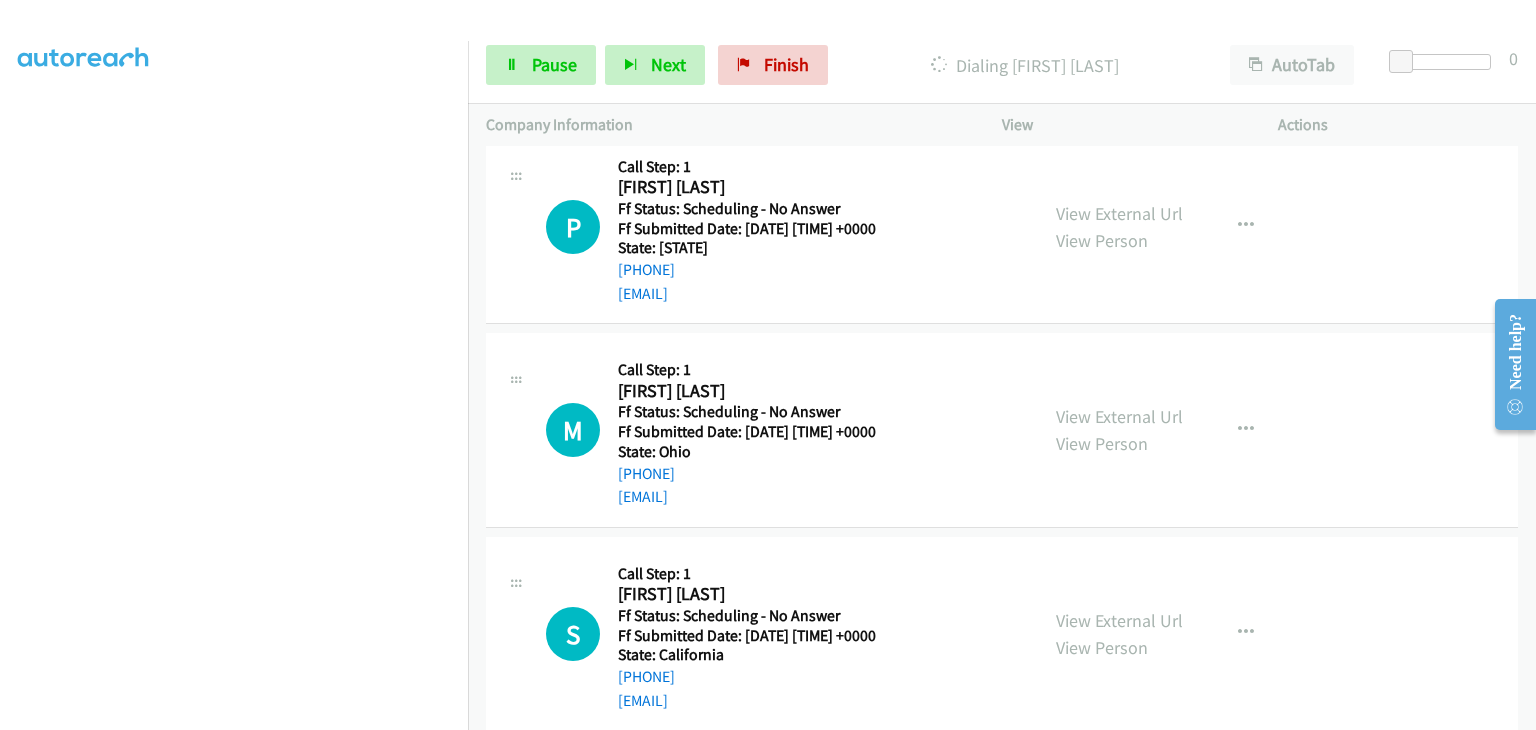 scroll, scrollTop: 943, scrollLeft: 0, axis: vertical 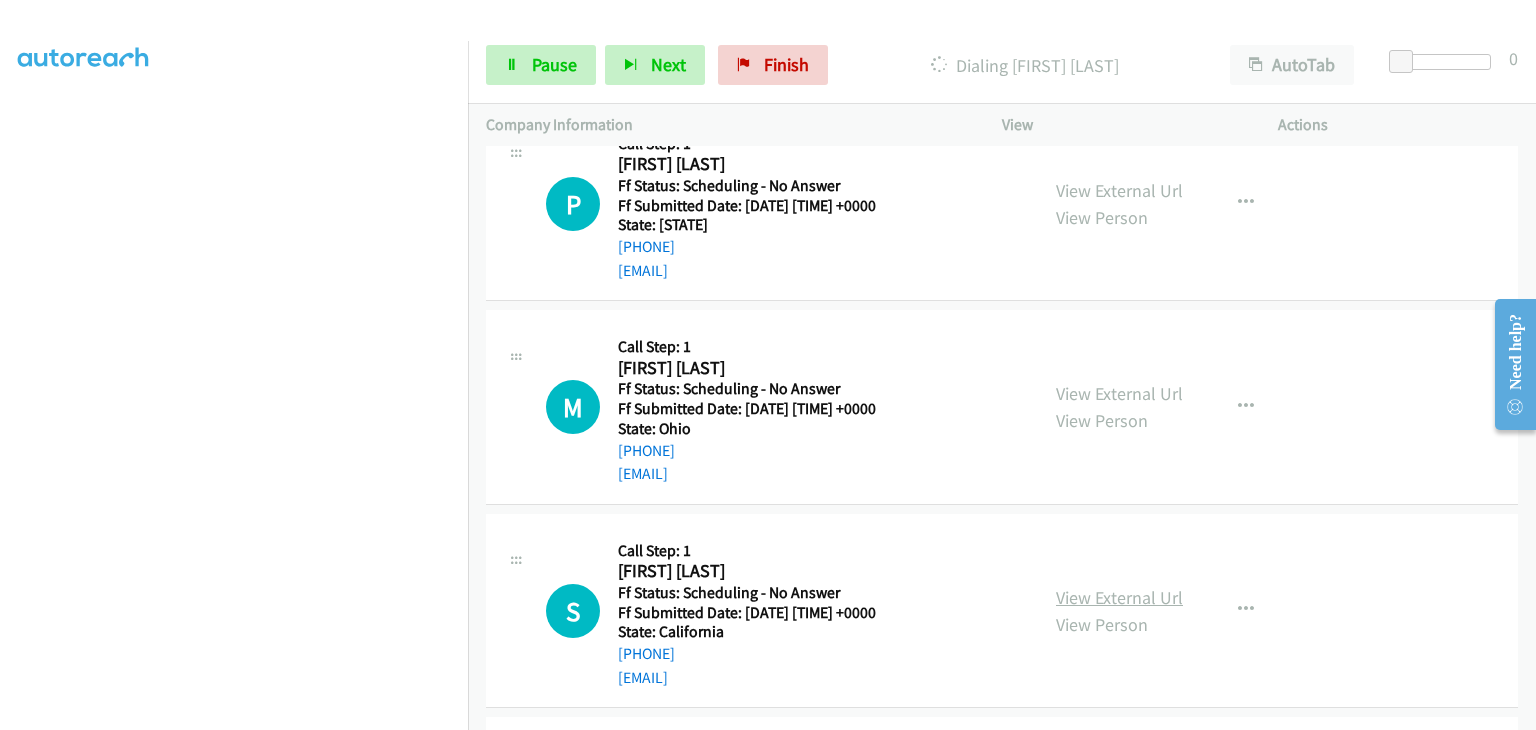 click on "View External Url" at bounding box center [1119, 597] 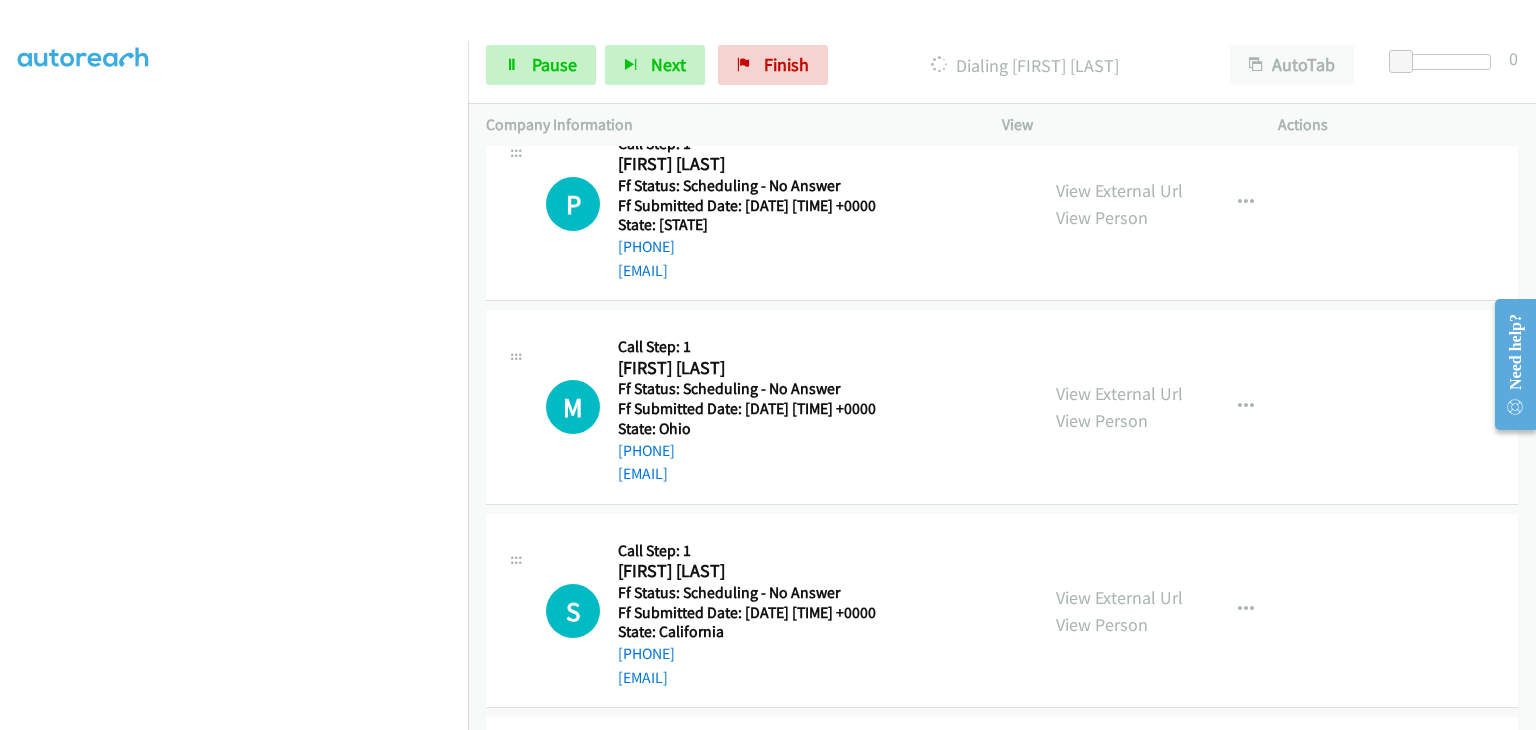 scroll, scrollTop: 392, scrollLeft: 0, axis: vertical 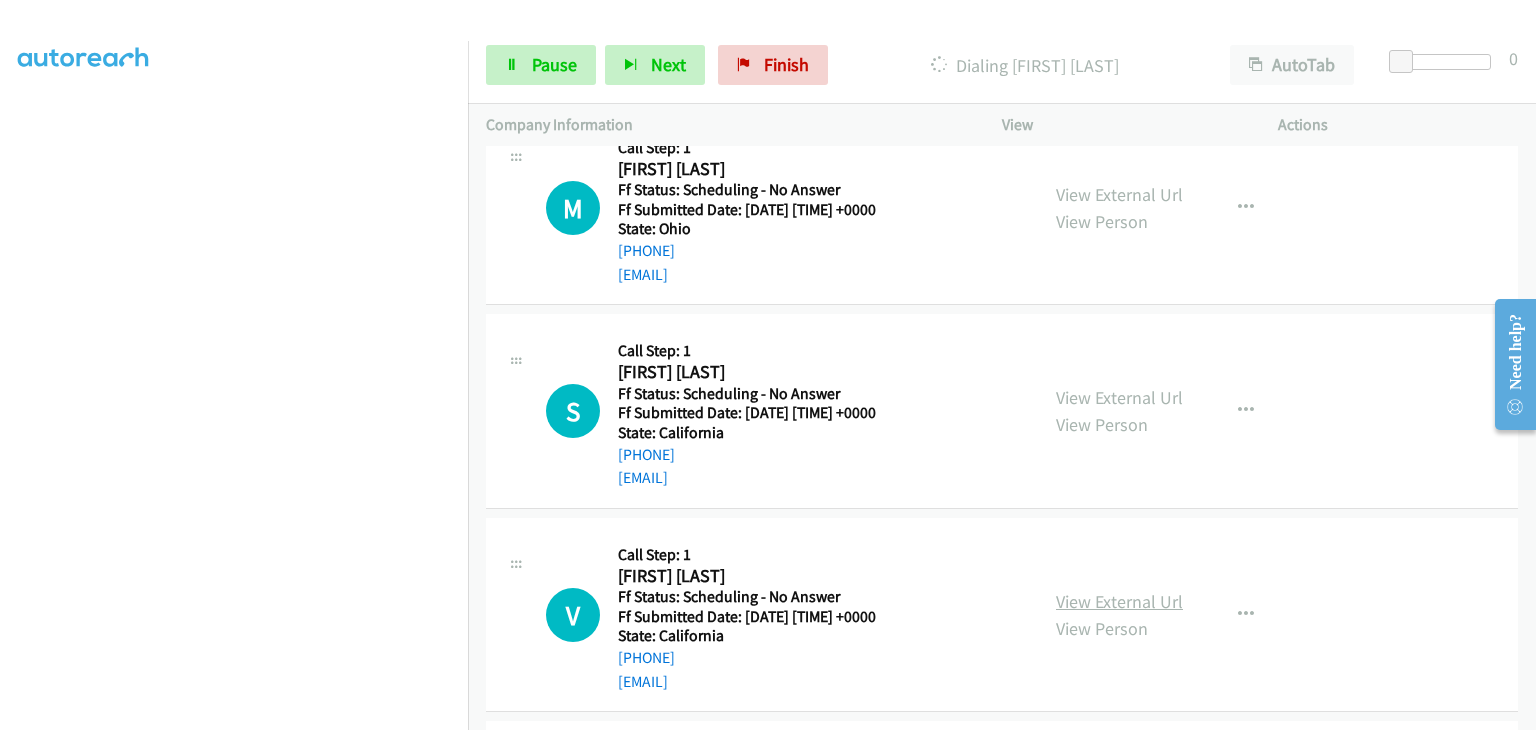 click on "View External Url" at bounding box center (1119, 601) 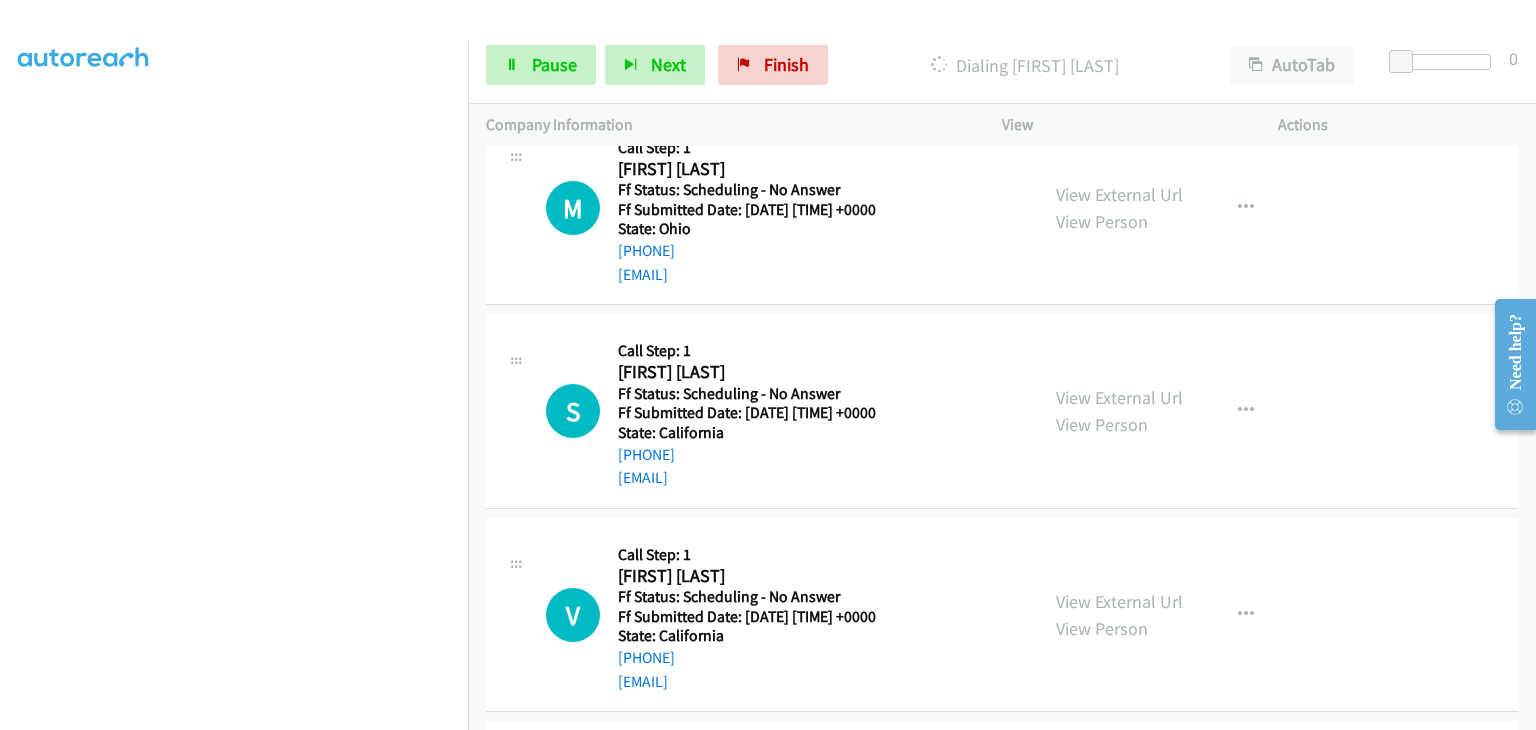 scroll, scrollTop: 392, scrollLeft: 0, axis: vertical 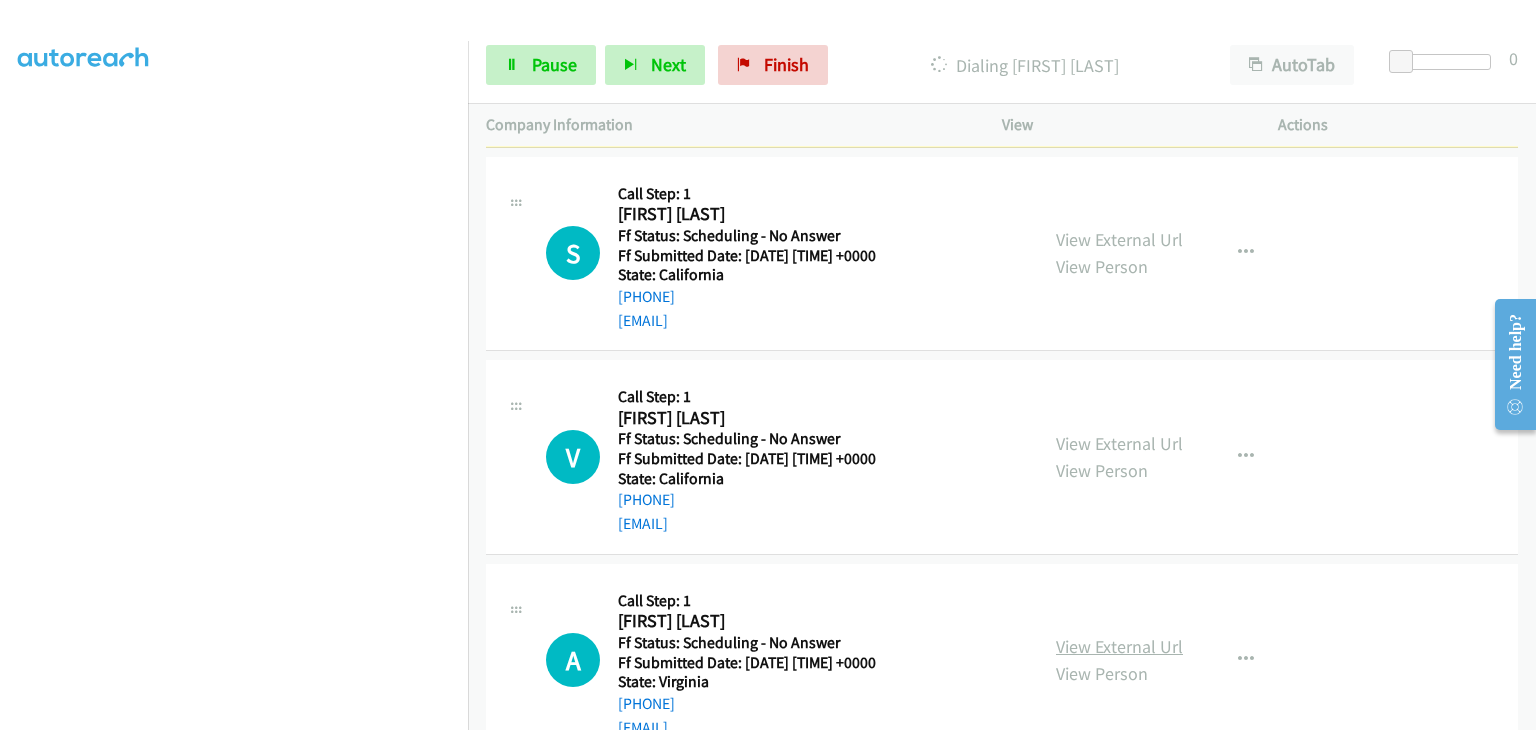 click on "View External Url" at bounding box center (1119, 646) 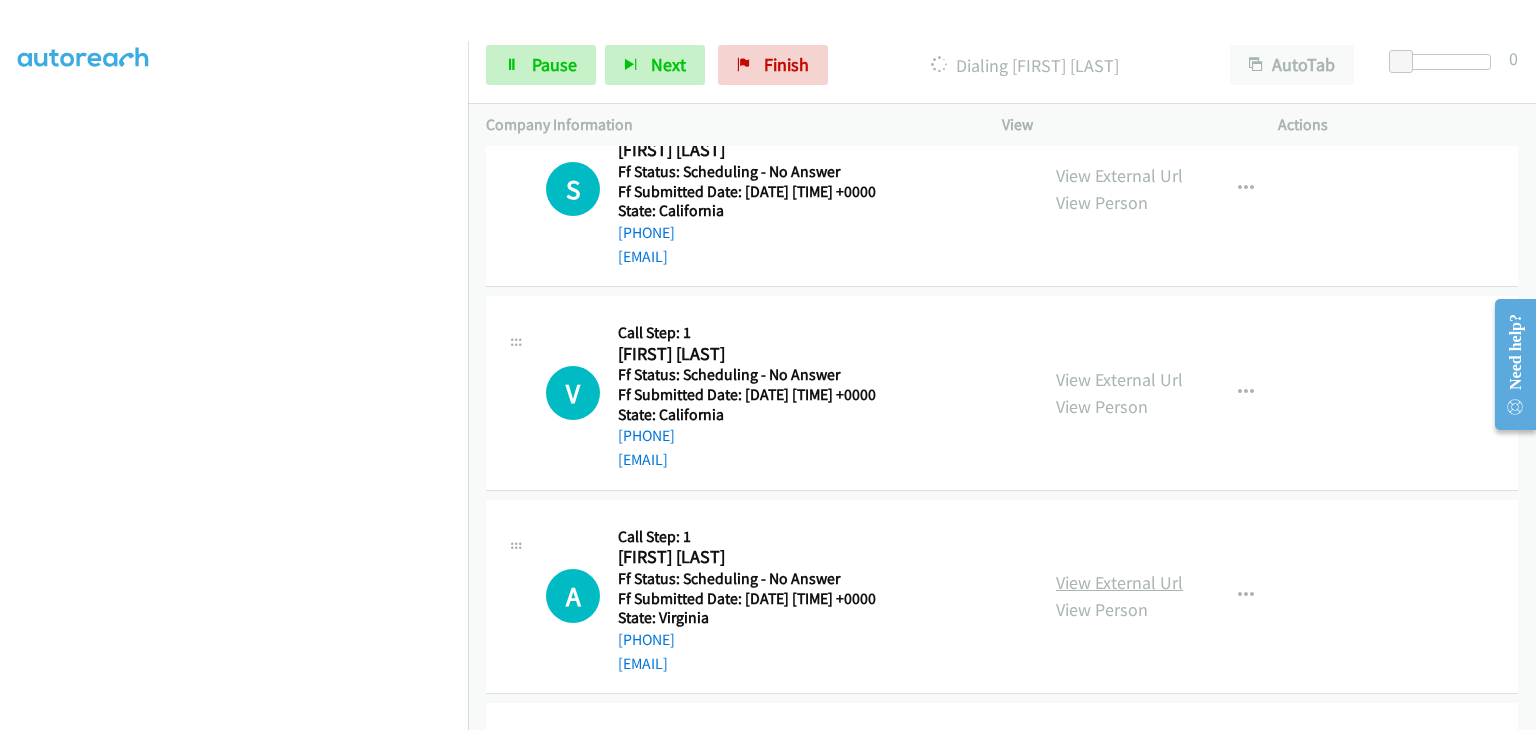 scroll, scrollTop: 1528, scrollLeft: 0, axis: vertical 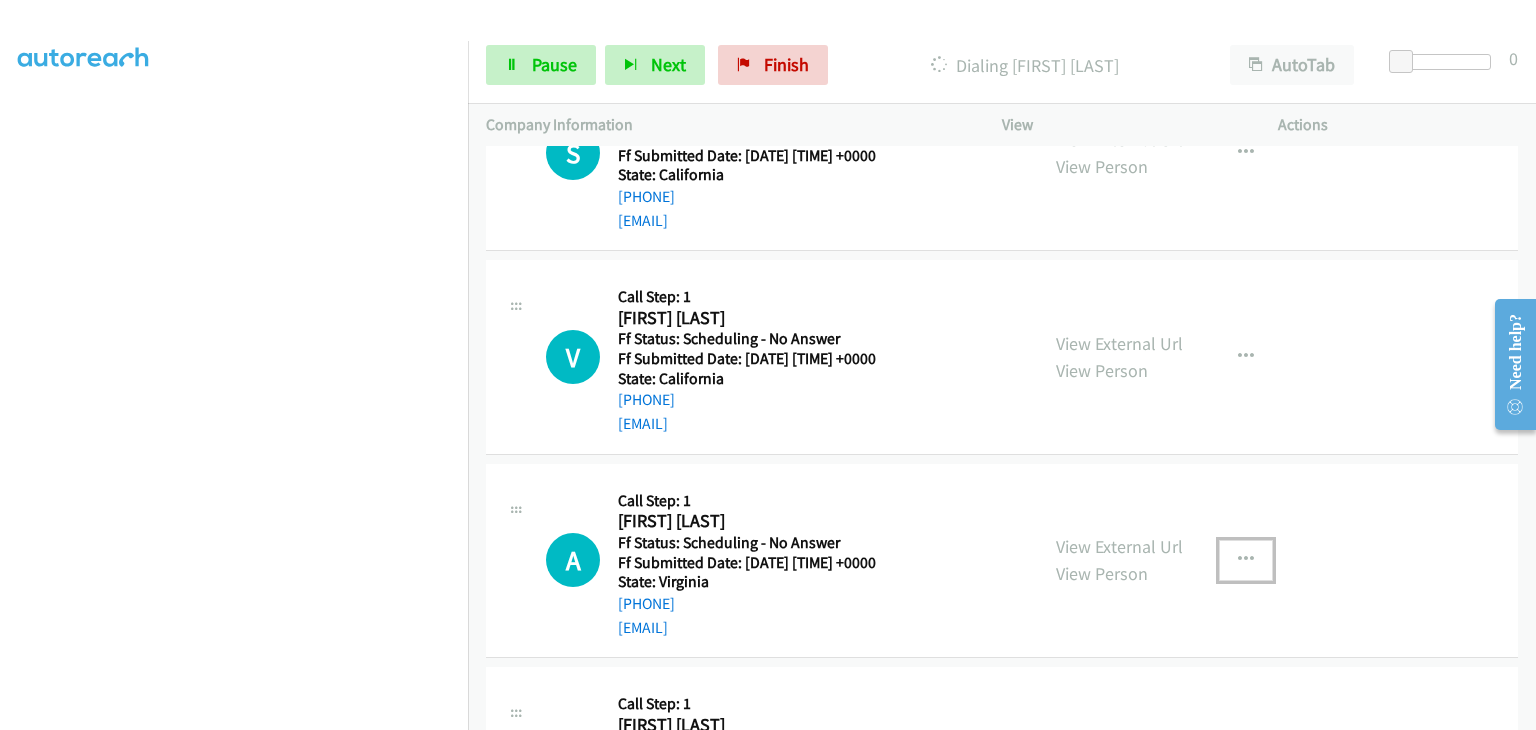 click at bounding box center (1246, 560) 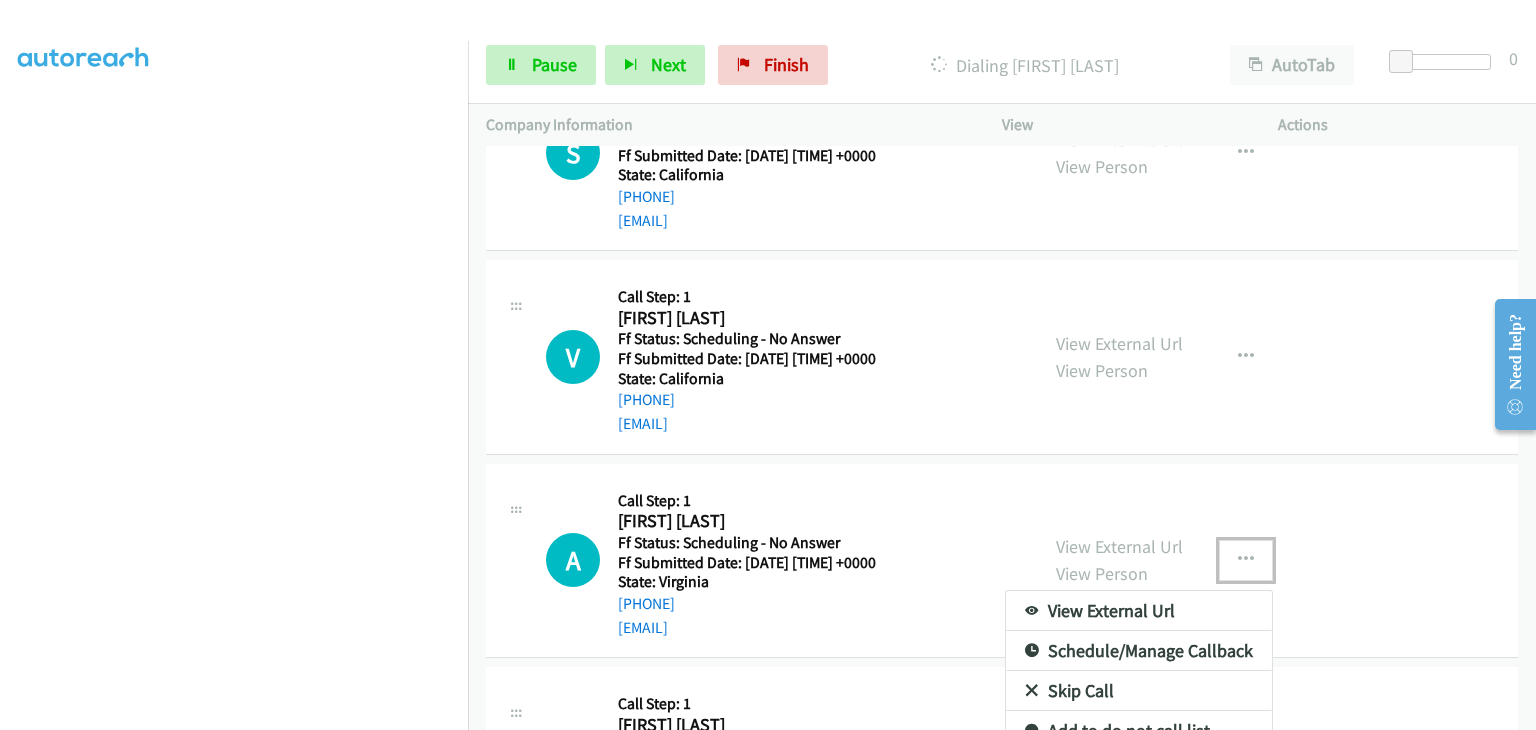 click on "Skip Call" at bounding box center (1139, 691) 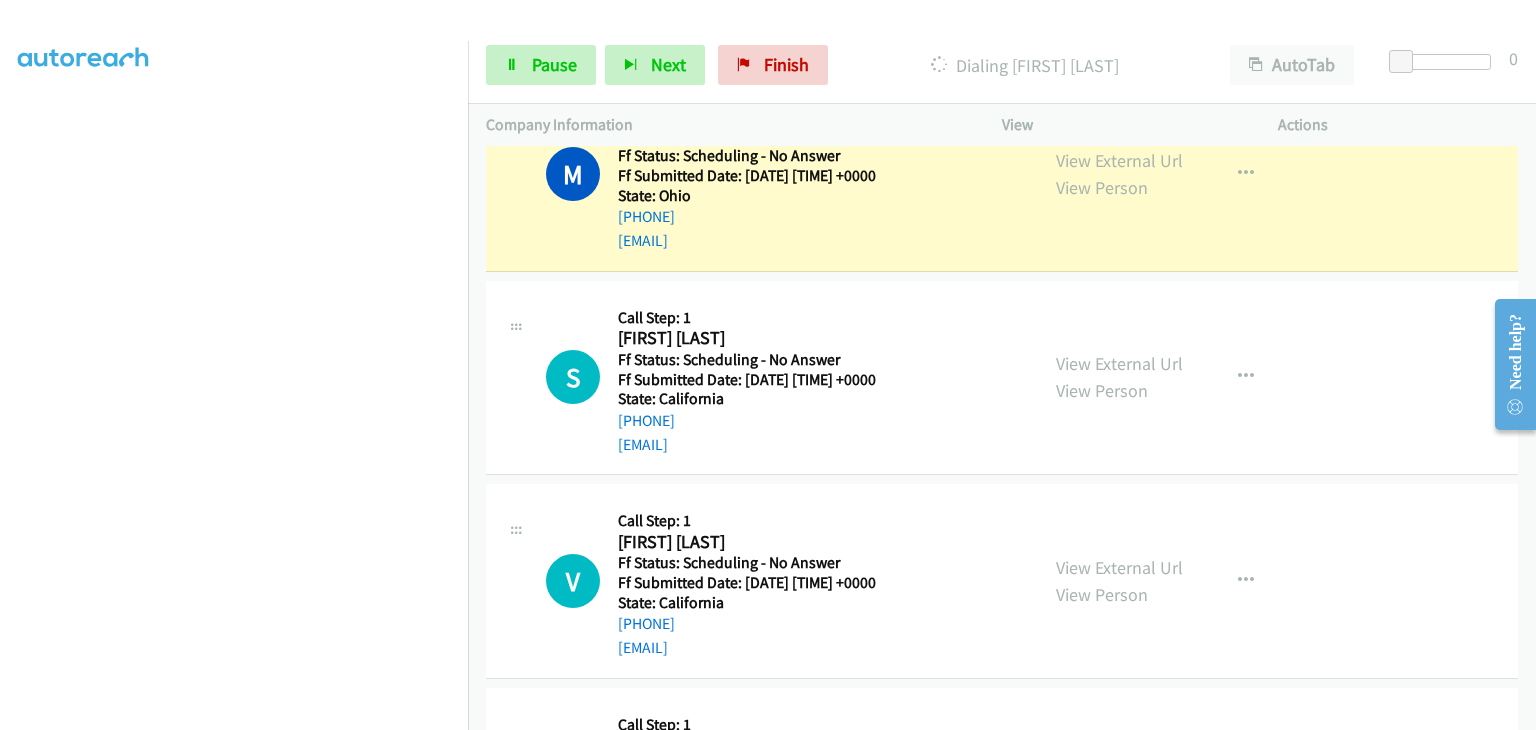 scroll, scrollTop: 1228, scrollLeft: 0, axis: vertical 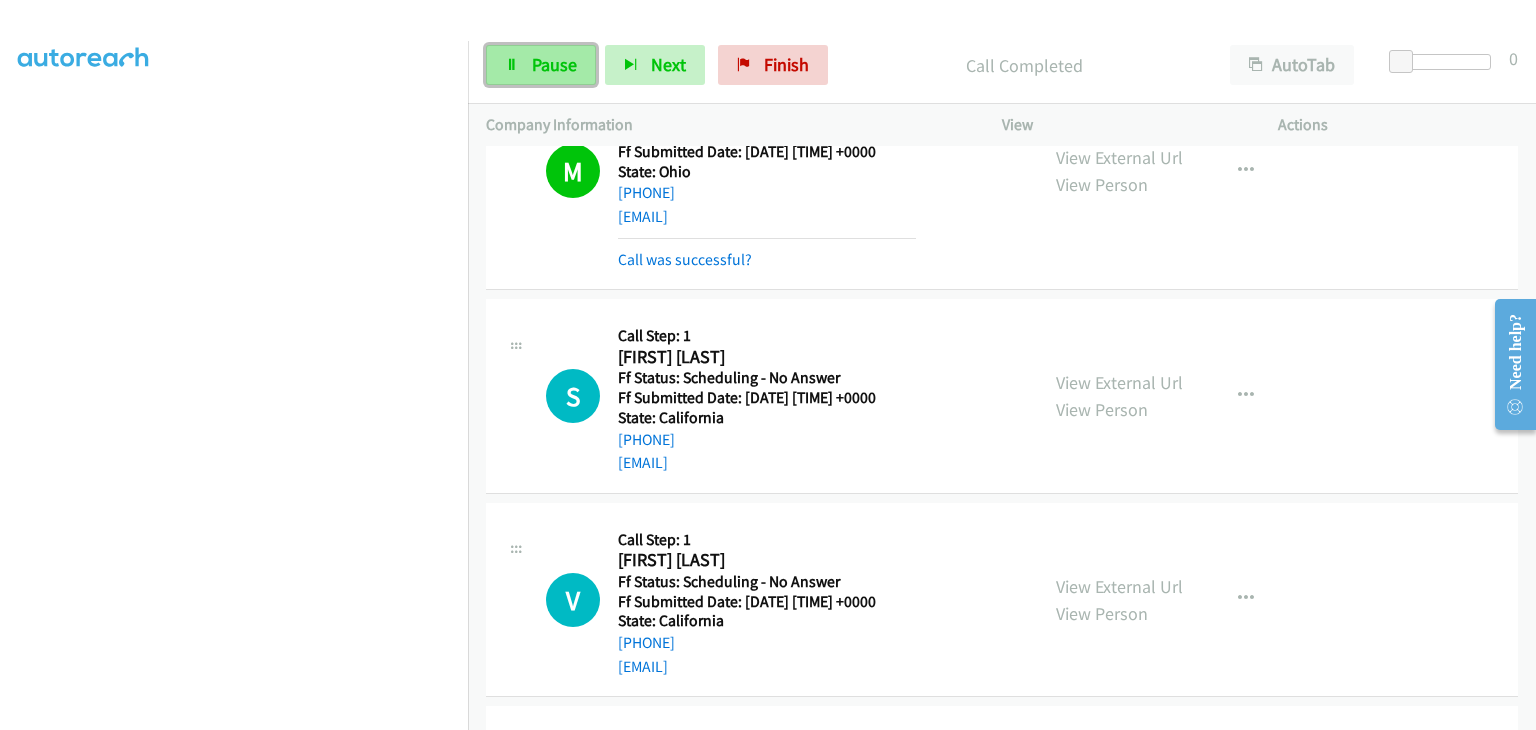 click on "Pause" at bounding box center (554, 64) 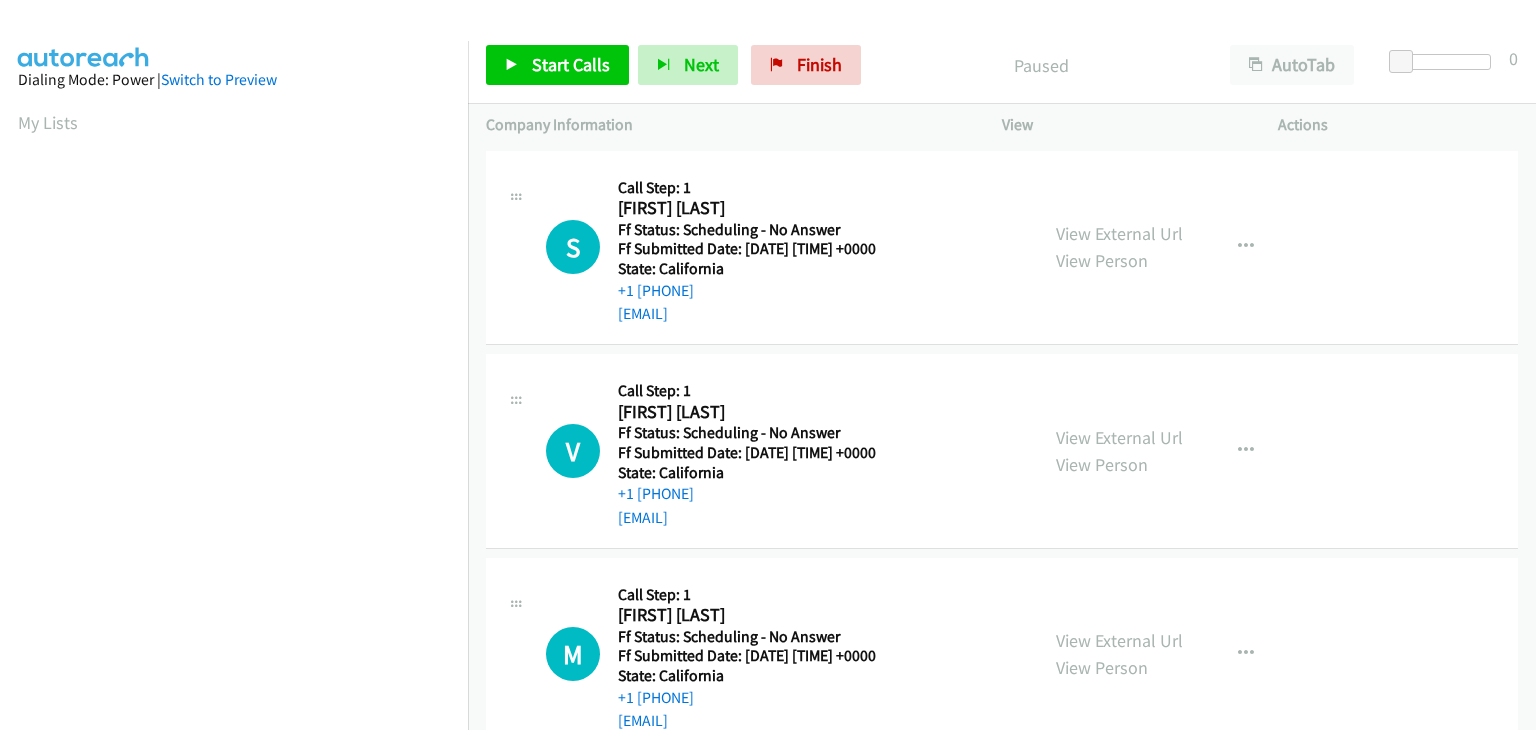 scroll, scrollTop: 0, scrollLeft: 0, axis: both 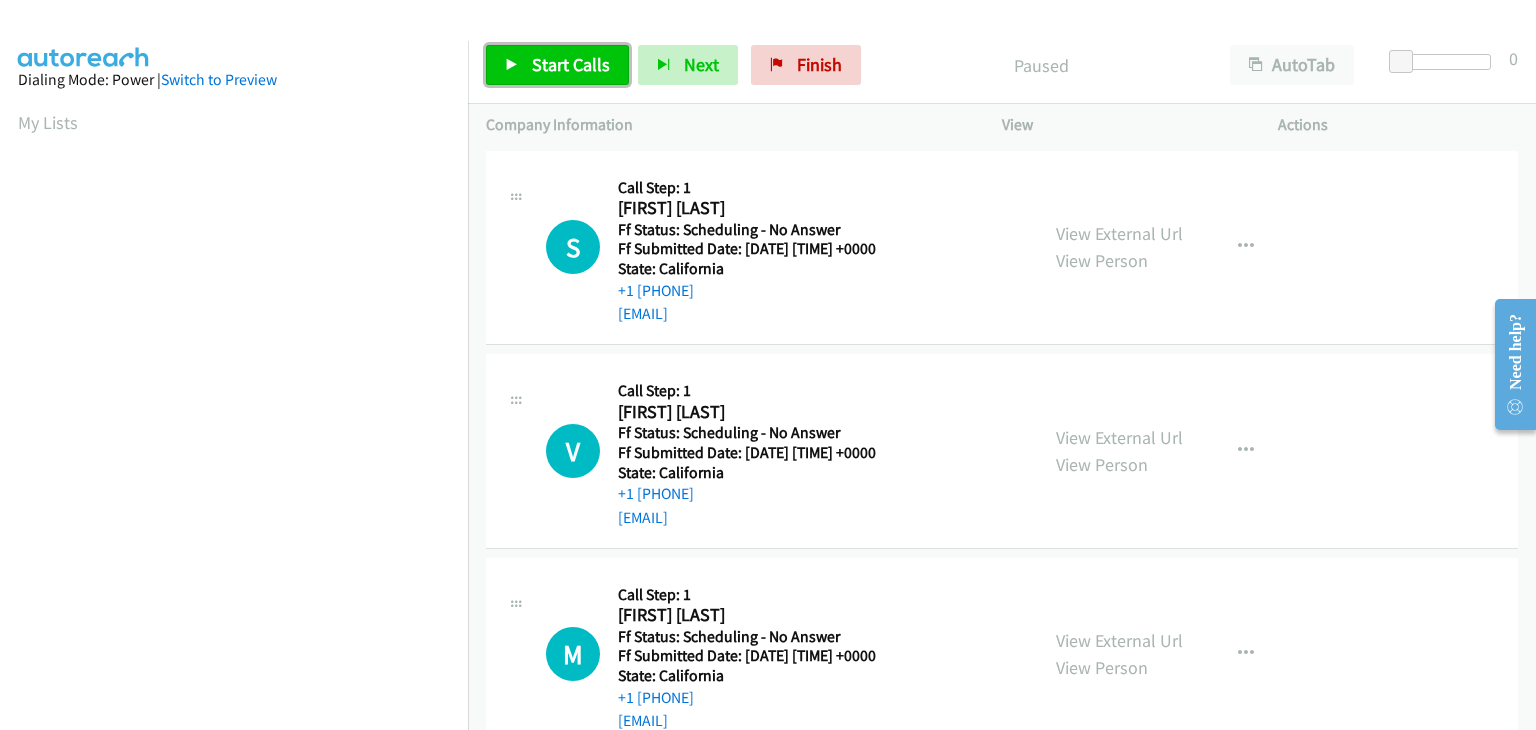 click on "Start Calls" at bounding box center [571, 64] 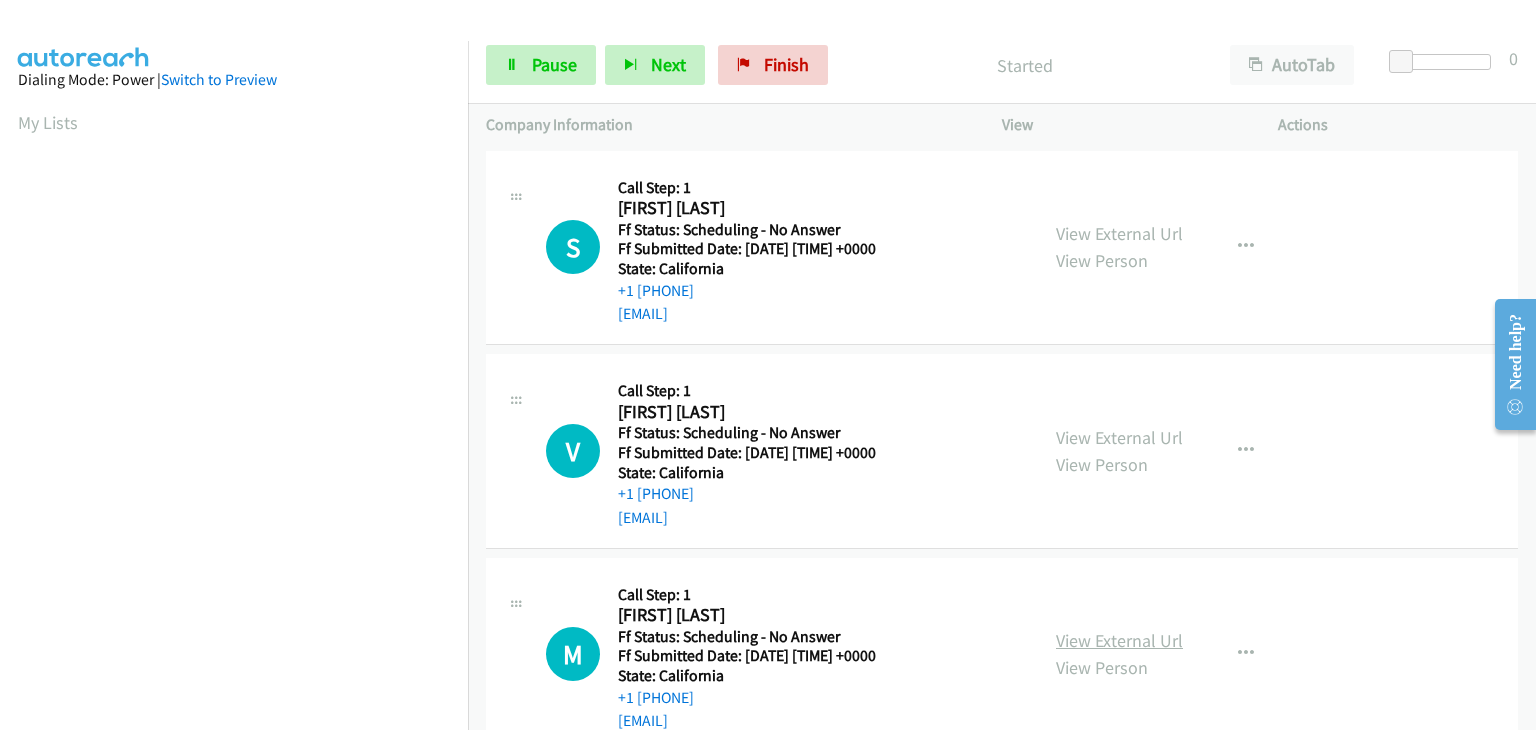 click on "View External Url" at bounding box center (1119, 640) 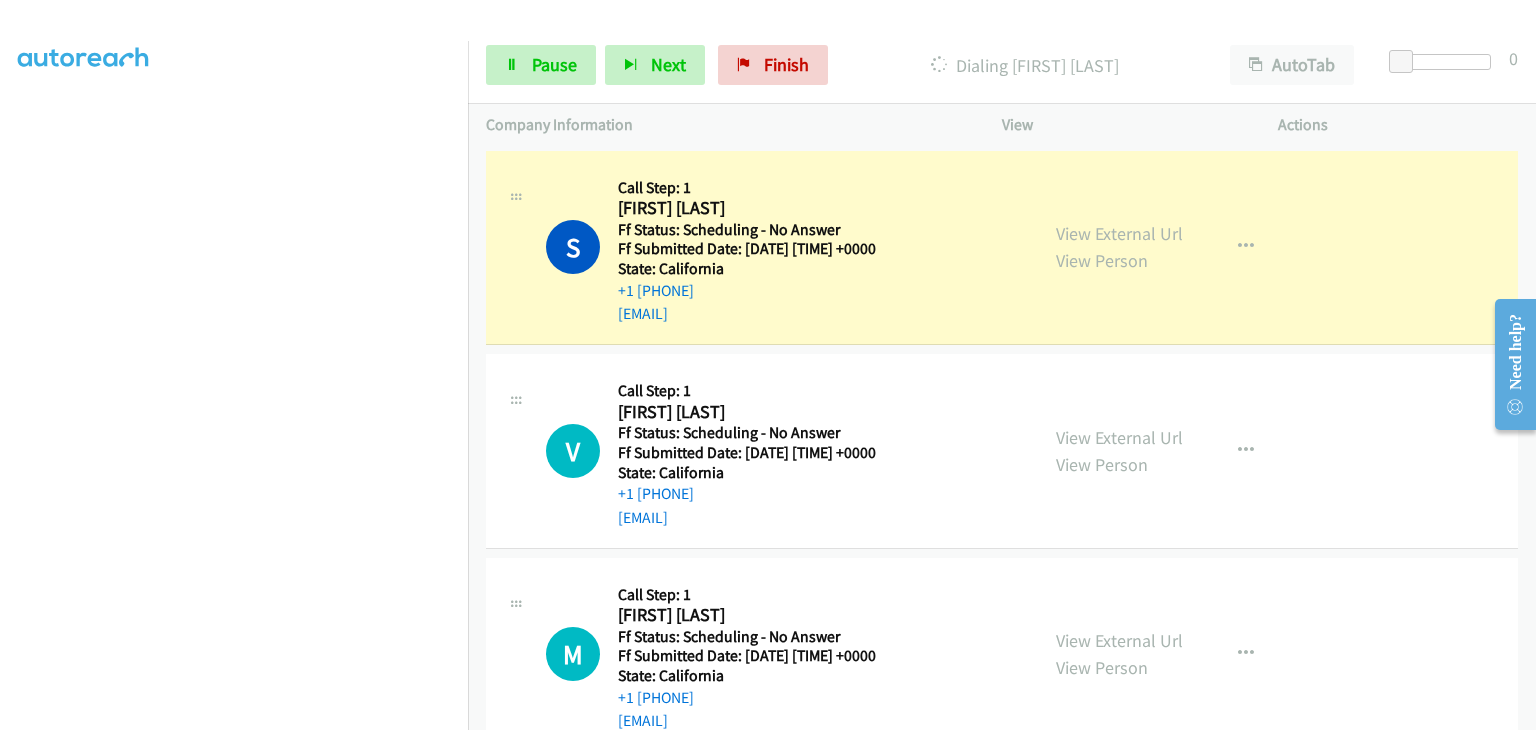 scroll, scrollTop: 392, scrollLeft: 0, axis: vertical 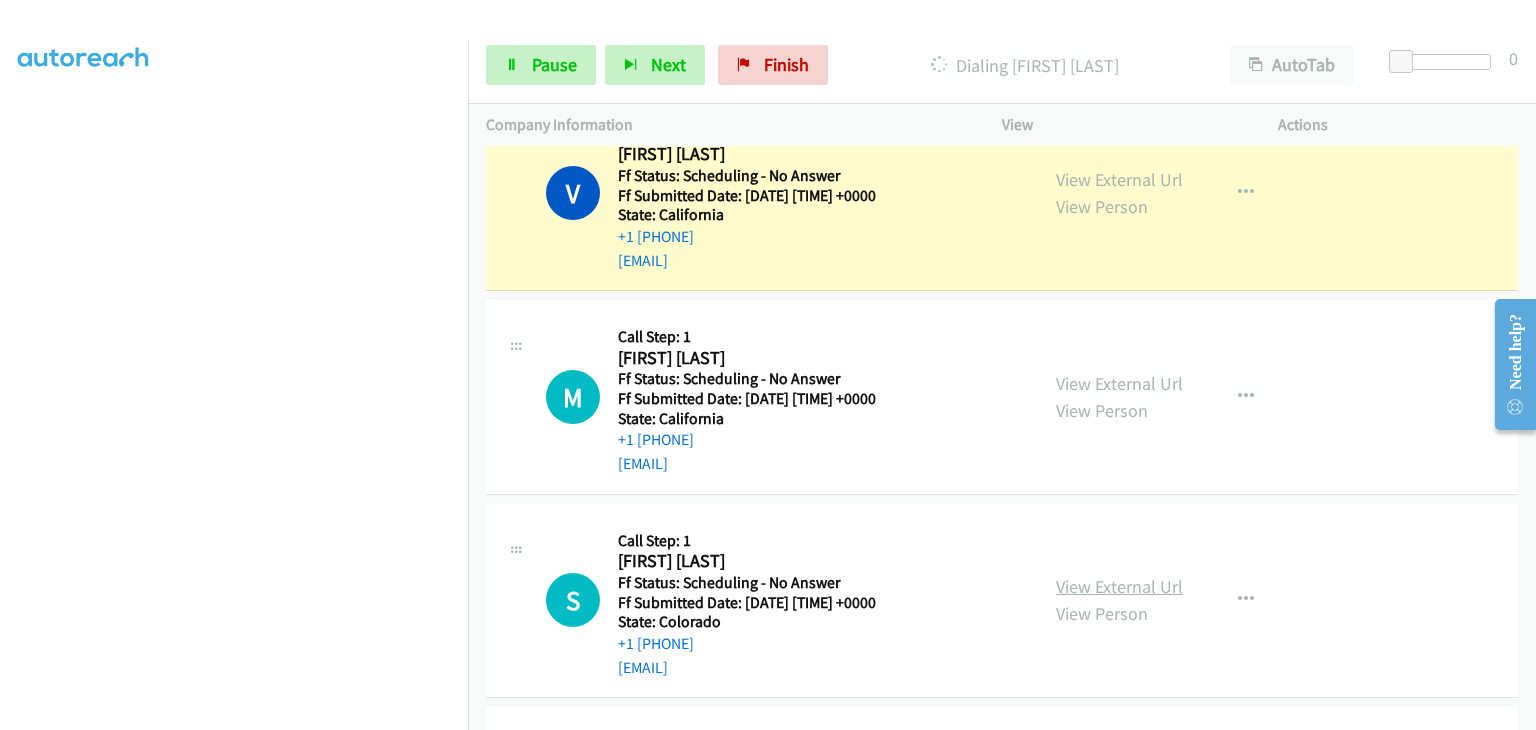 click on "View External Url" at bounding box center (1119, 586) 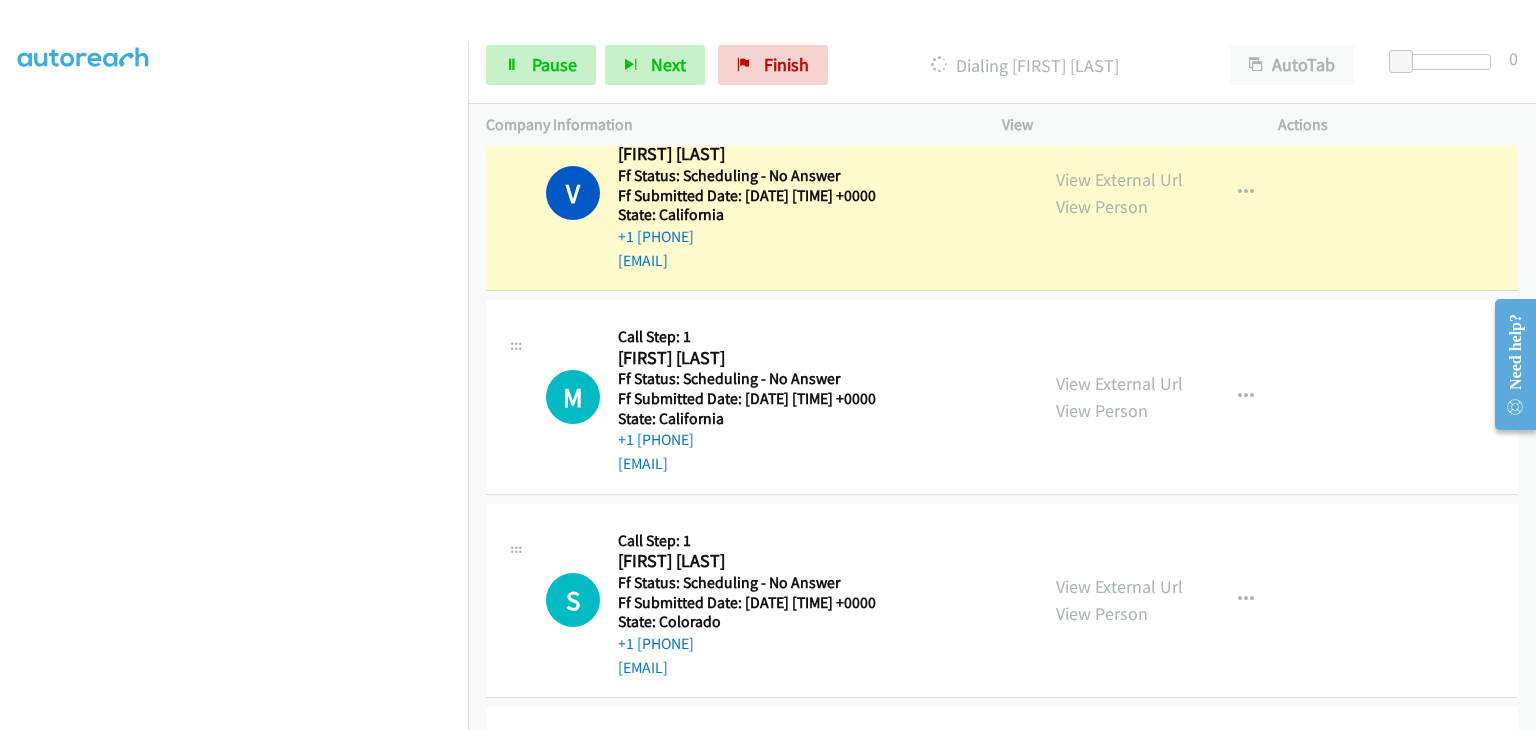 scroll, scrollTop: 392, scrollLeft: 0, axis: vertical 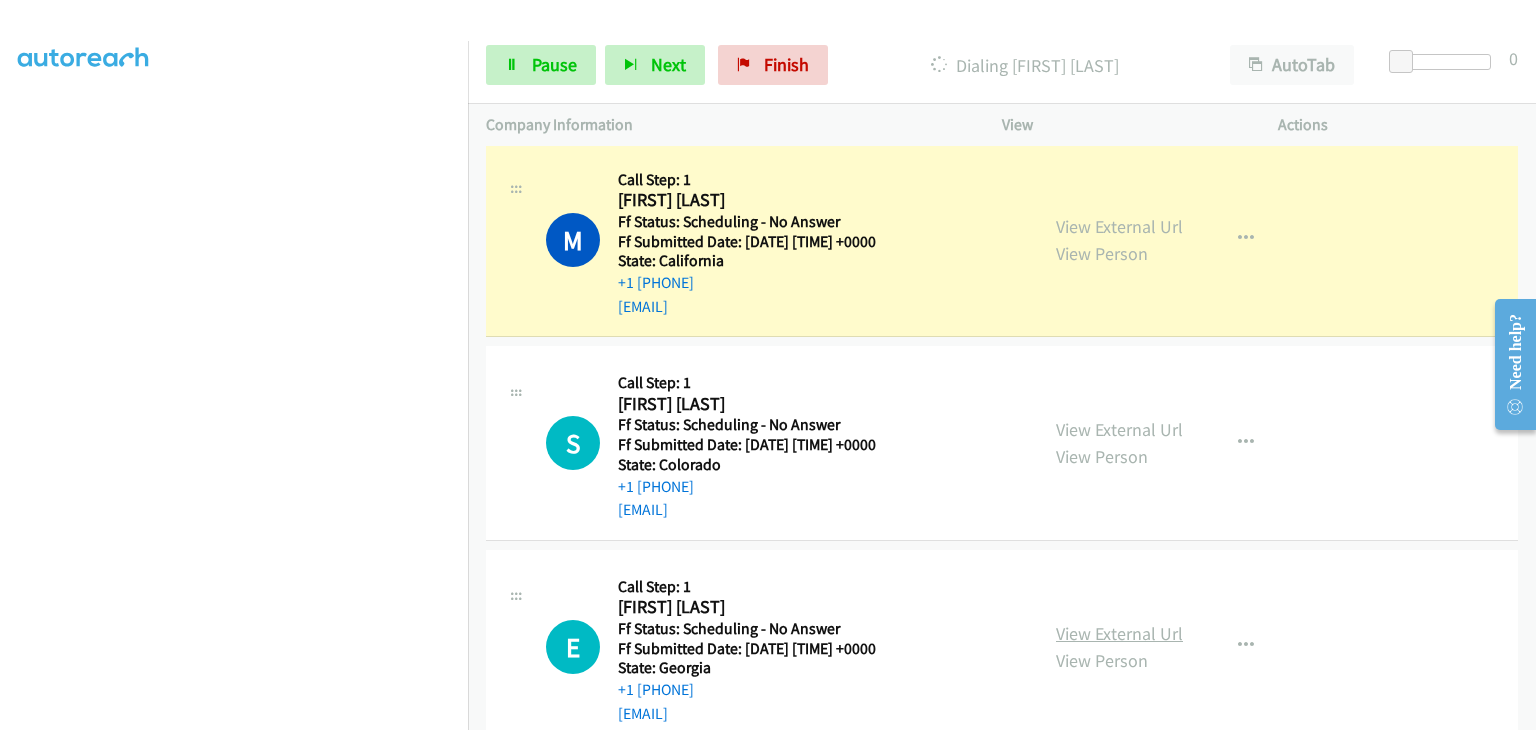 click on "View External Url" at bounding box center (1119, 633) 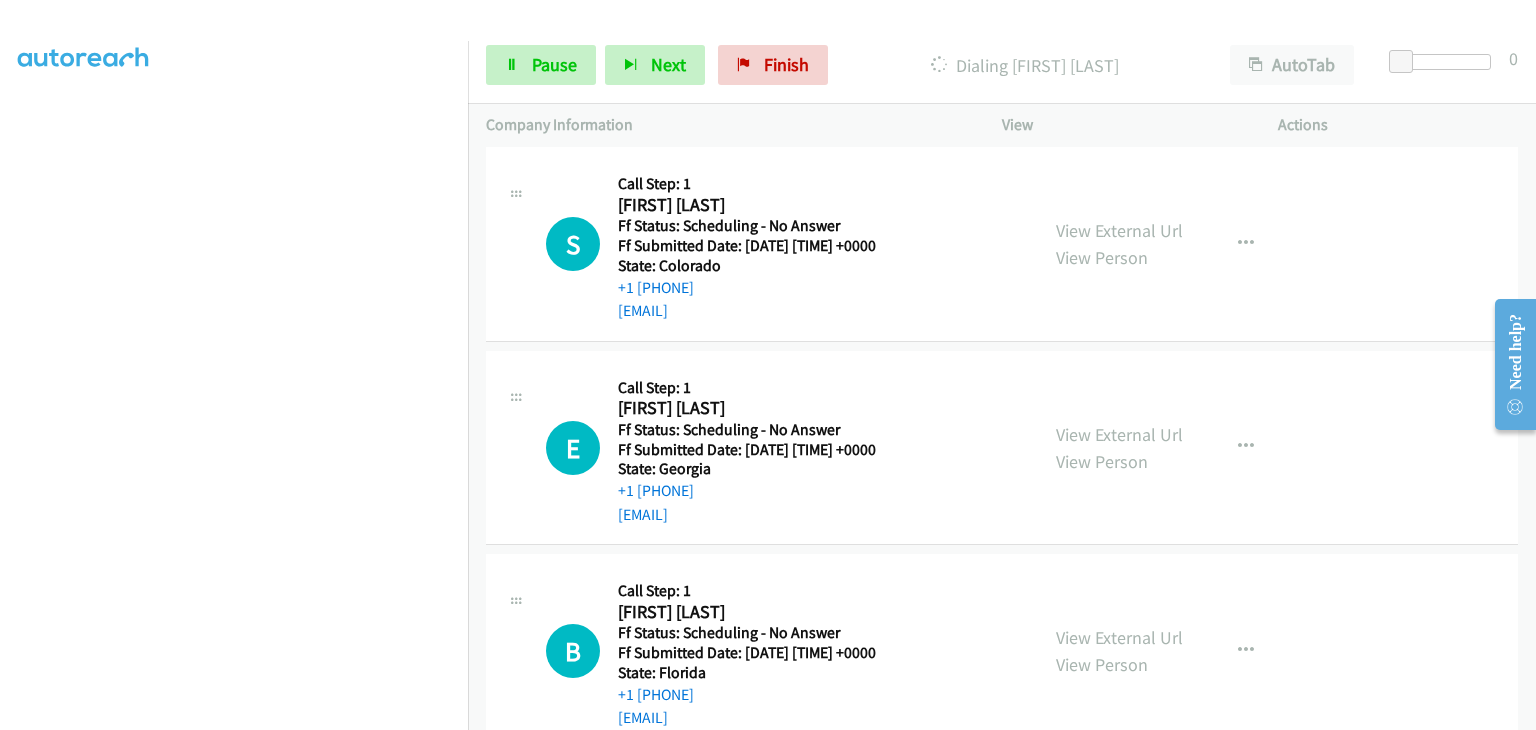 scroll, scrollTop: 700, scrollLeft: 0, axis: vertical 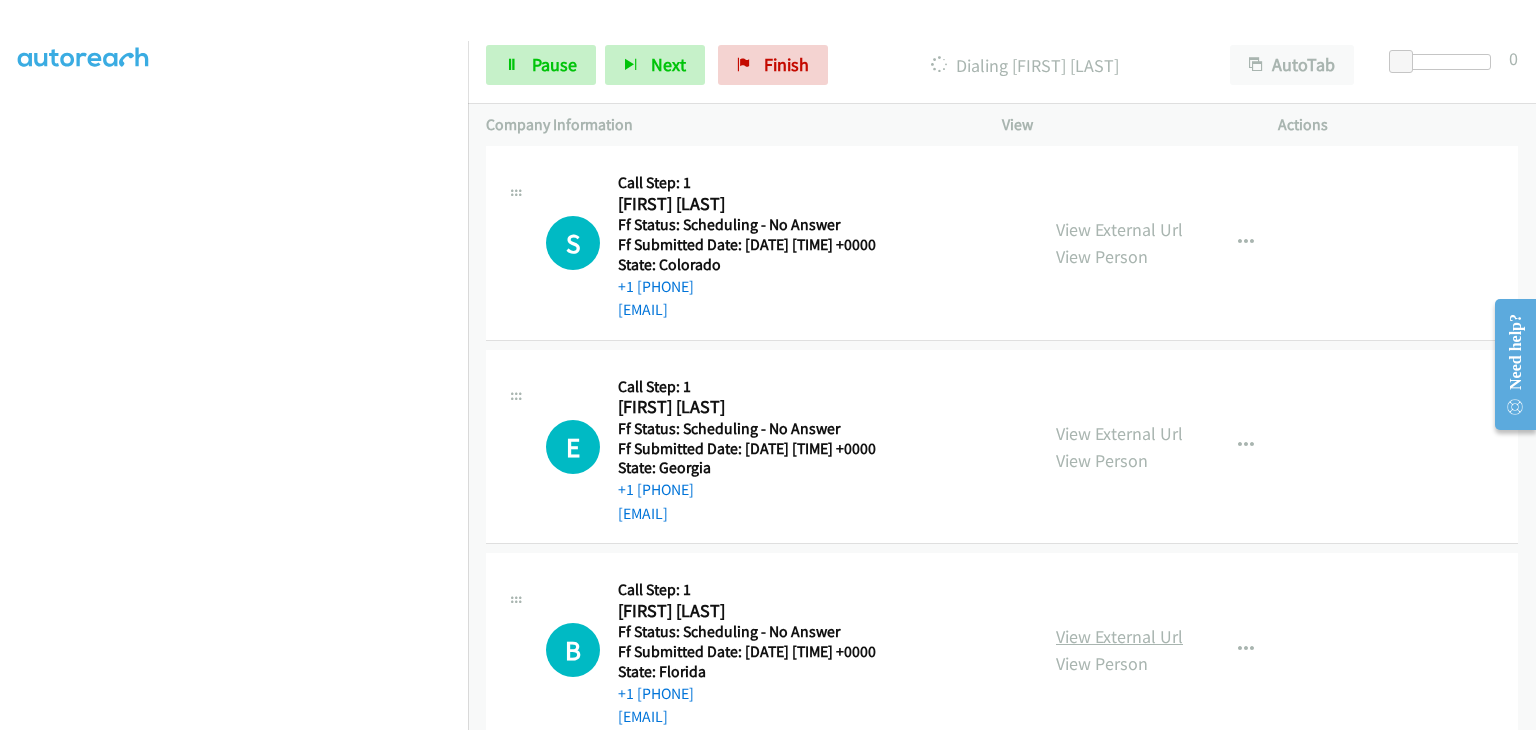 click on "View External Url" at bounding box center (1119, 636) 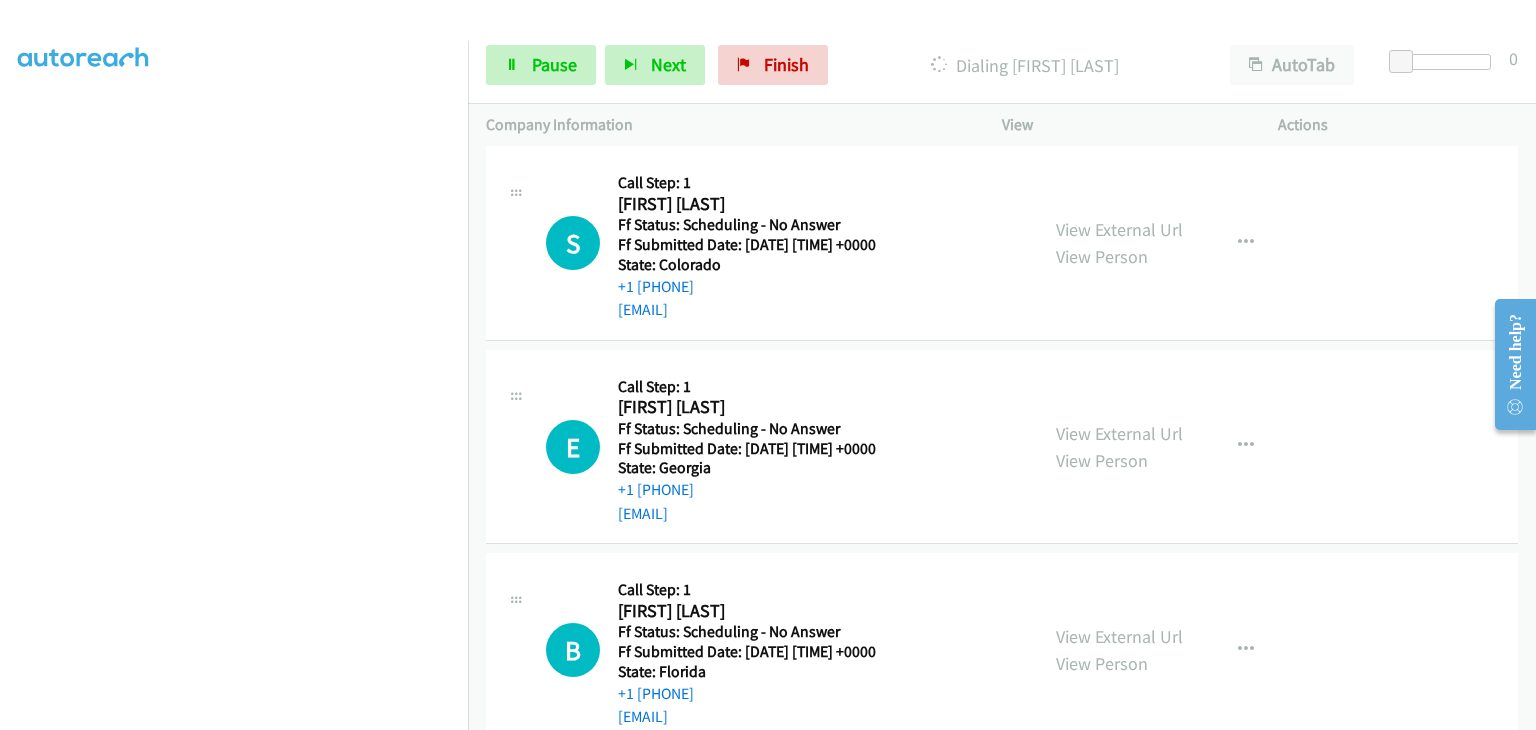 click at bounding box center (234, 255) 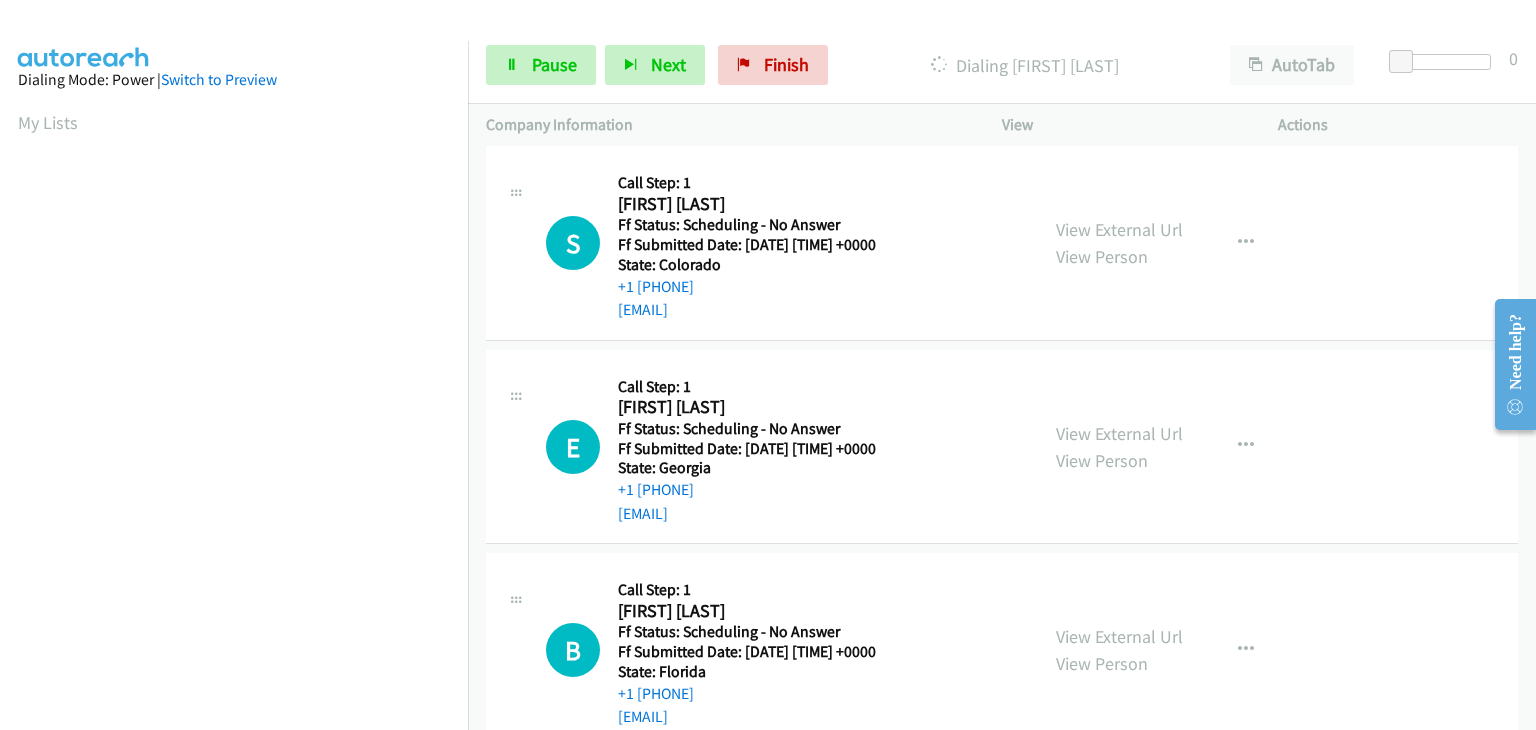 scroll, scrollTop: 392, scrollLeft: 0, axis: vertical 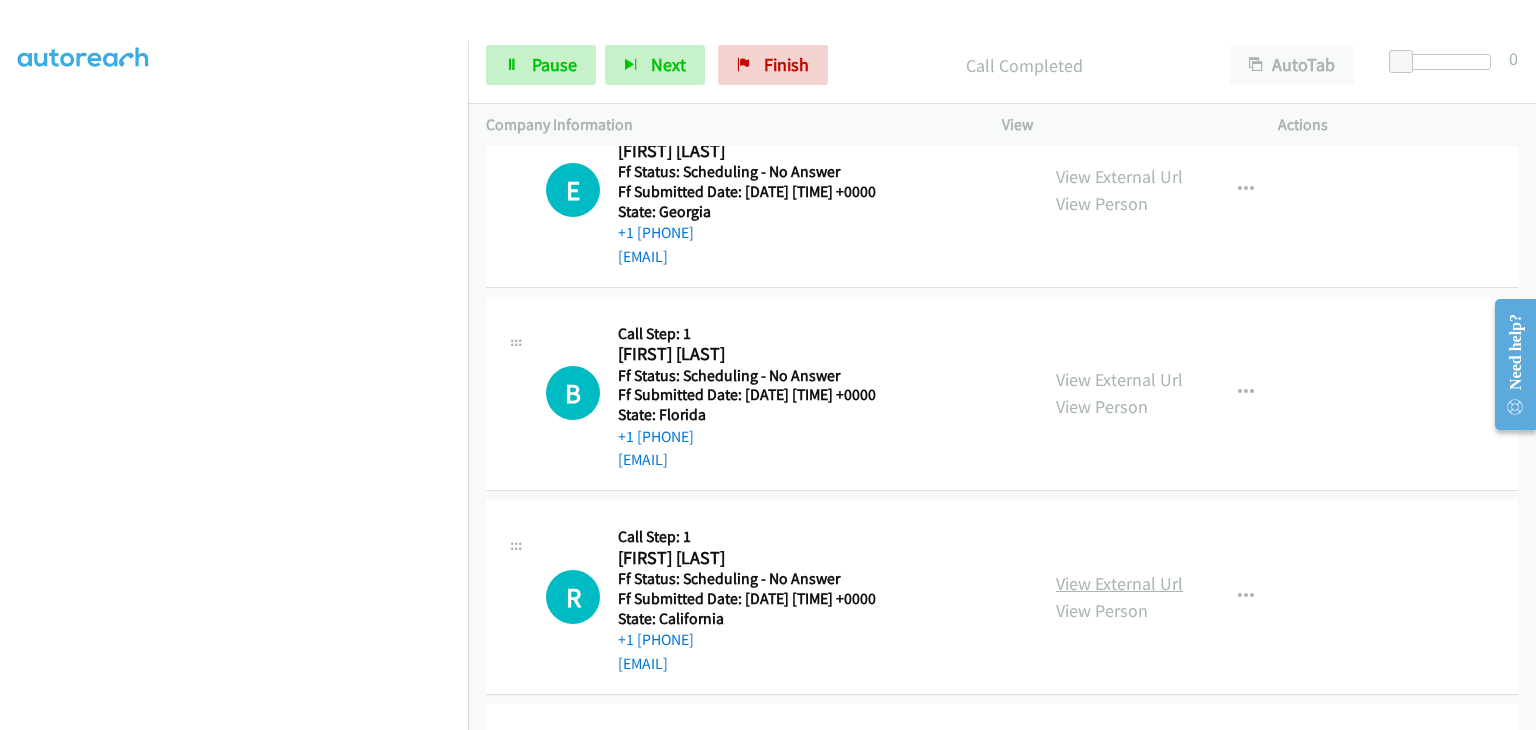 click on "View External Url" at bounding box center [1119, 583] 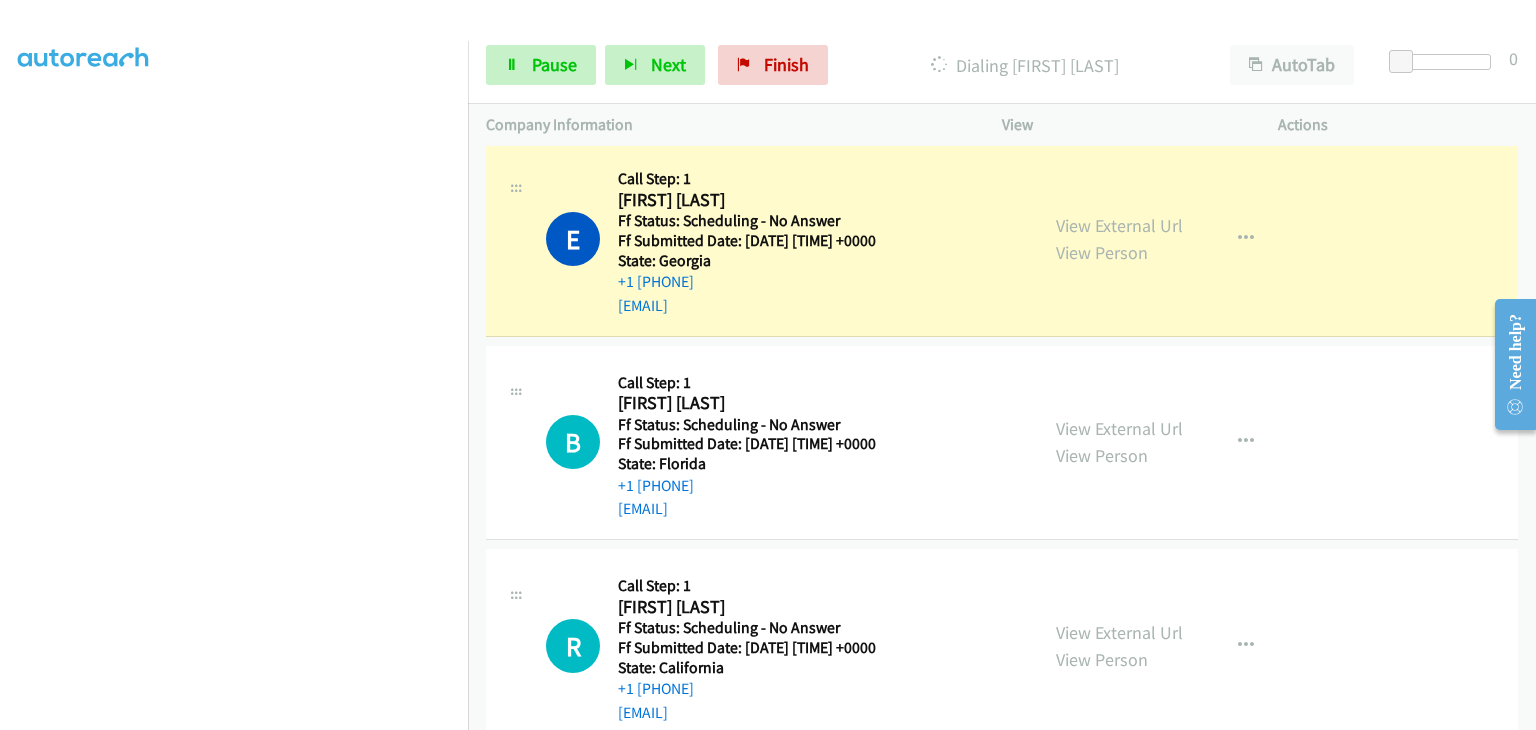 scroll, scrollTop: 1042, scrollLeft: 0, axis: vertical 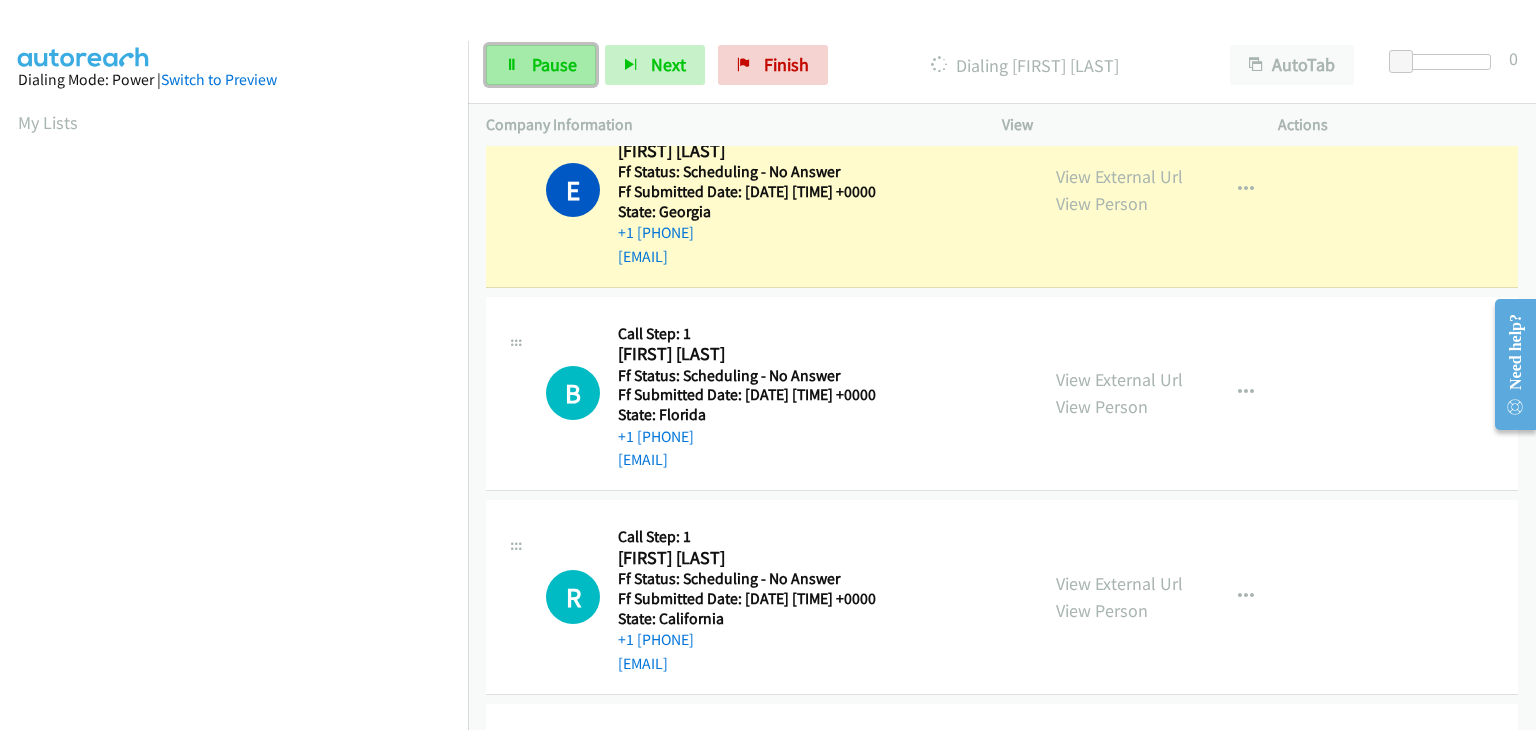click on "Pause" at bounding box center [554, 64] 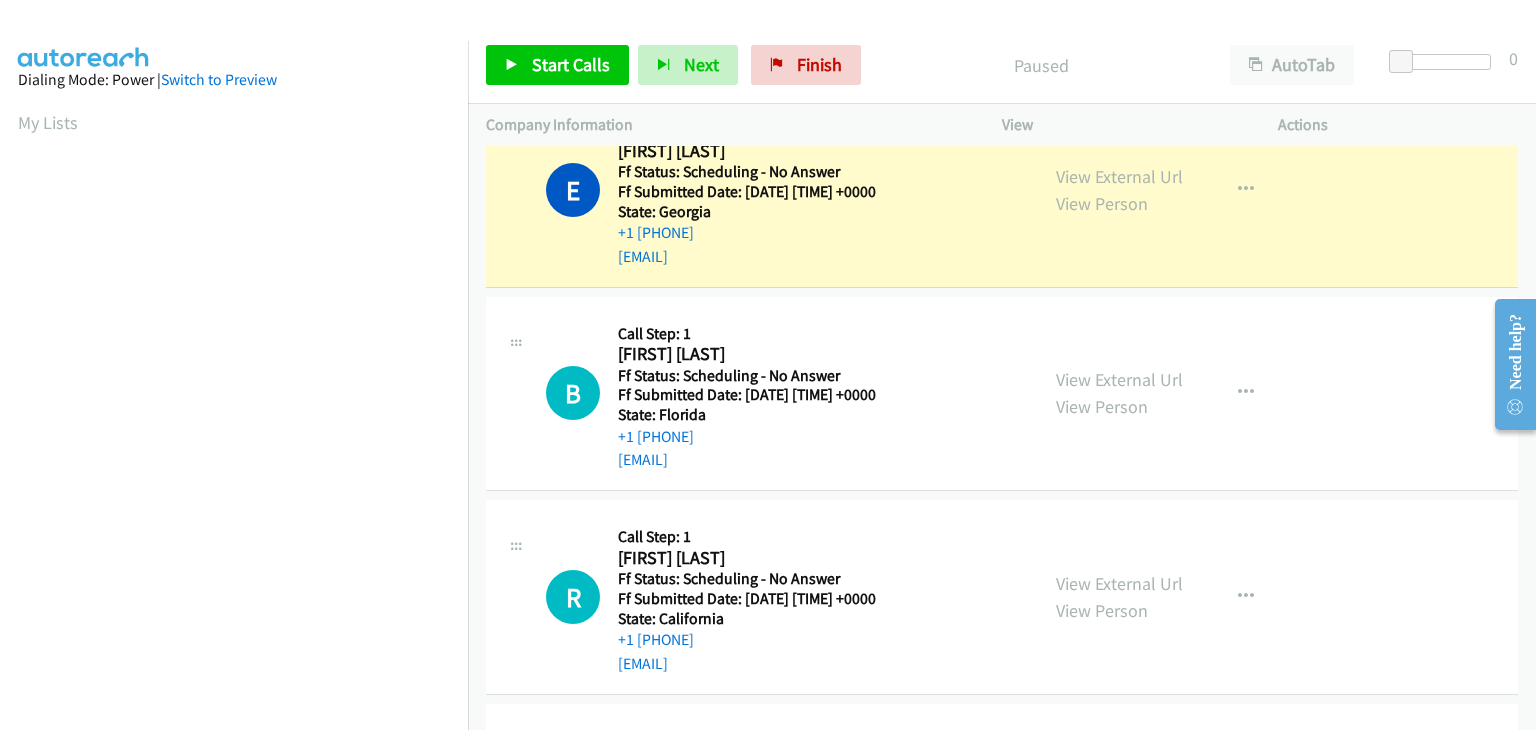 scroll, scrollTop: 392, scrollLeft: 0, axis: vertical 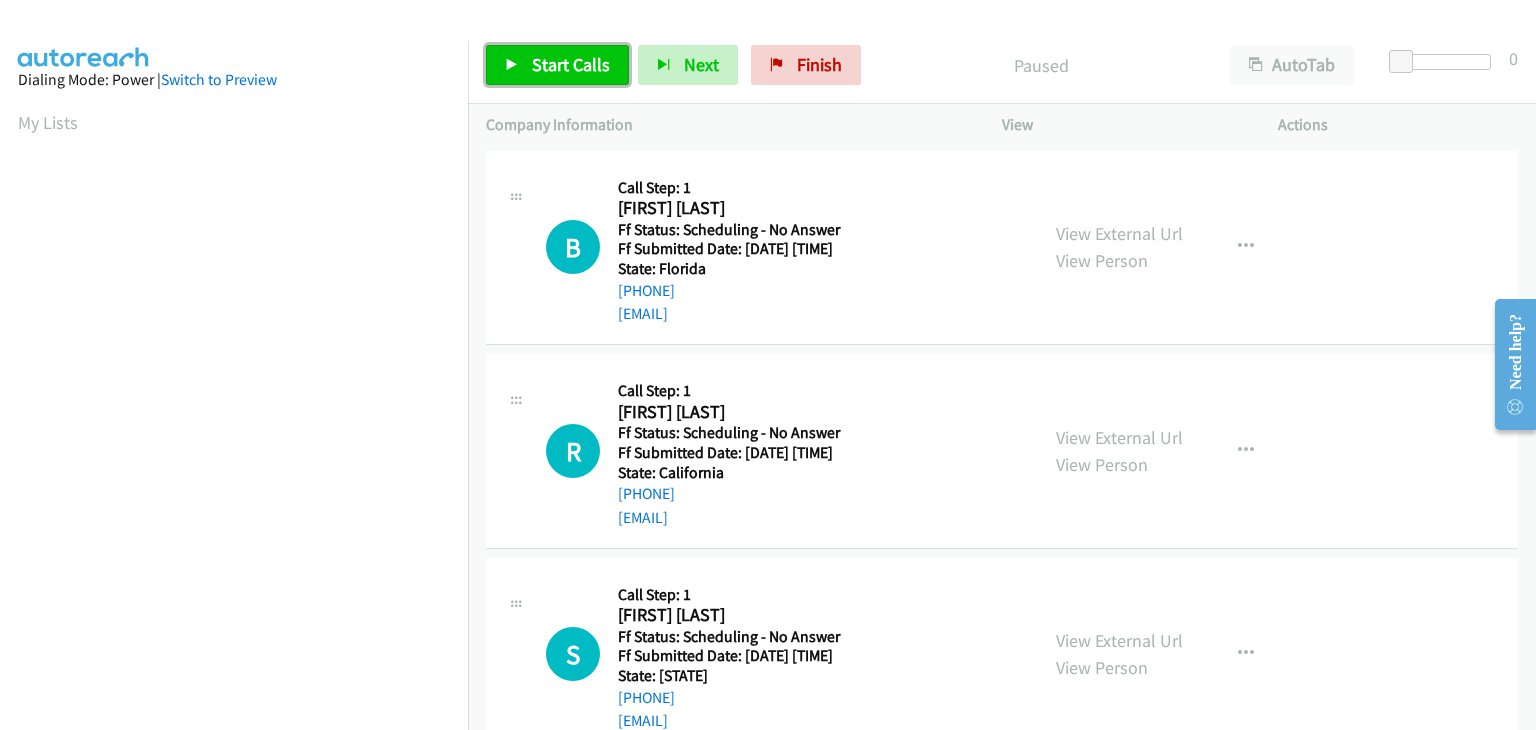 click on "Start Calls" at bounding box center (571, 64) 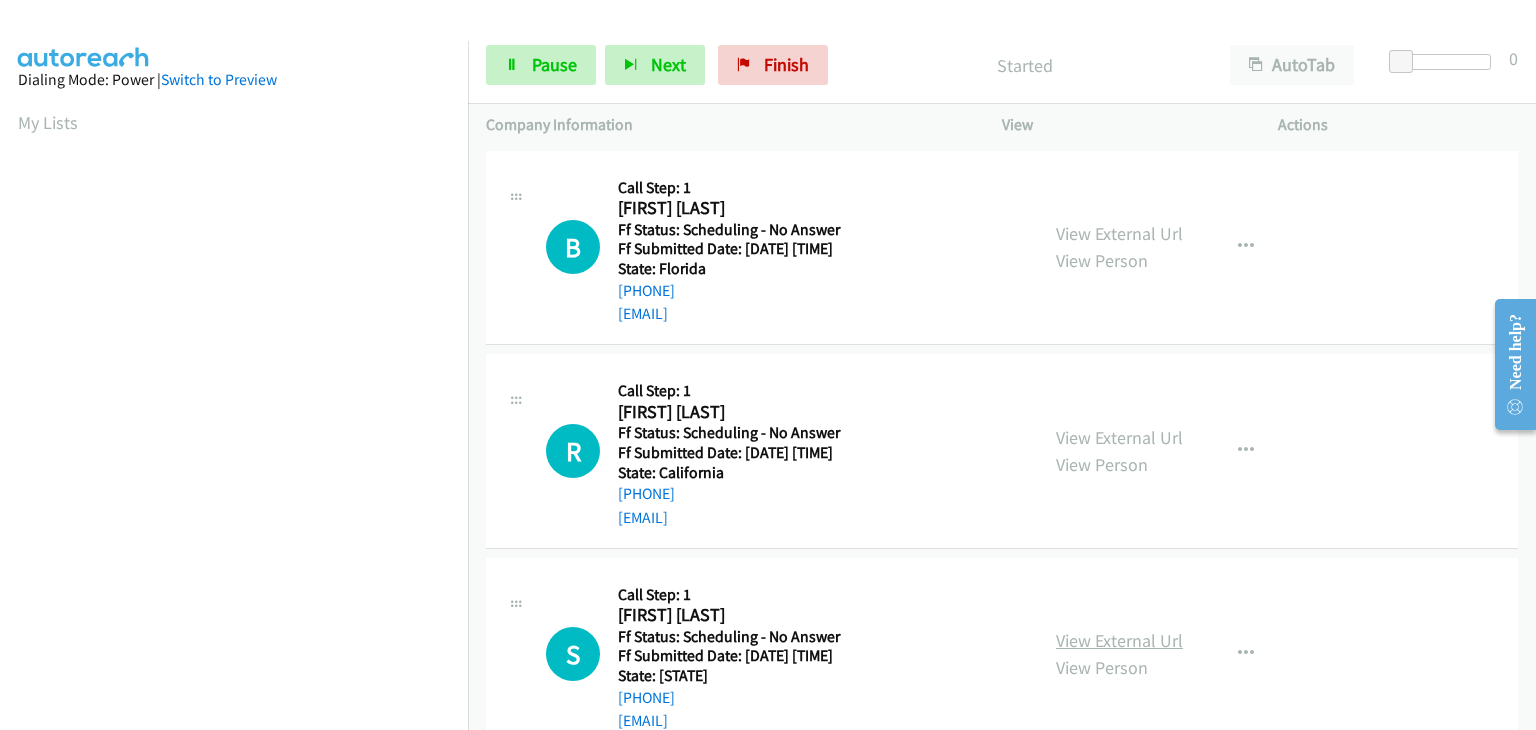 click on "View External Url" at bounding box center (1119, 640) 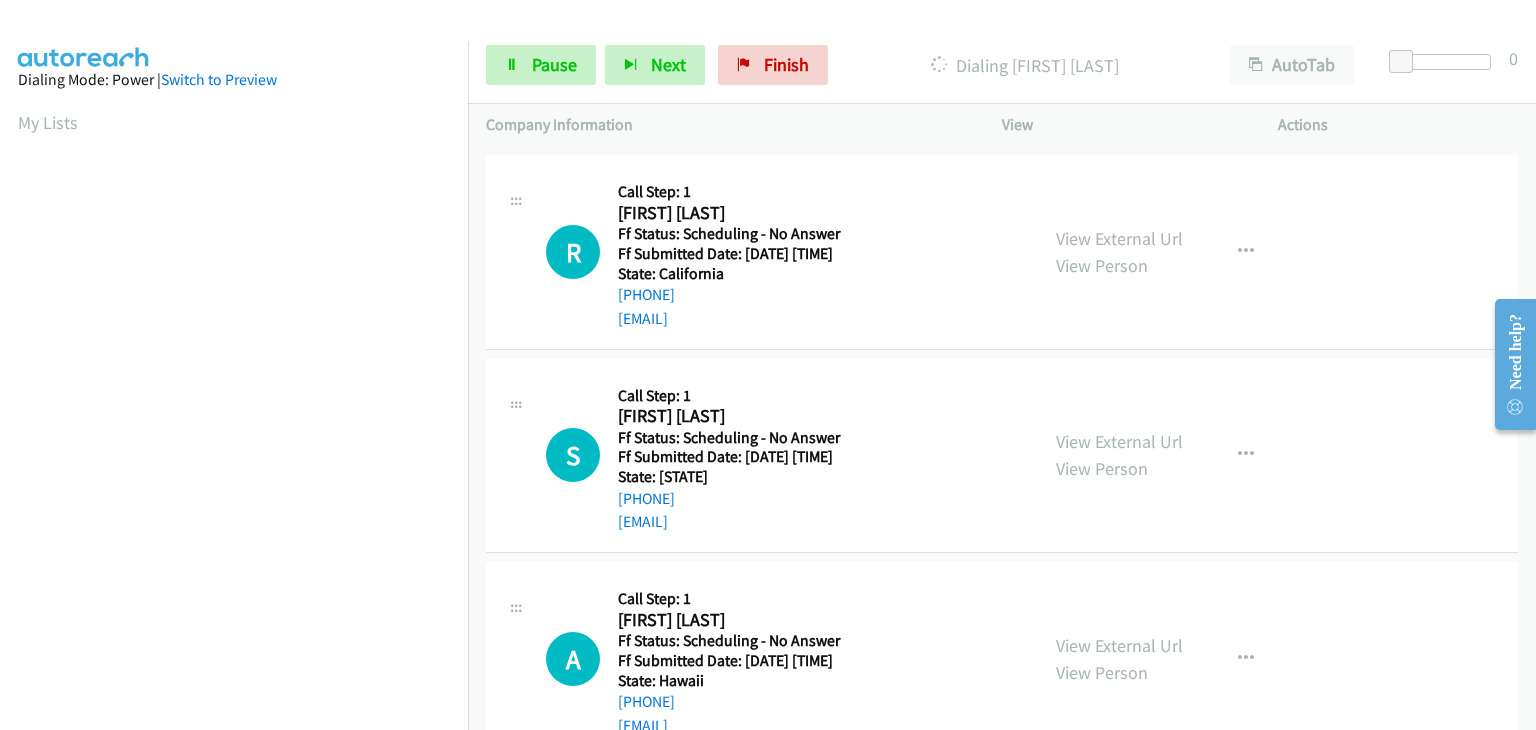 scroll, scrollTop: 200, scrollLeft: 0, axis: vertical 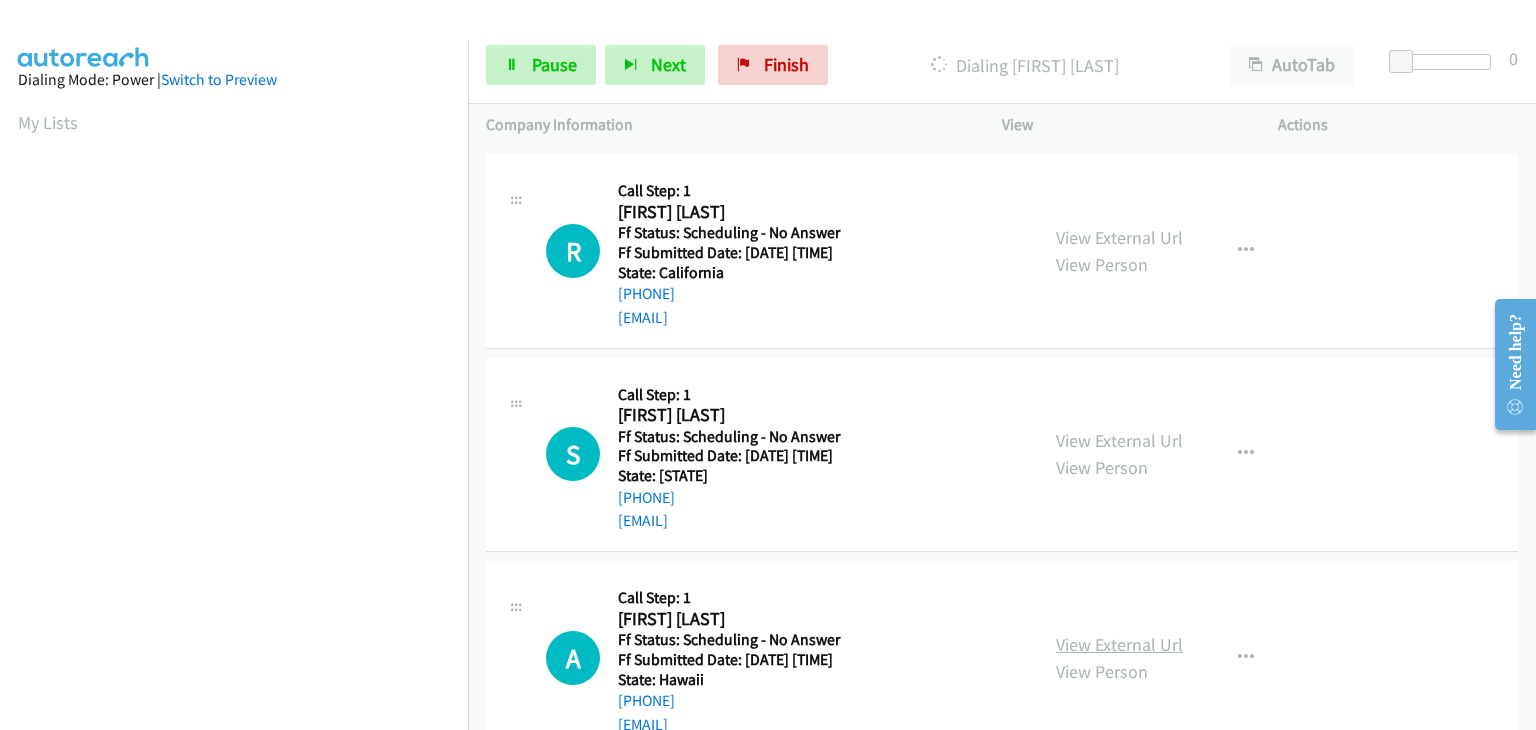click on "View External Url" at bounding box center [1119, 644] 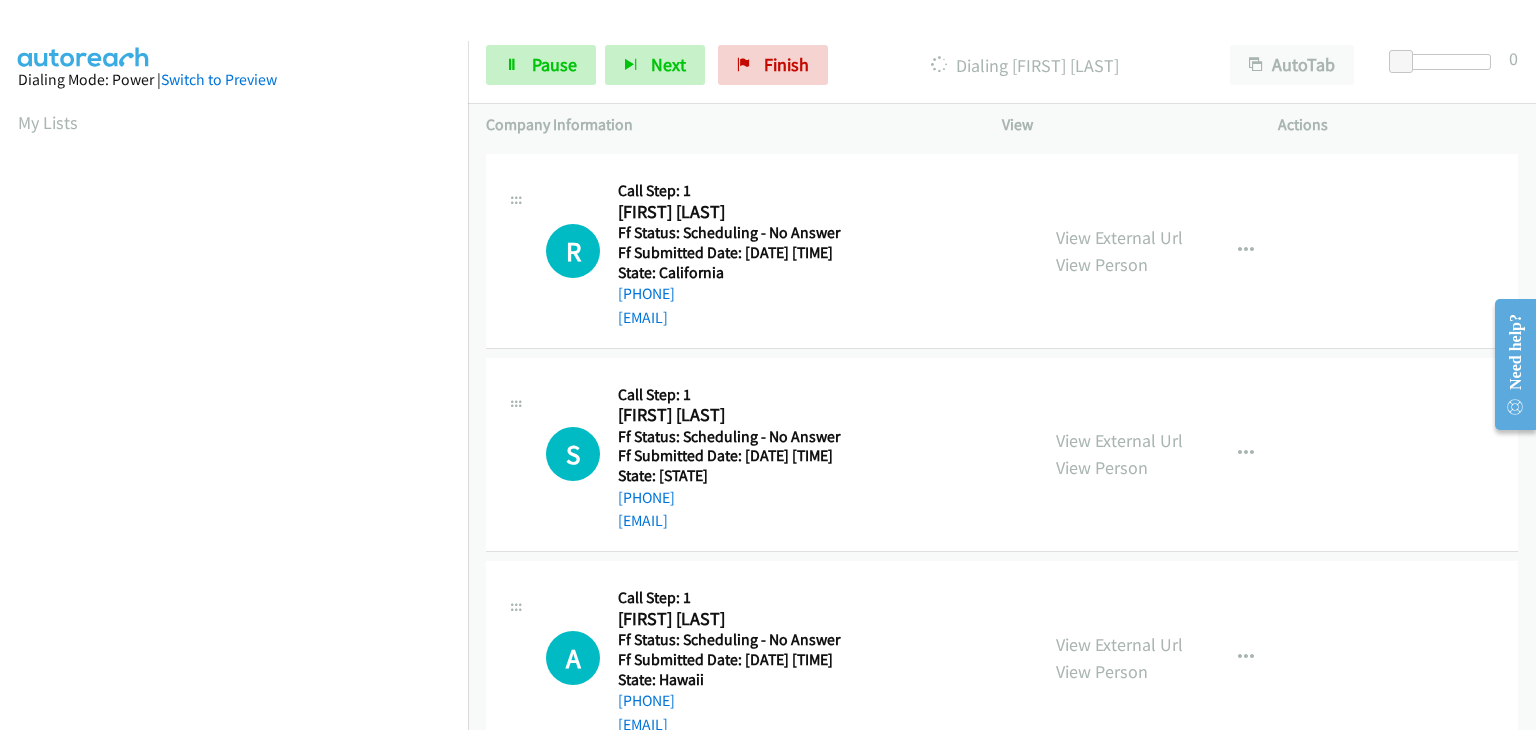 scroll, scrollTop: 392, scrollLeft: 0, axis: vertical 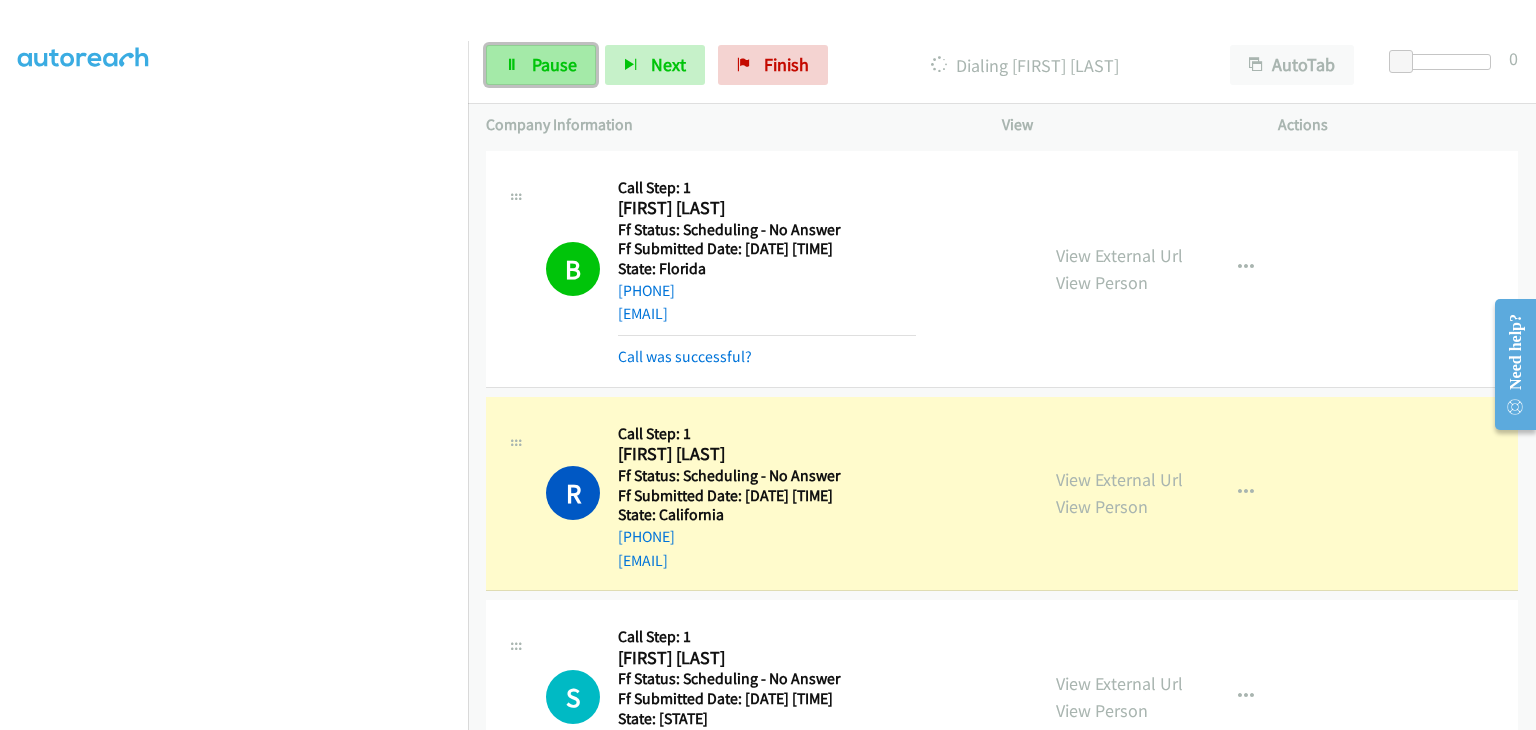 click on "Pause" at bounding box center [541, 65] 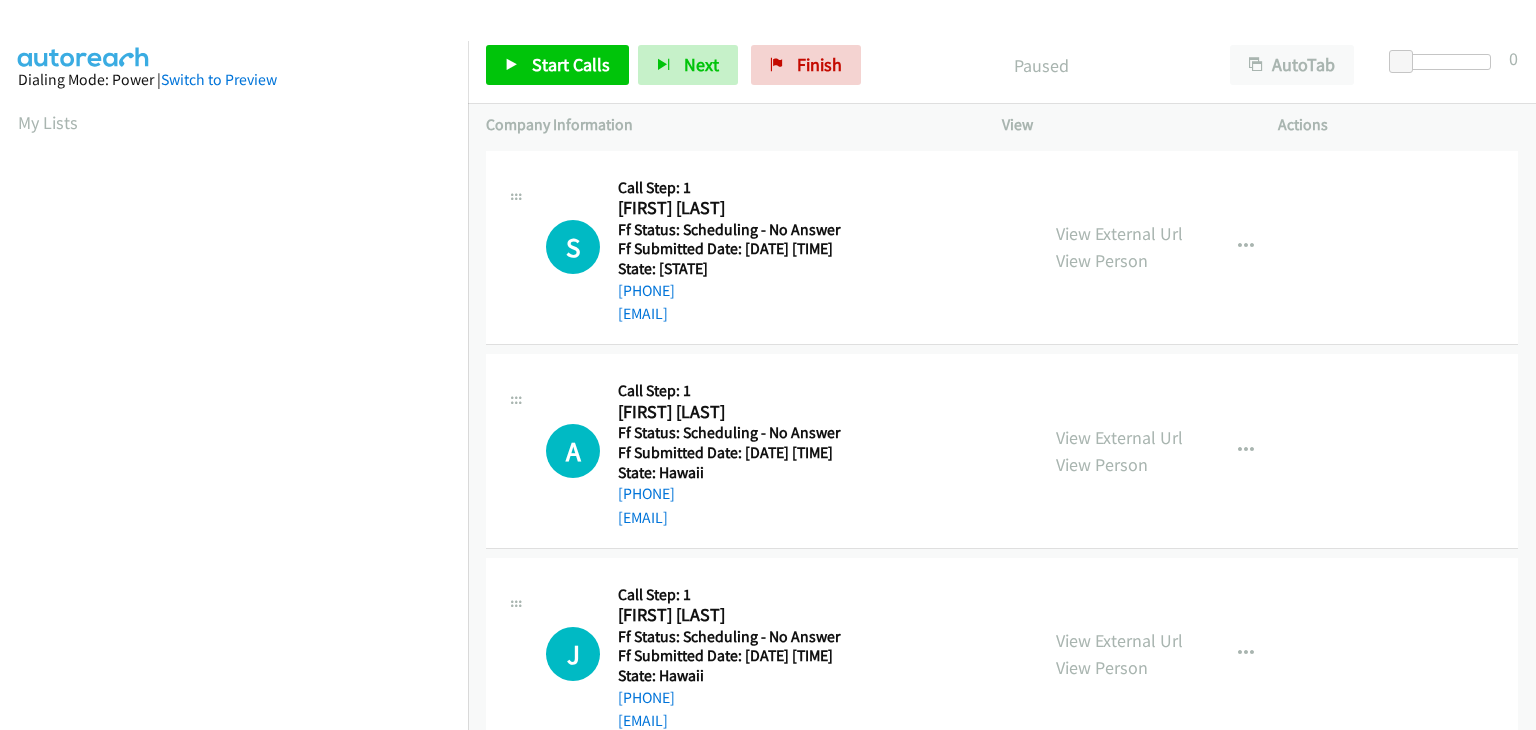 scroll, scrollTop: 0, scrollLeft: 0, axis: both 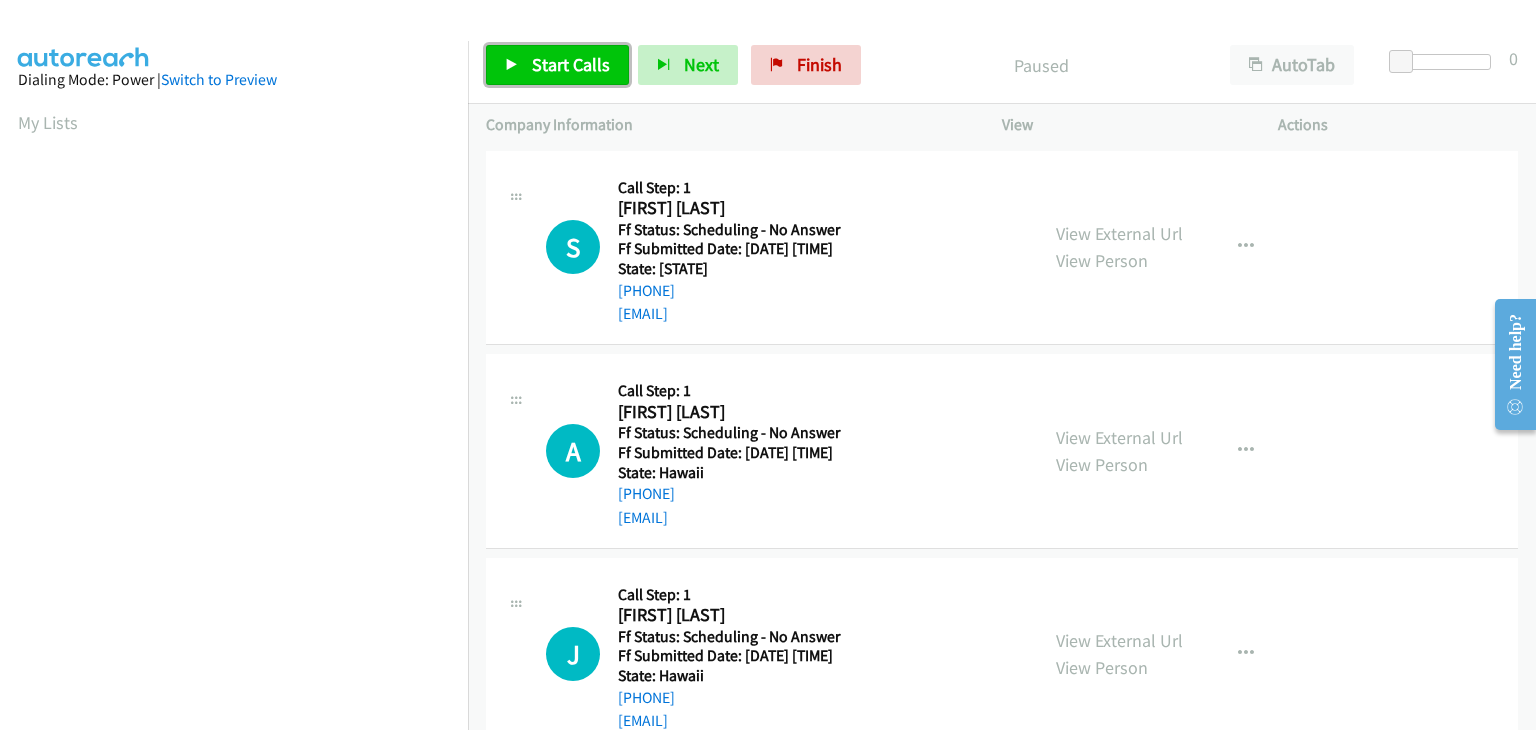 click on "Start Calls" at bounding box center [571, 64] 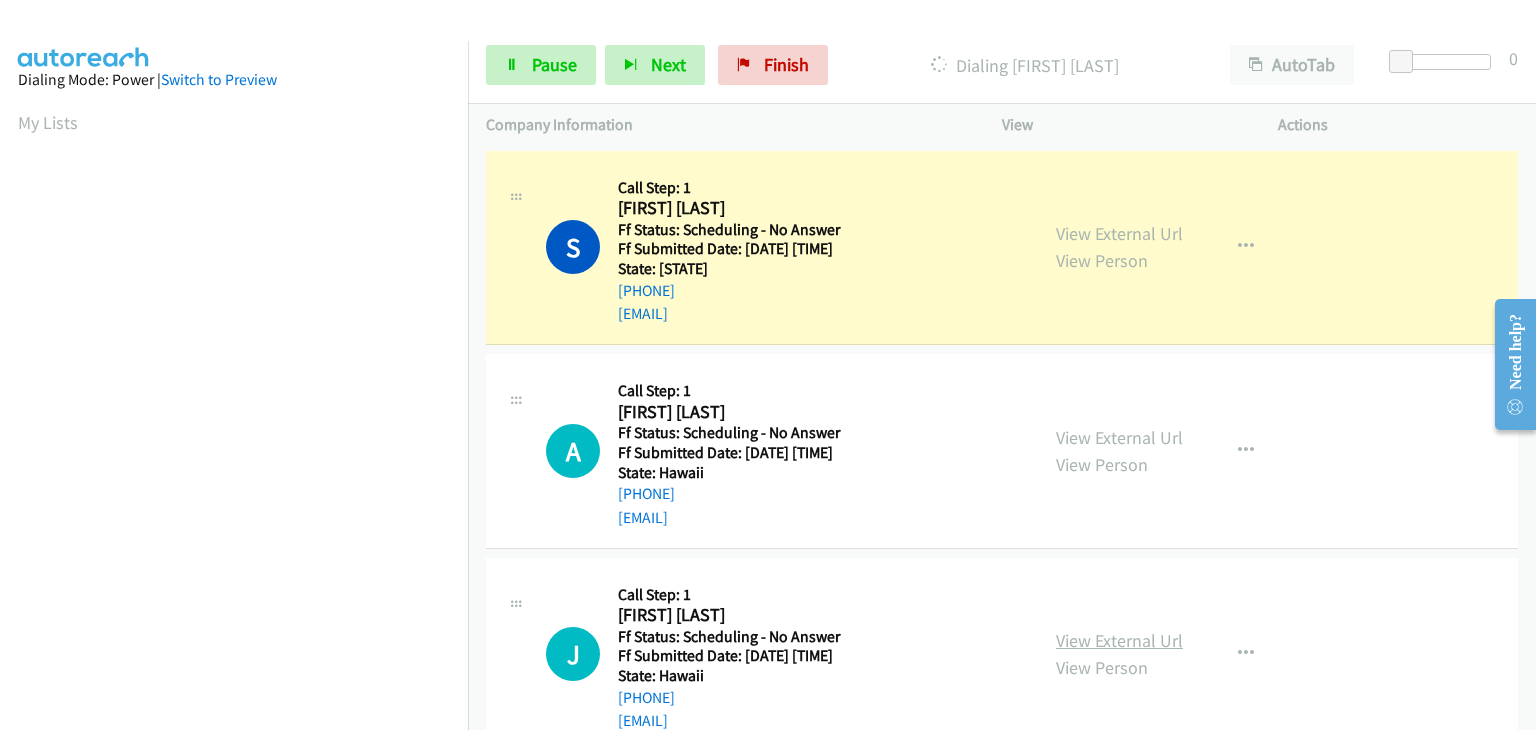 click on "View External Url" at bounding box center [1119, 640] 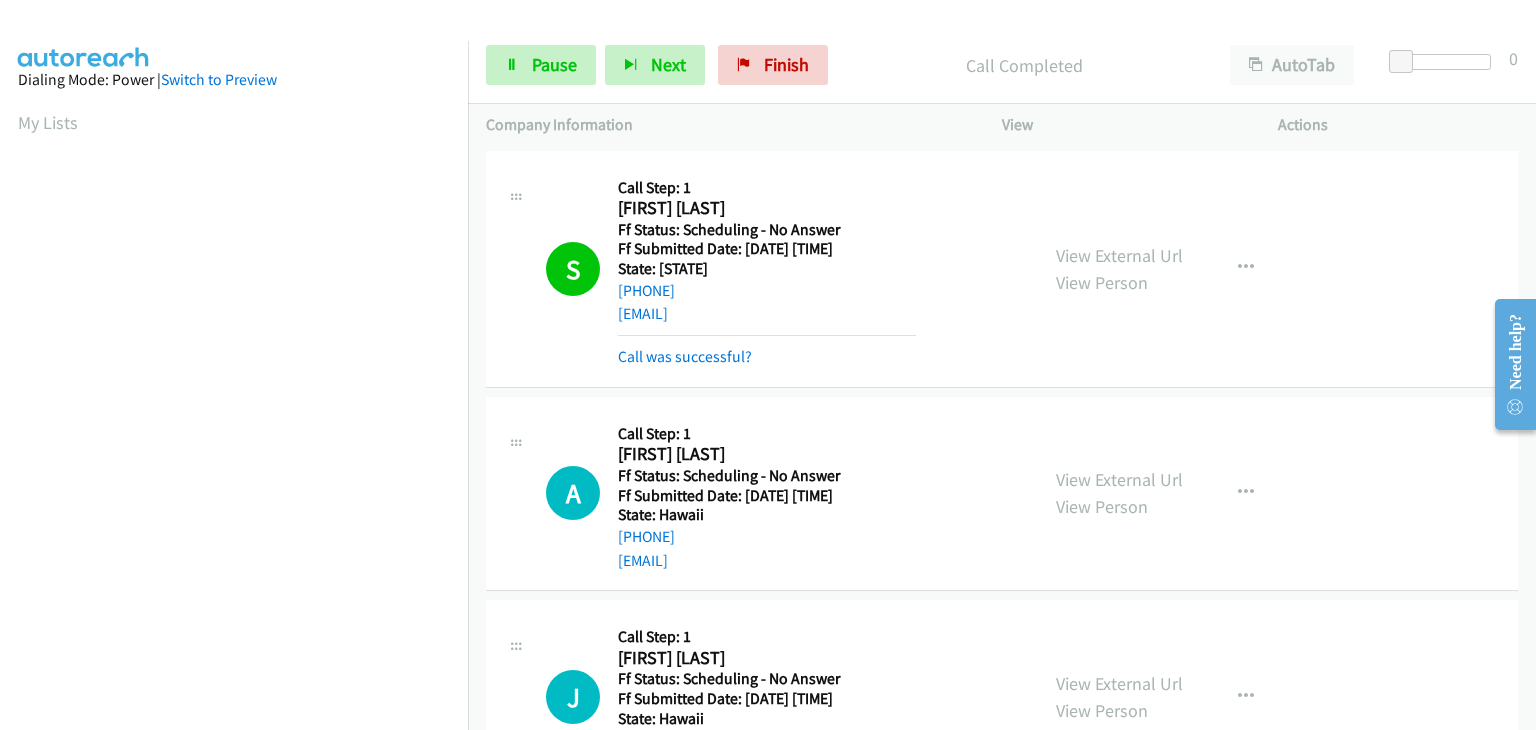 scroll, scrollTop: 392, scrollLeft: 0, axis: vertical 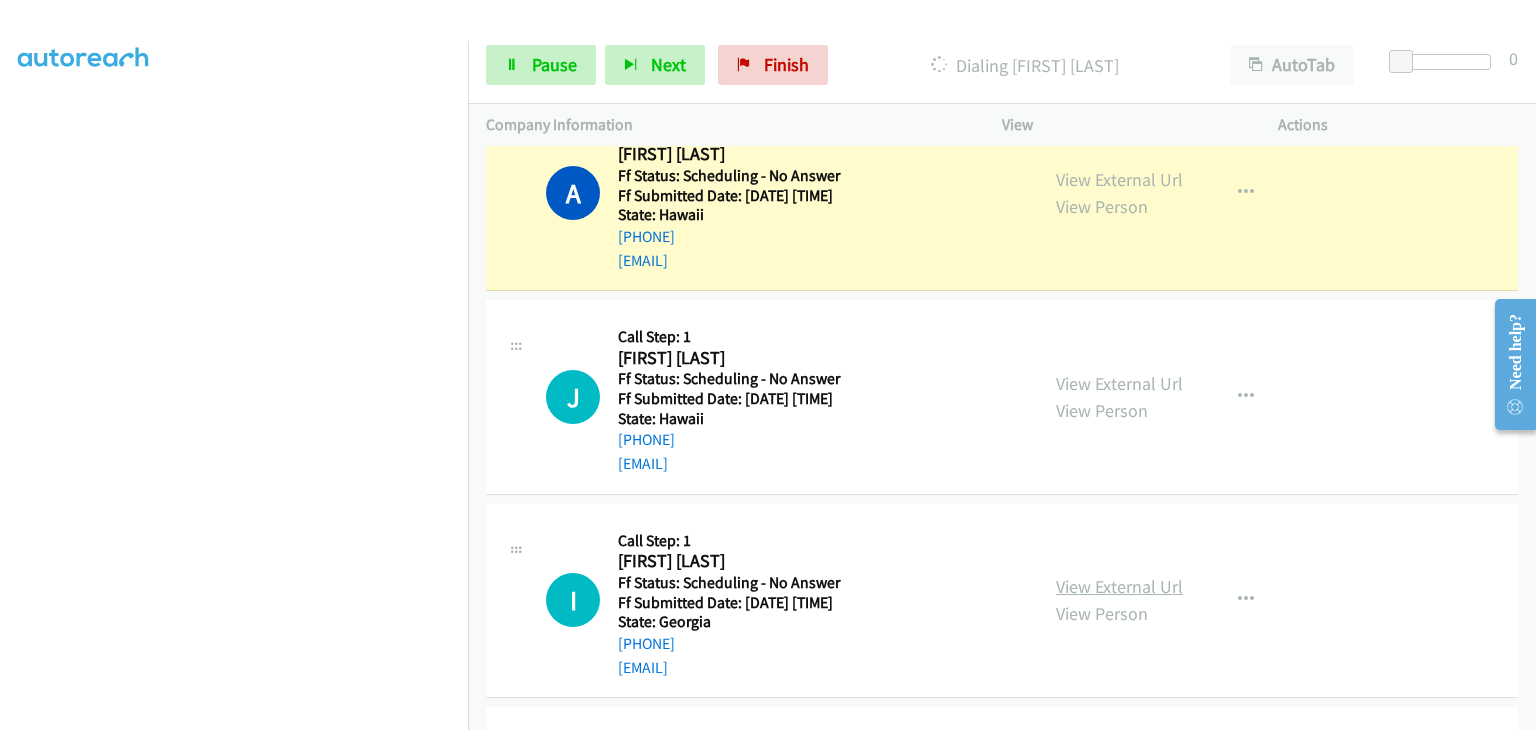 click on "View External Url" at bounding box center (1119, 586) 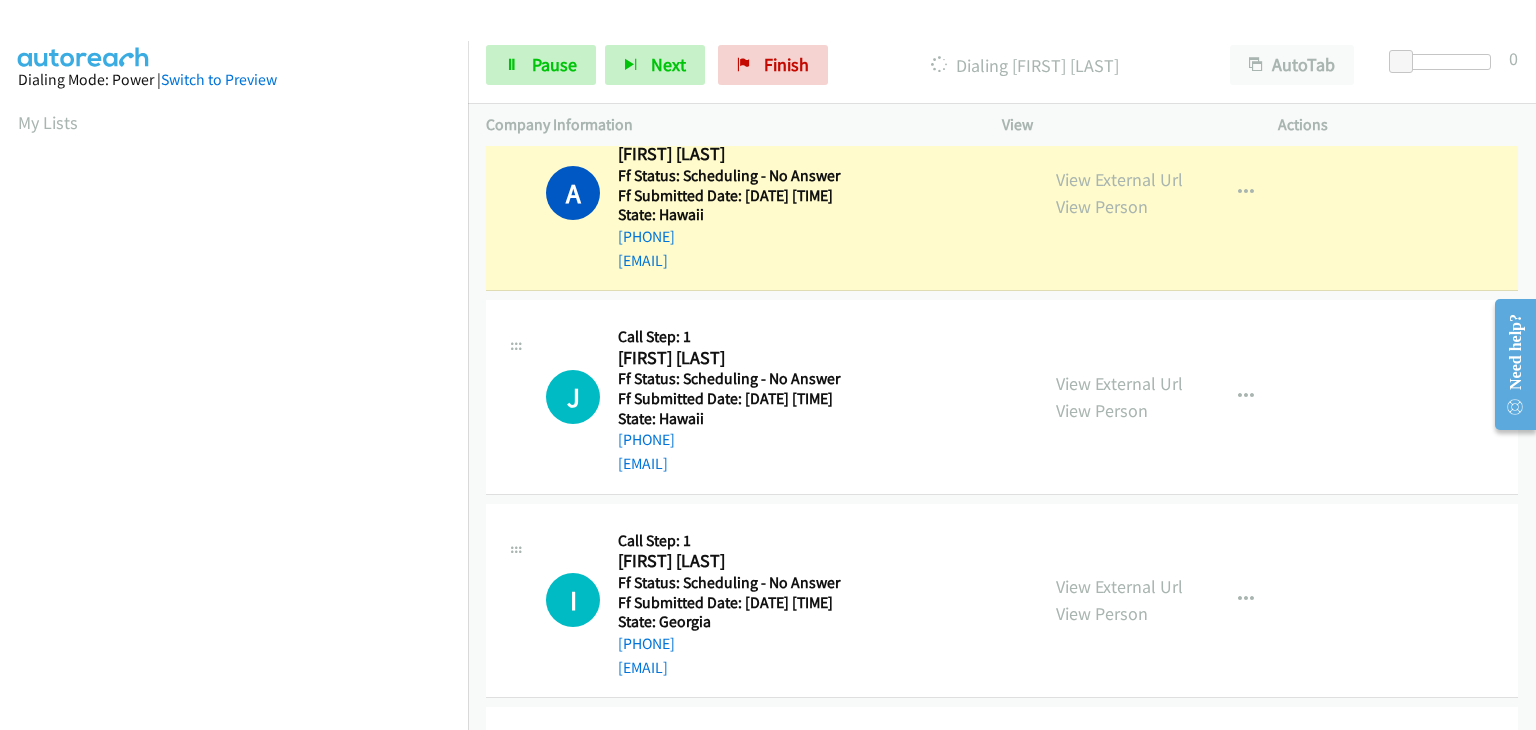 scroll, scrollTop: 0, scrollLeft: 0, axis: both 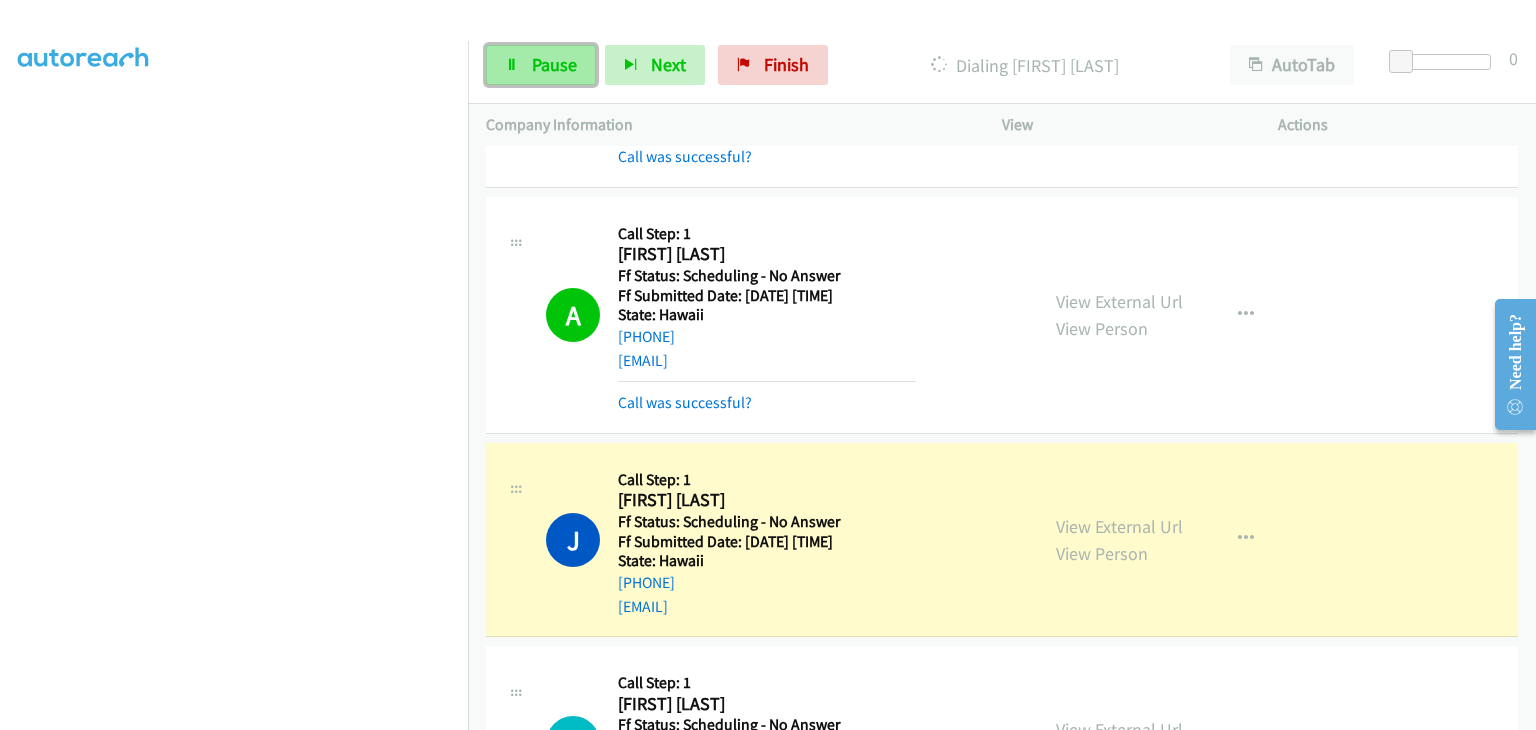 click on "Pause" at bounding box center (541, 65) 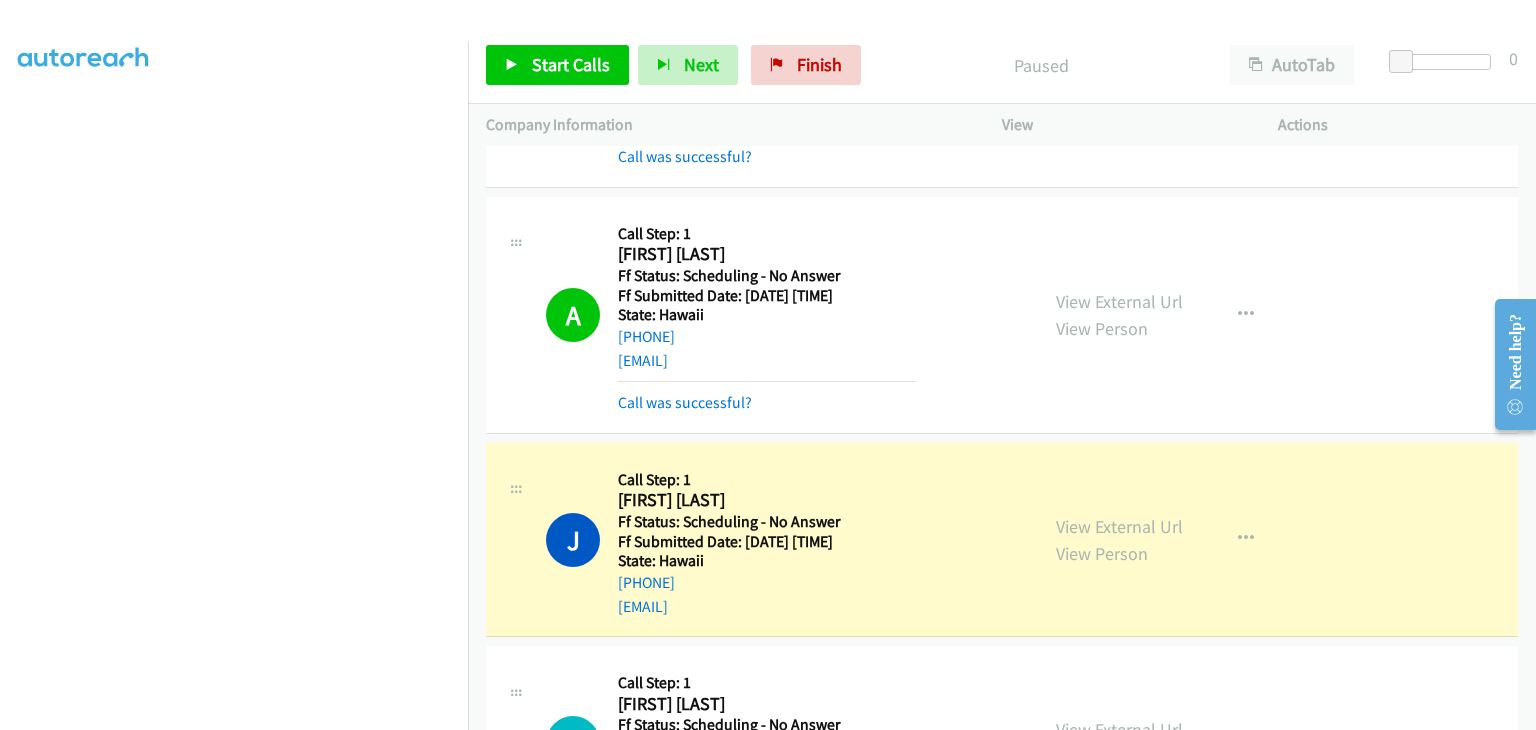 click at bounding box center (234, 255) 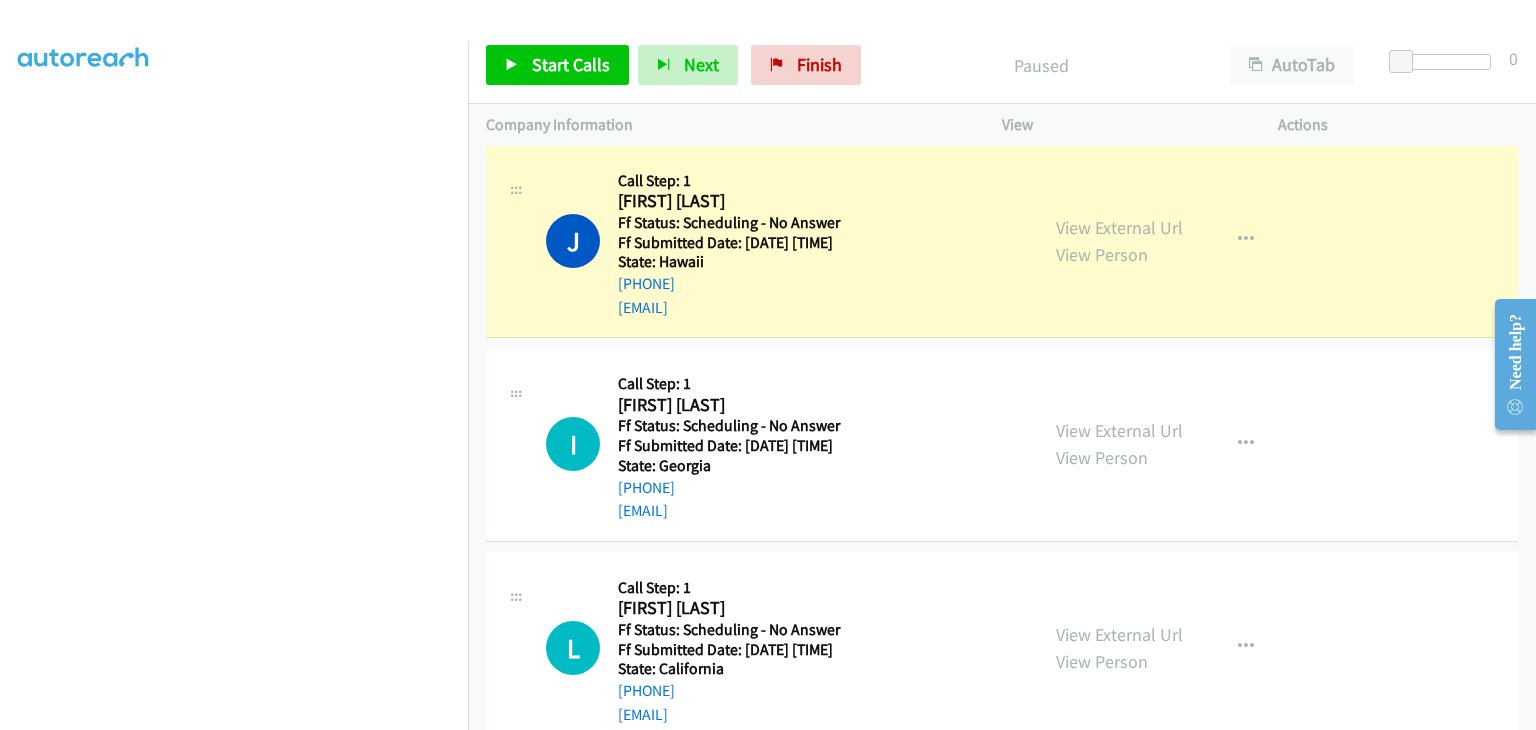 scroll, scrollTop: 500, scrollLeft: 0, axis: vertical 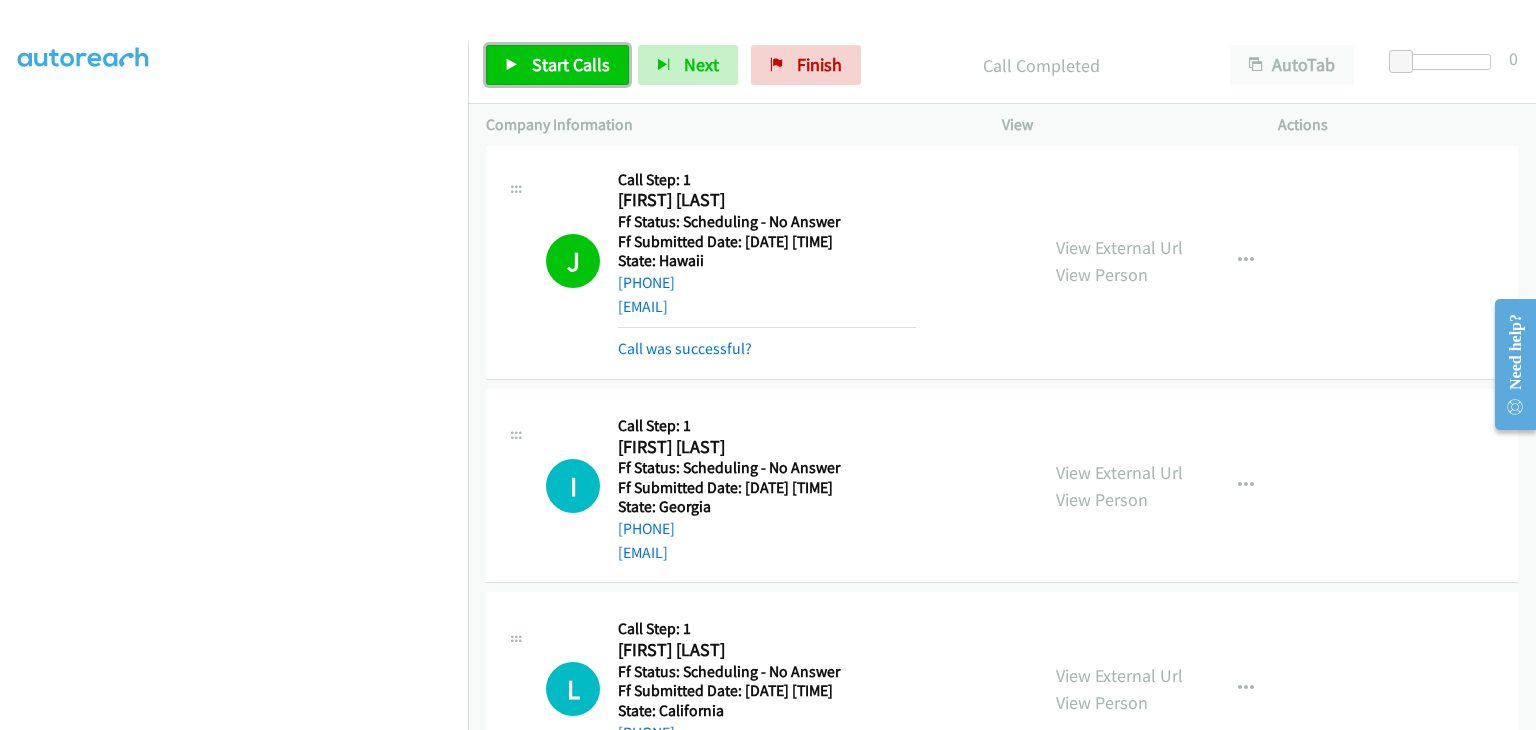 click on "Start Calls" at bounding box center (571, 64) 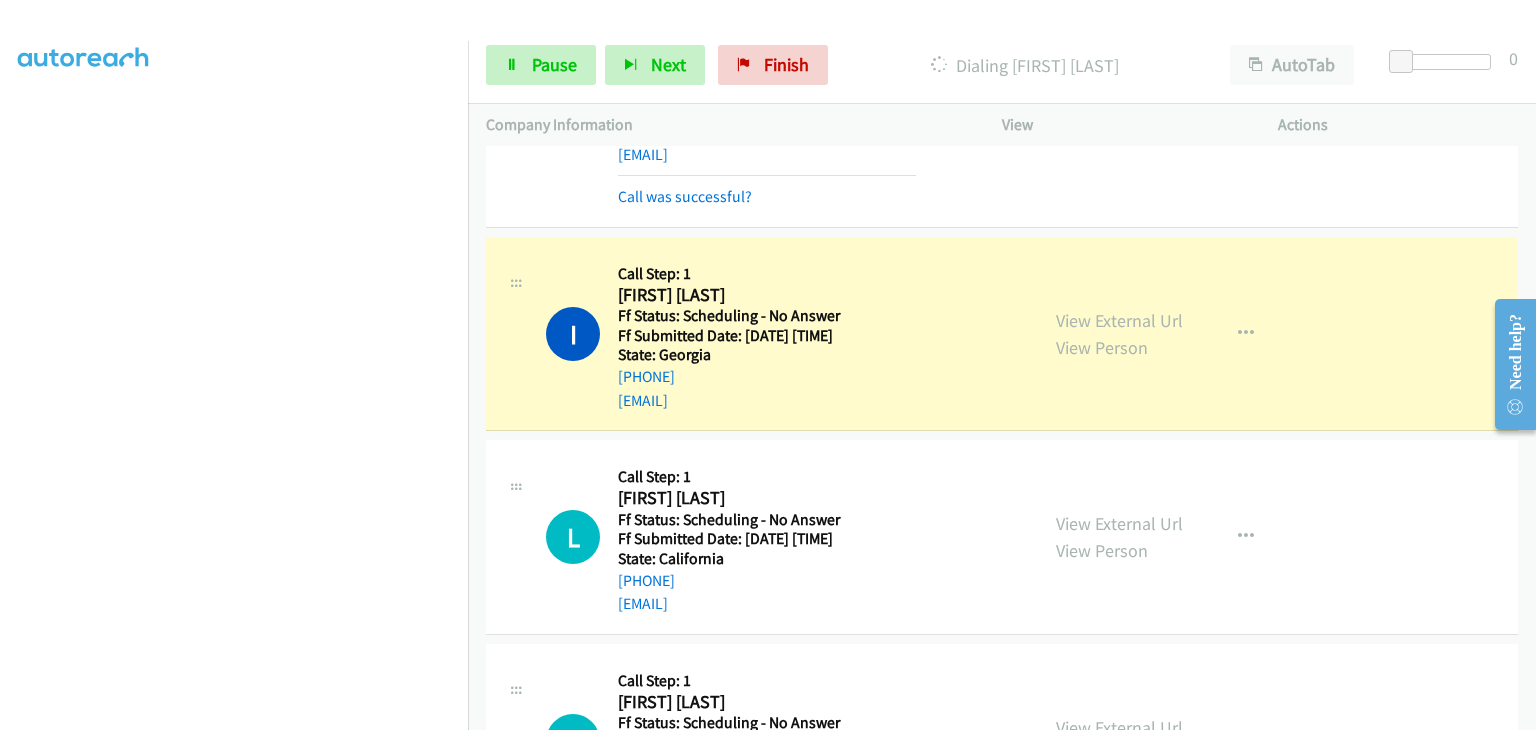 scroll, scrollTop: 700, scrollLeft: 0, axis: vertical 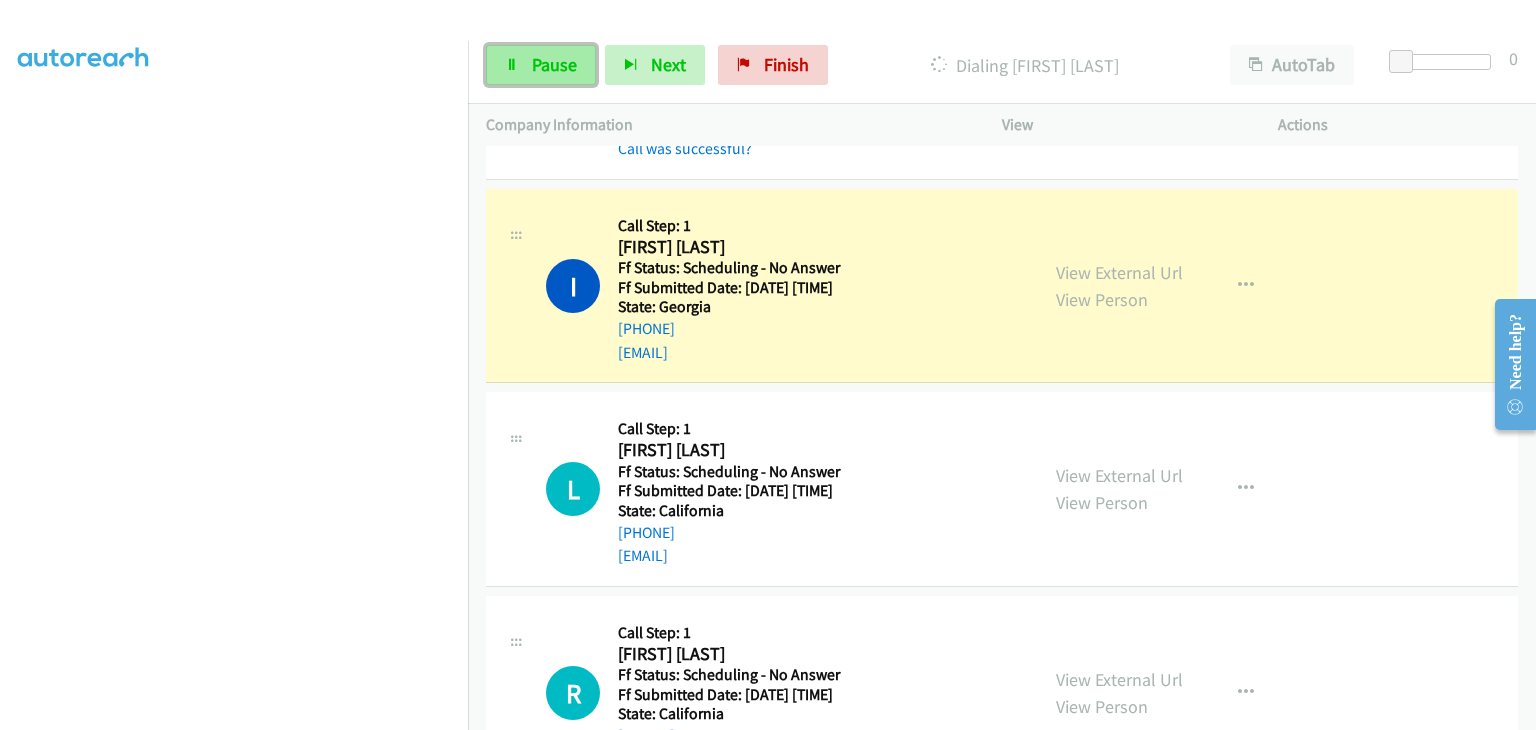 click on "Pause" at bounding box center [554, 64] 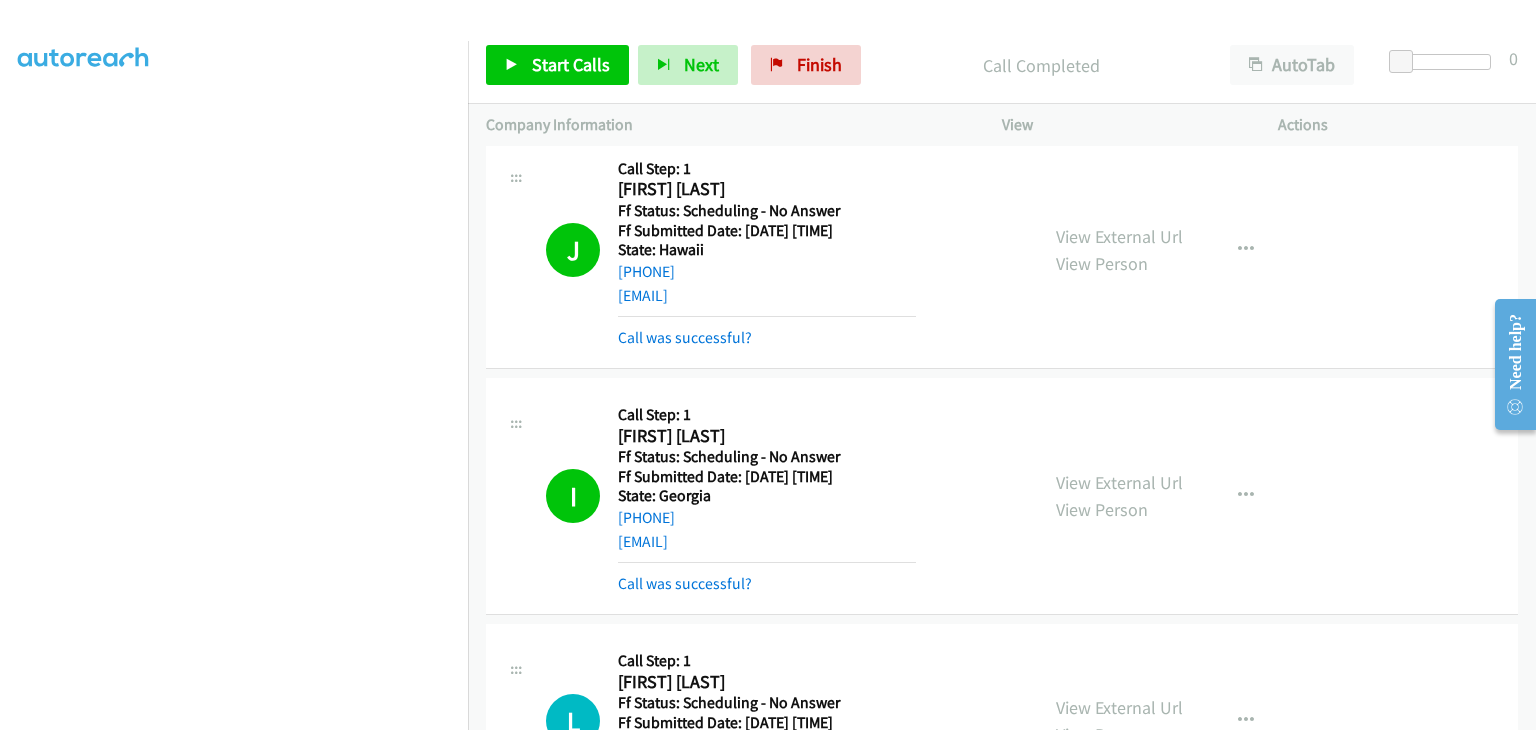 scroll, scrollTop: 200, scrollLeft: 0, axis: vertical 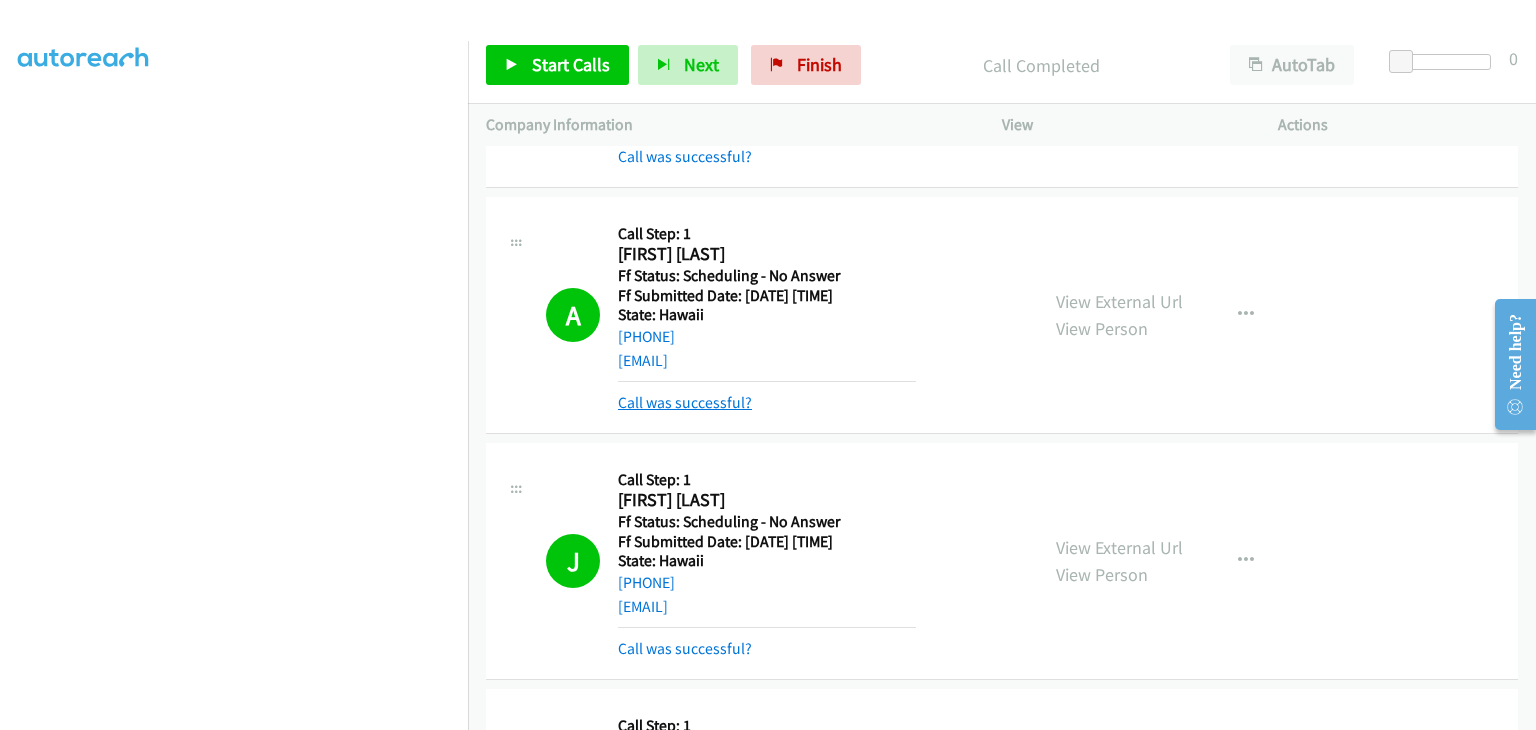 click on "Call was successful?" at bounding box center [685, 402] 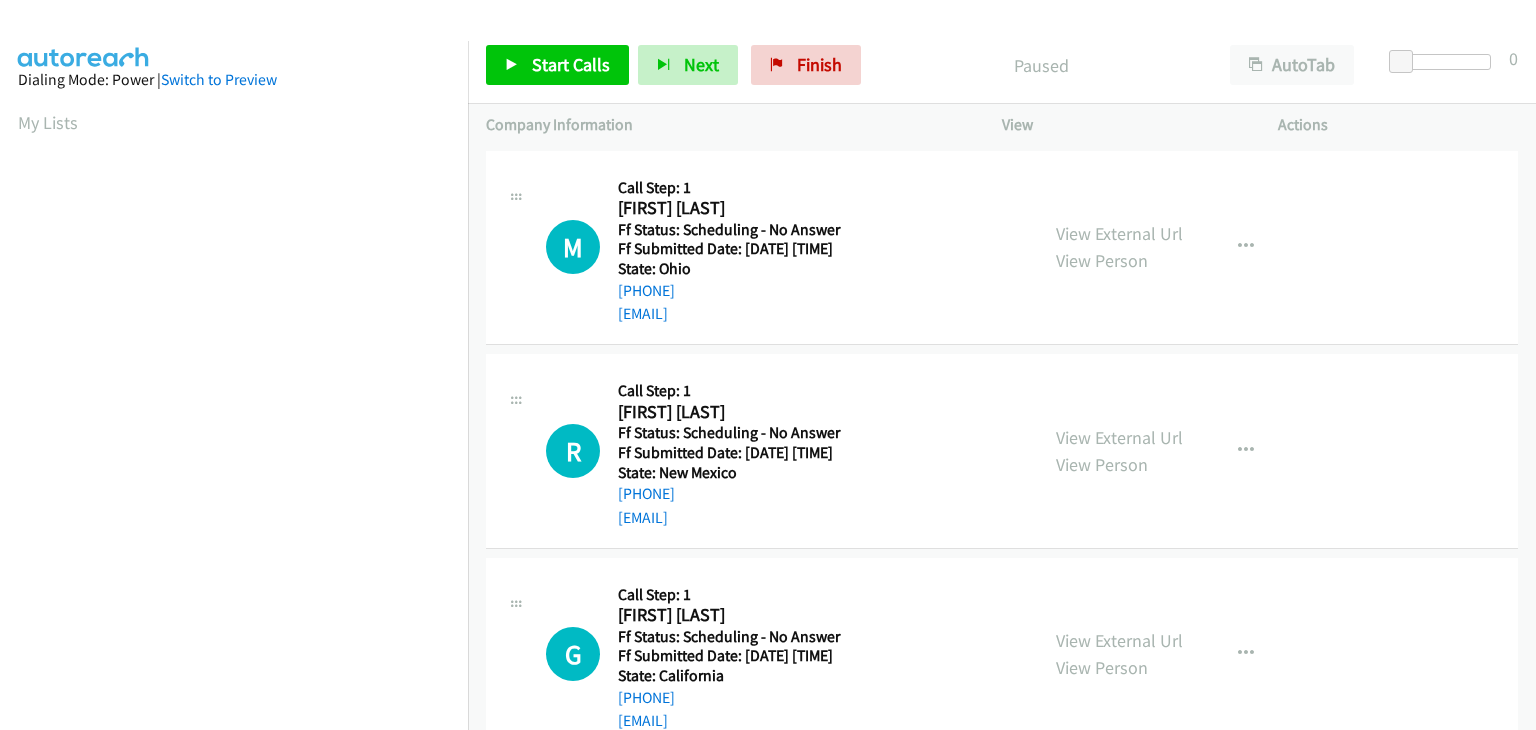 scroll, scrollTop: 0, scrollLeft: 0, axis: both 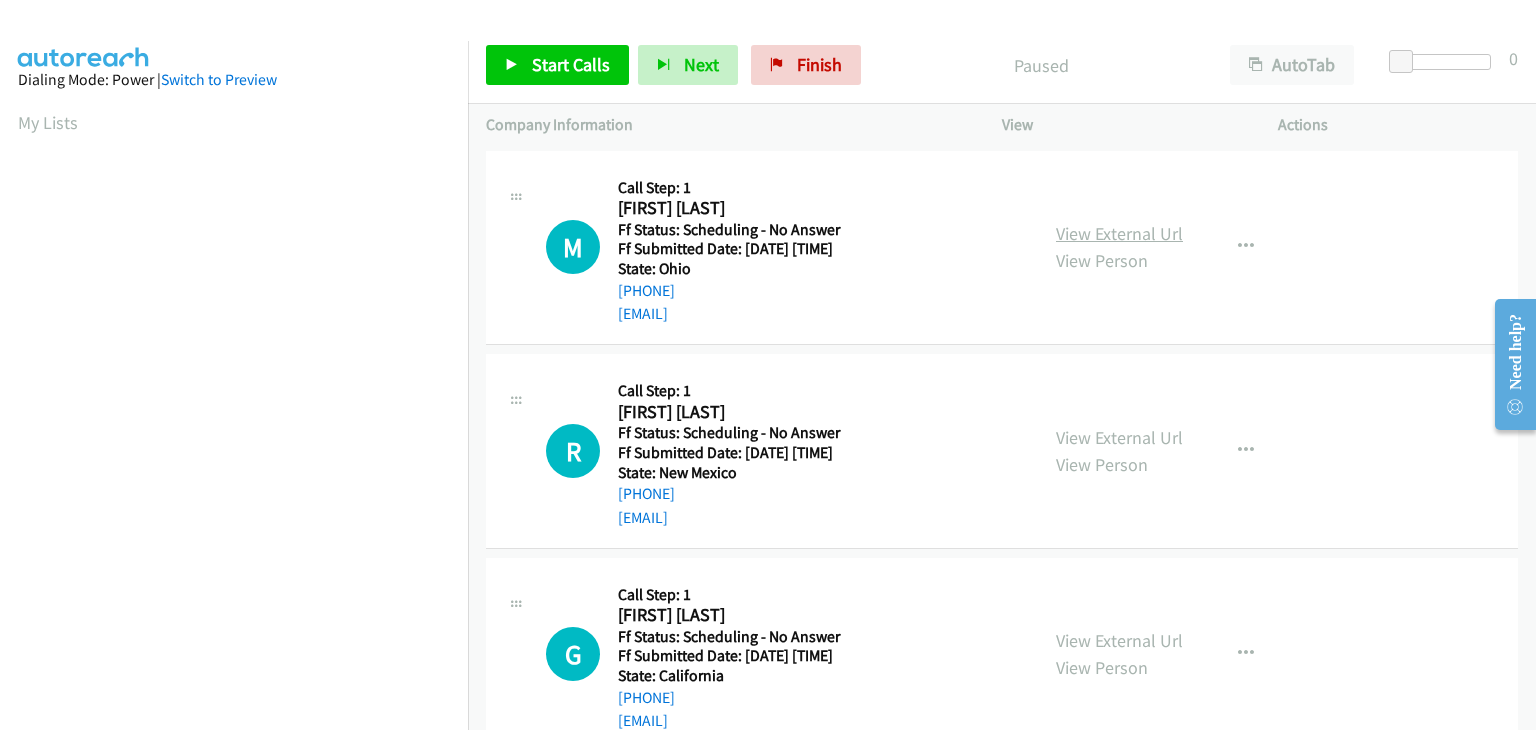 click on "View External Url" at bounding box center [1119, 233] 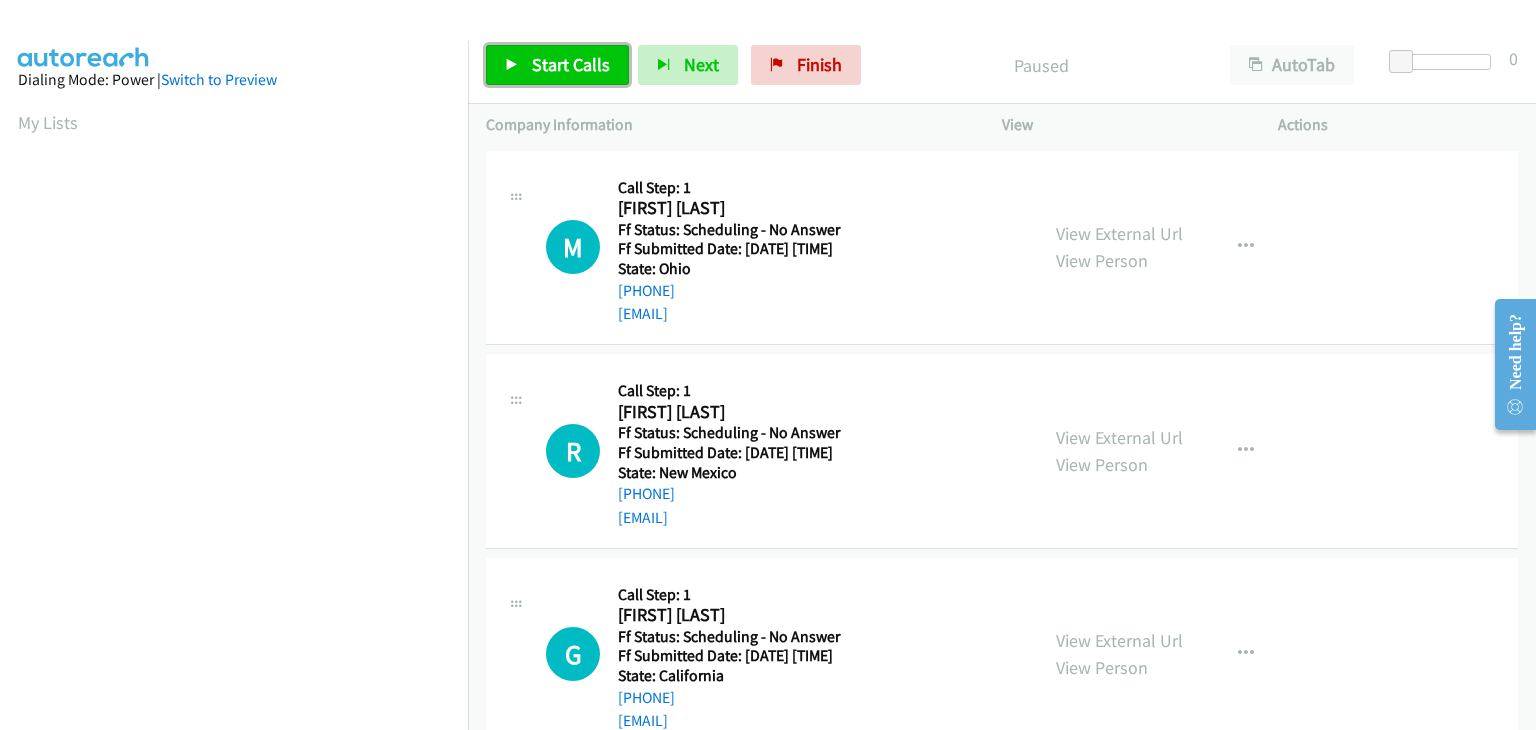 click on "Start Calls" at bounding box center (557, 65) 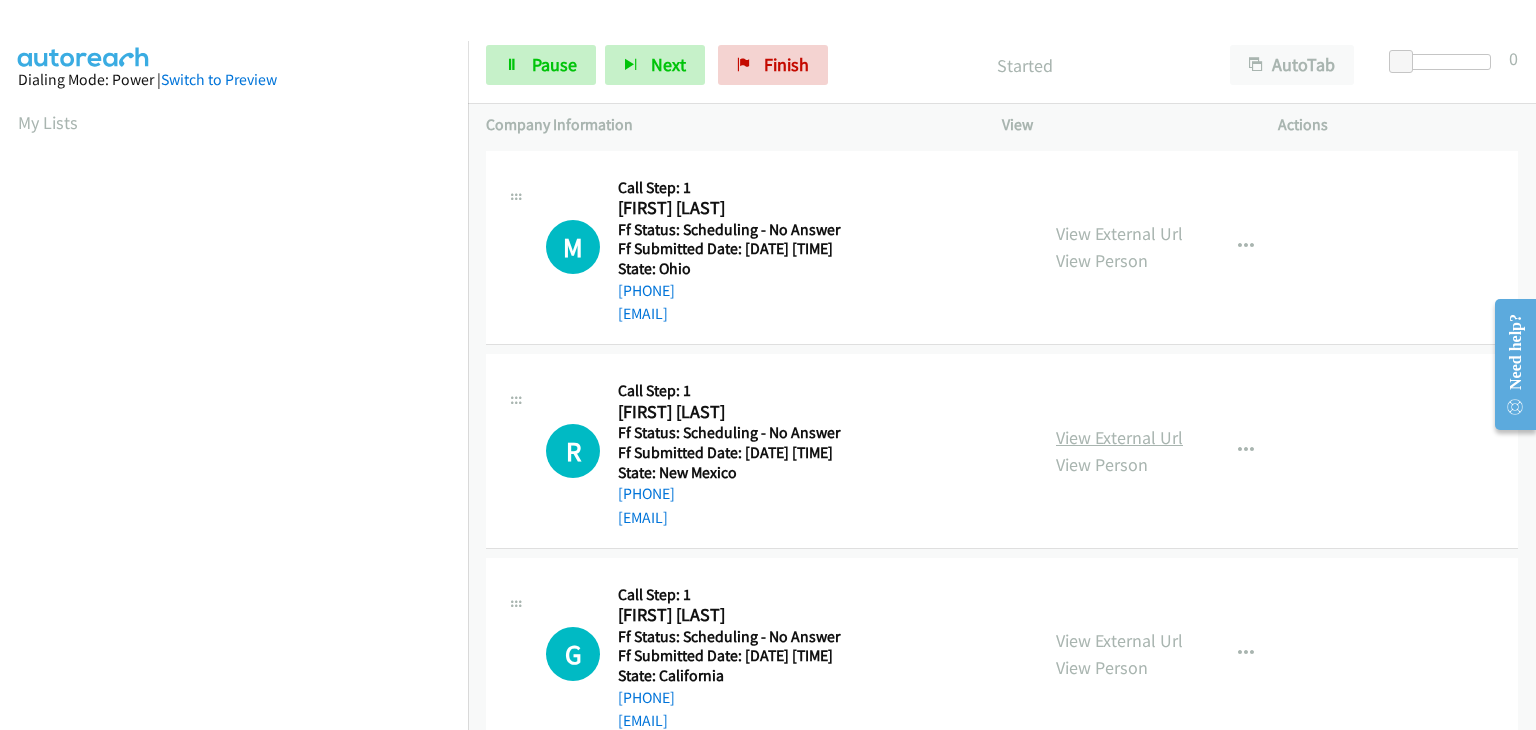 click on "View External Url" at bounding box center (1119, 437) 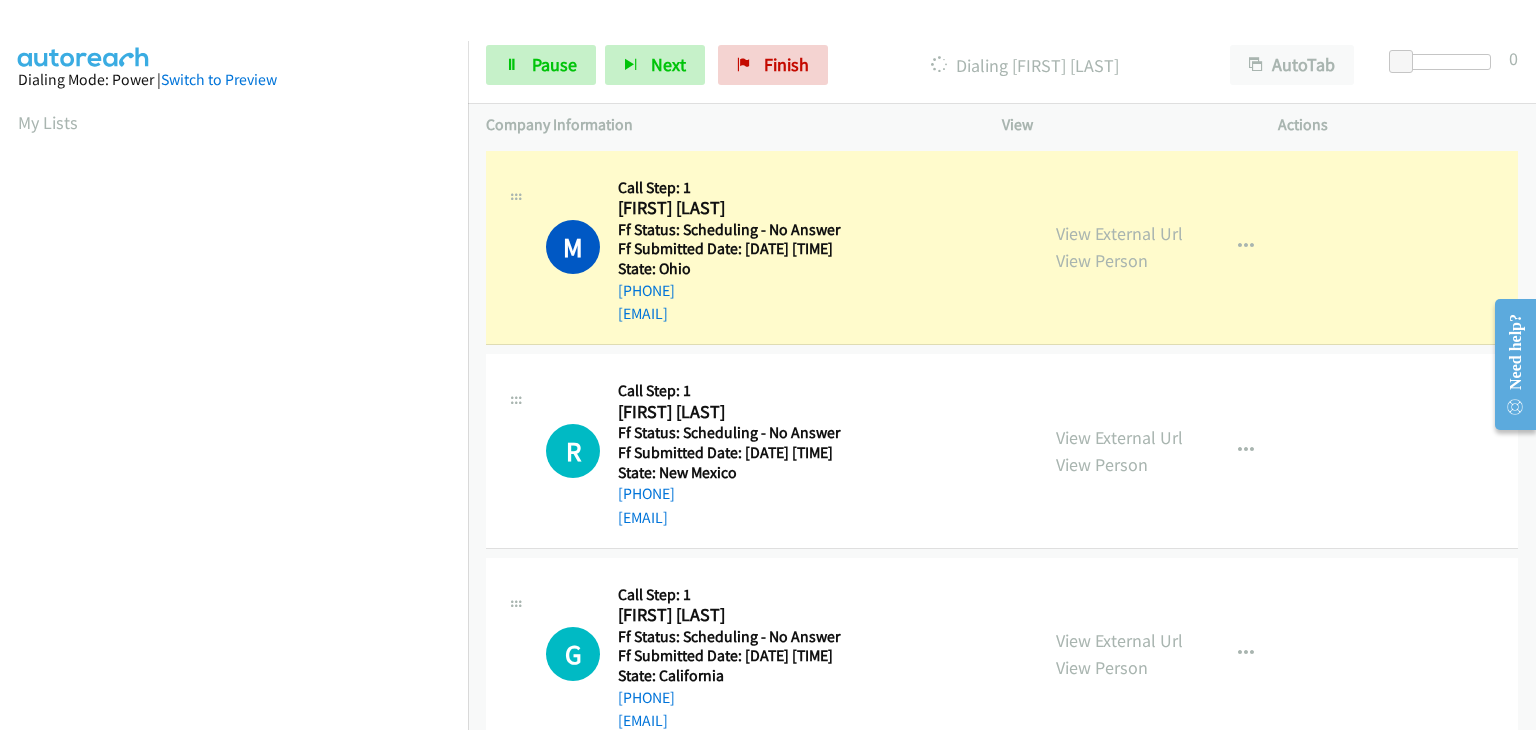 click on "View External Url
View Person" at bounding box center [1119, 654] 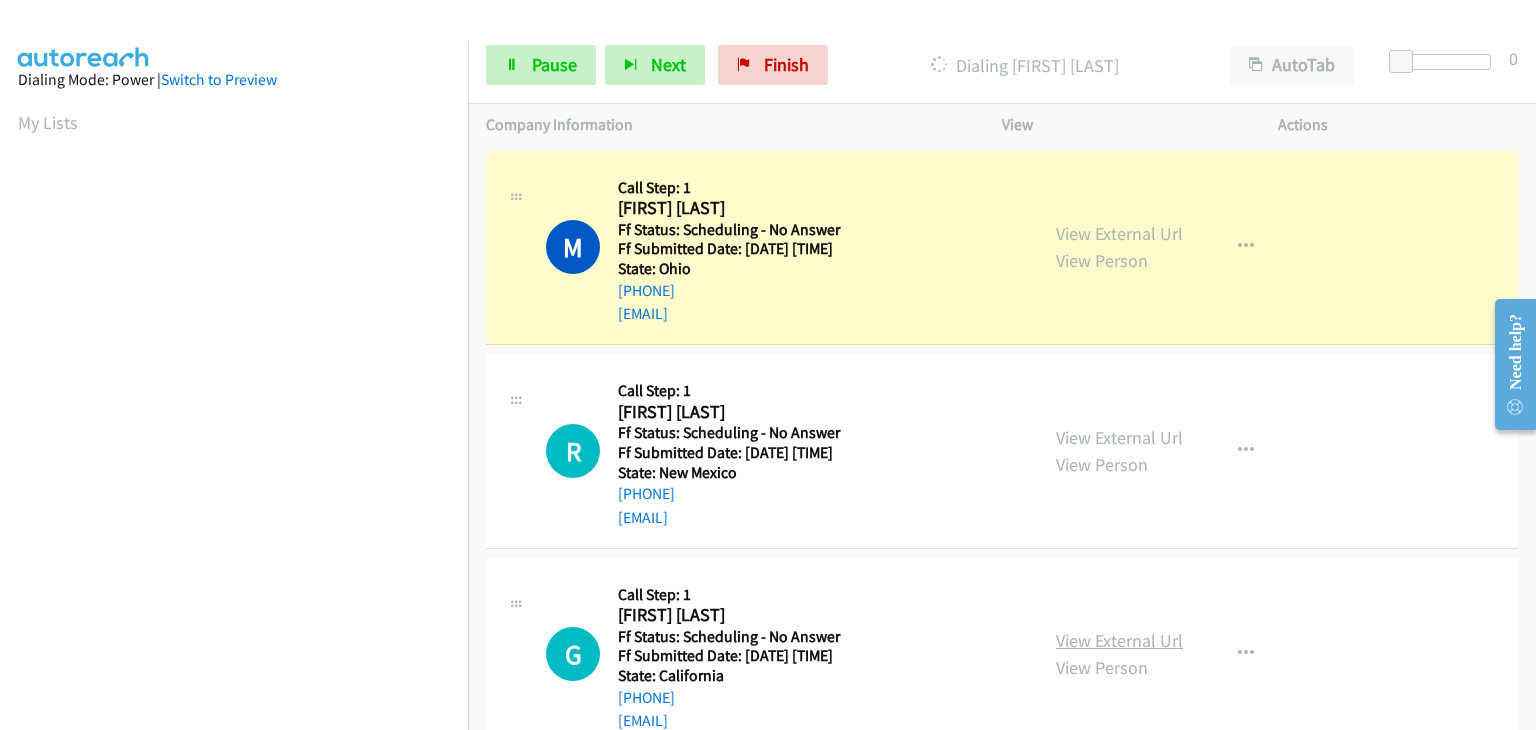 click on "View External Url" at bounding box center [1119, 640] 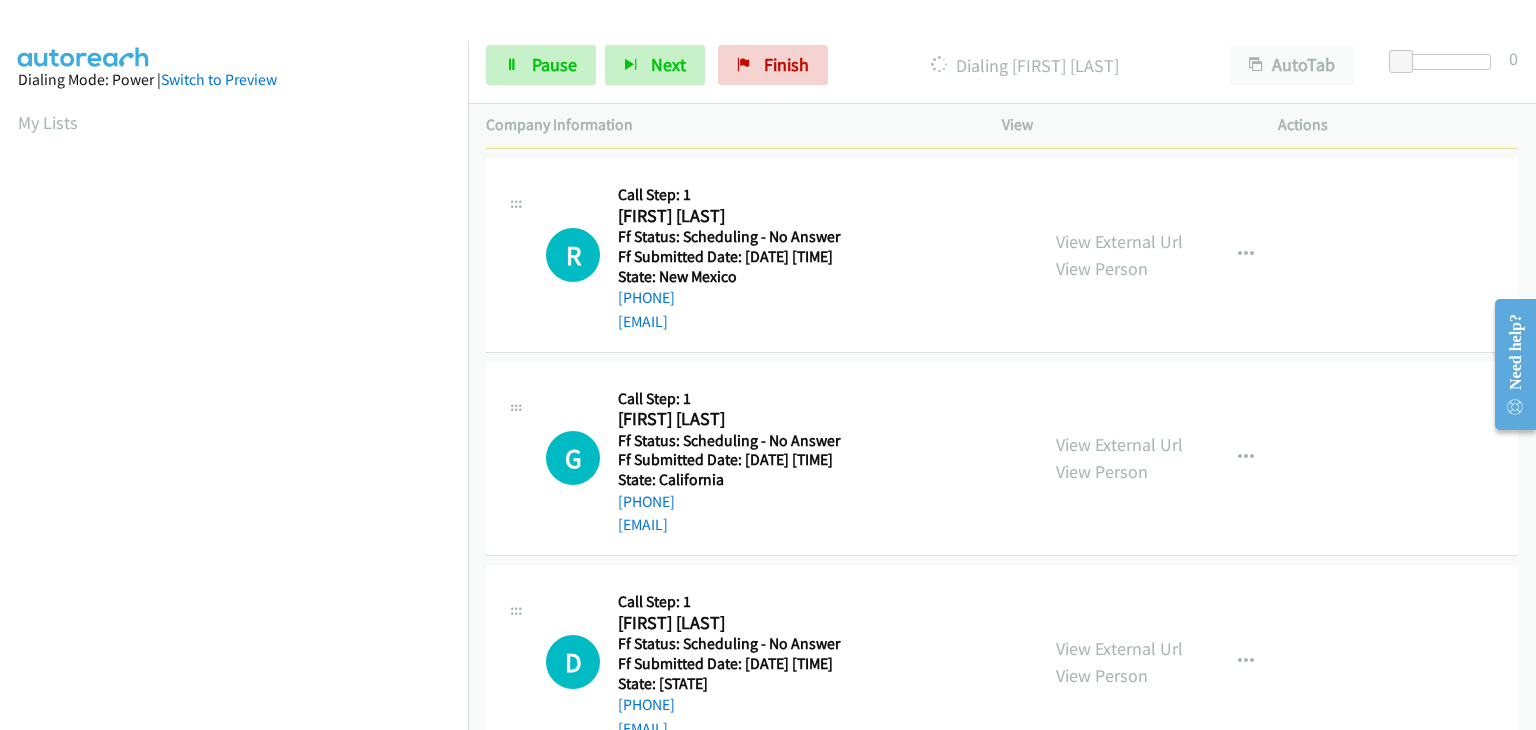 scroll, scrollTop: 300, scrollLeft: 0, axis: vertical 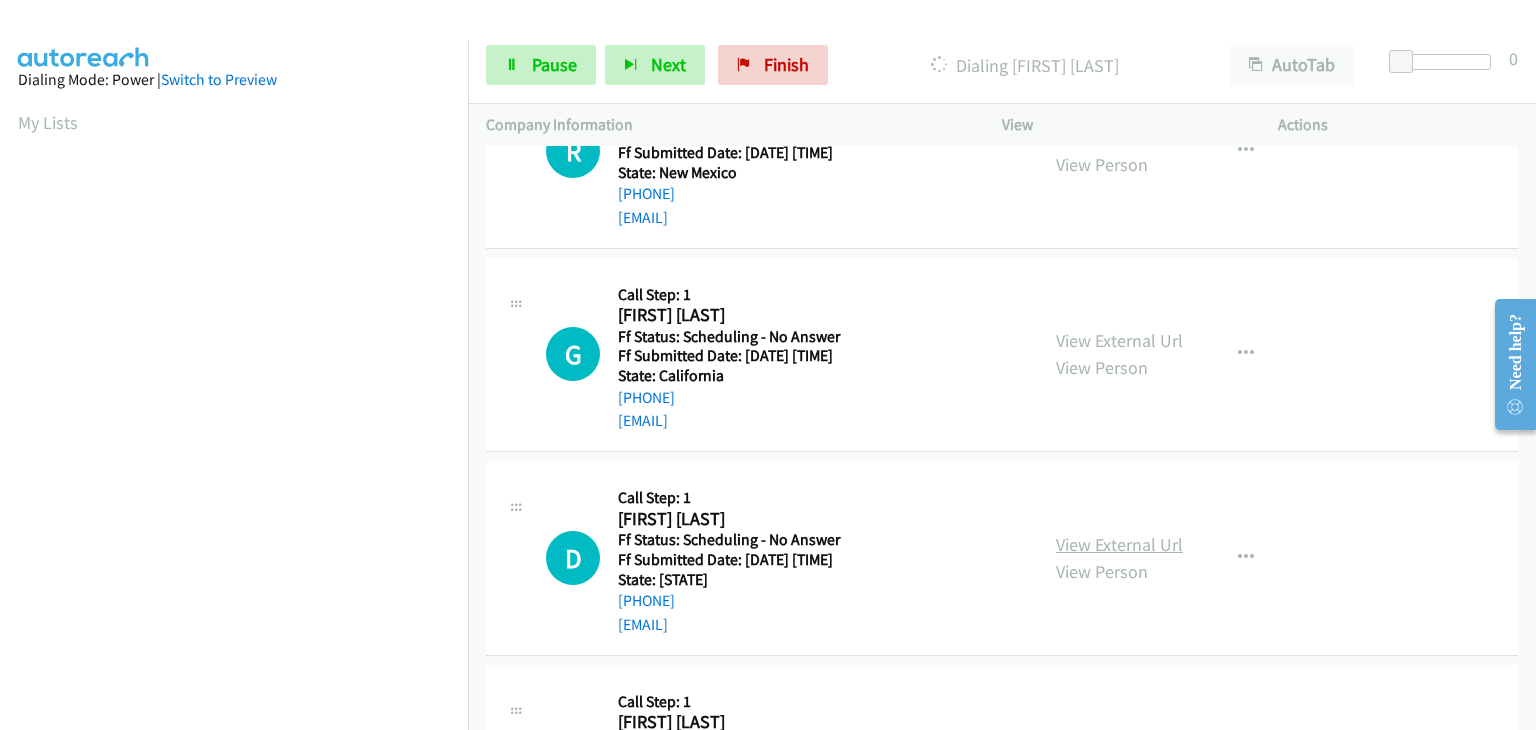 click on "View External Url" at bounding box center (1119, 544) 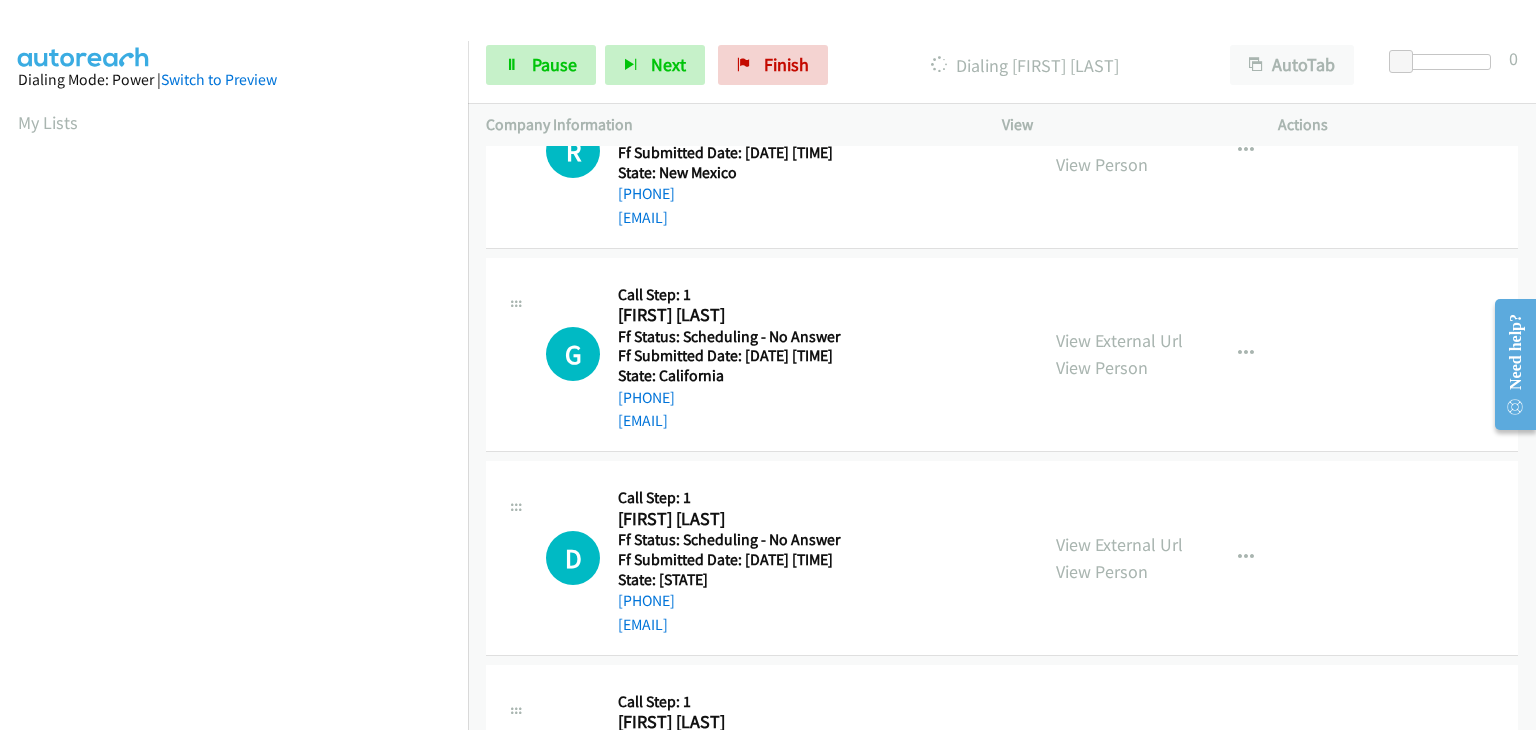 scroll, scrollTop: 392, scrollLeft: 0, axis: vertical 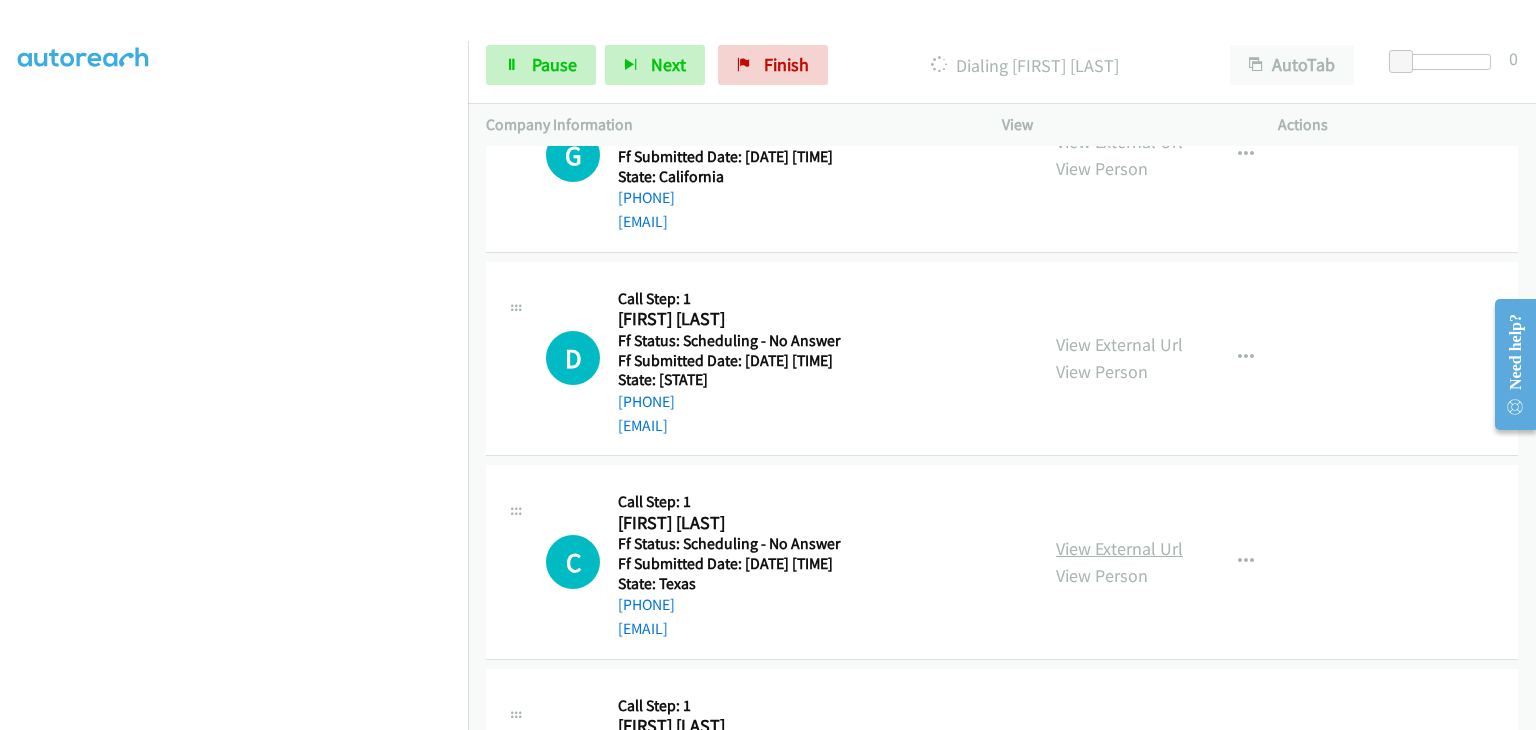 click on "View External Url" at bounding box center [1119, 548] 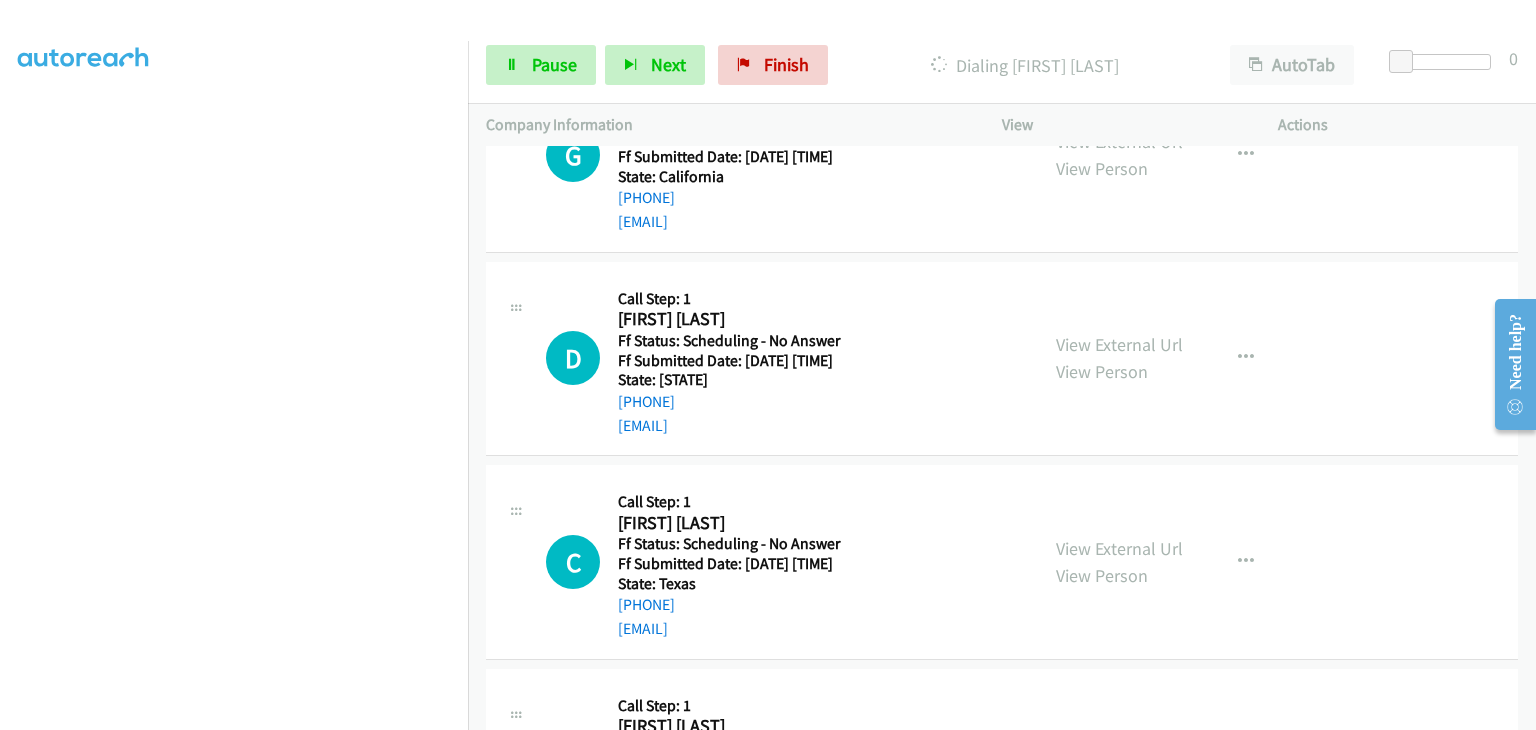 scroll, scrollTop: 392, scrollLeft: 0, axis: vertical 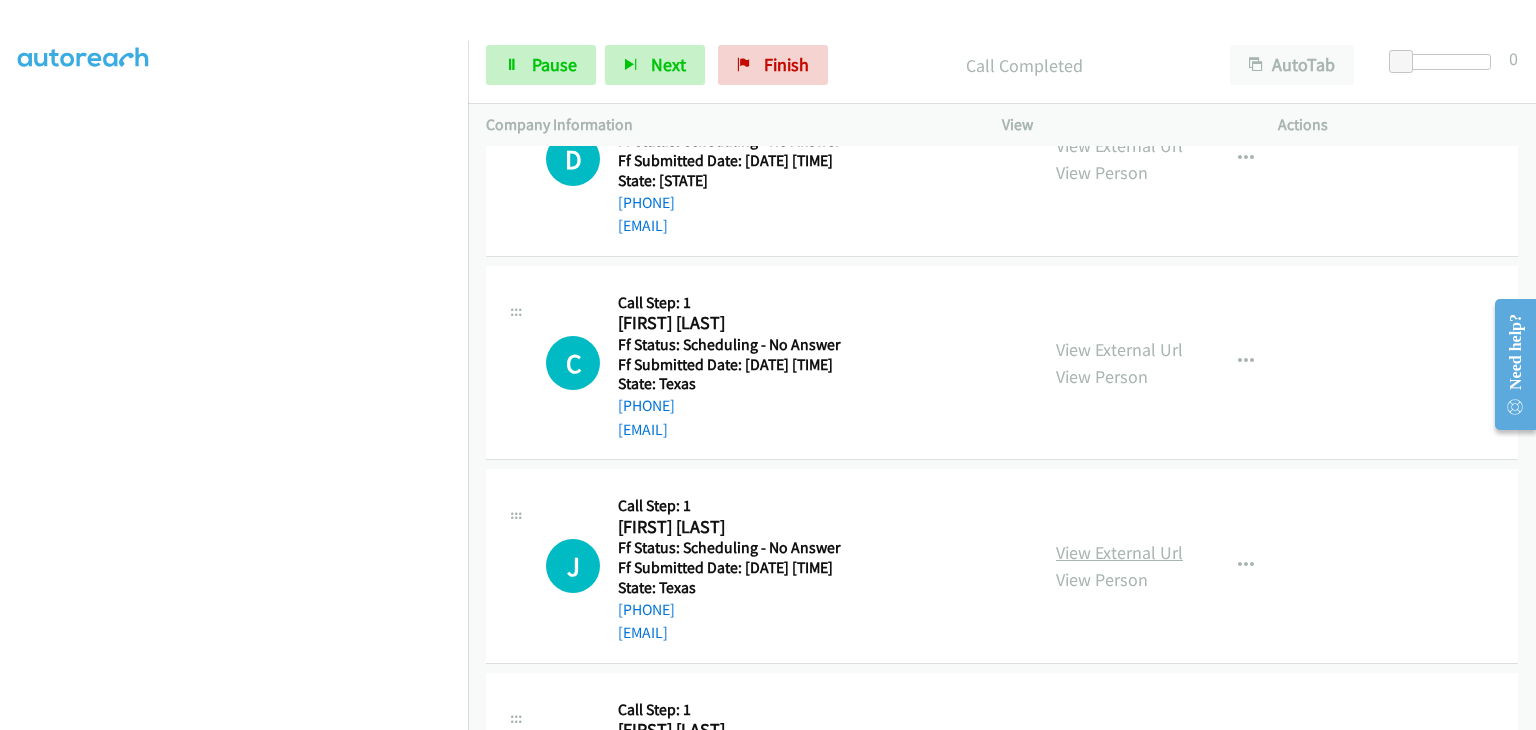 click on "View External Url" at bounding box center [1119, 552] 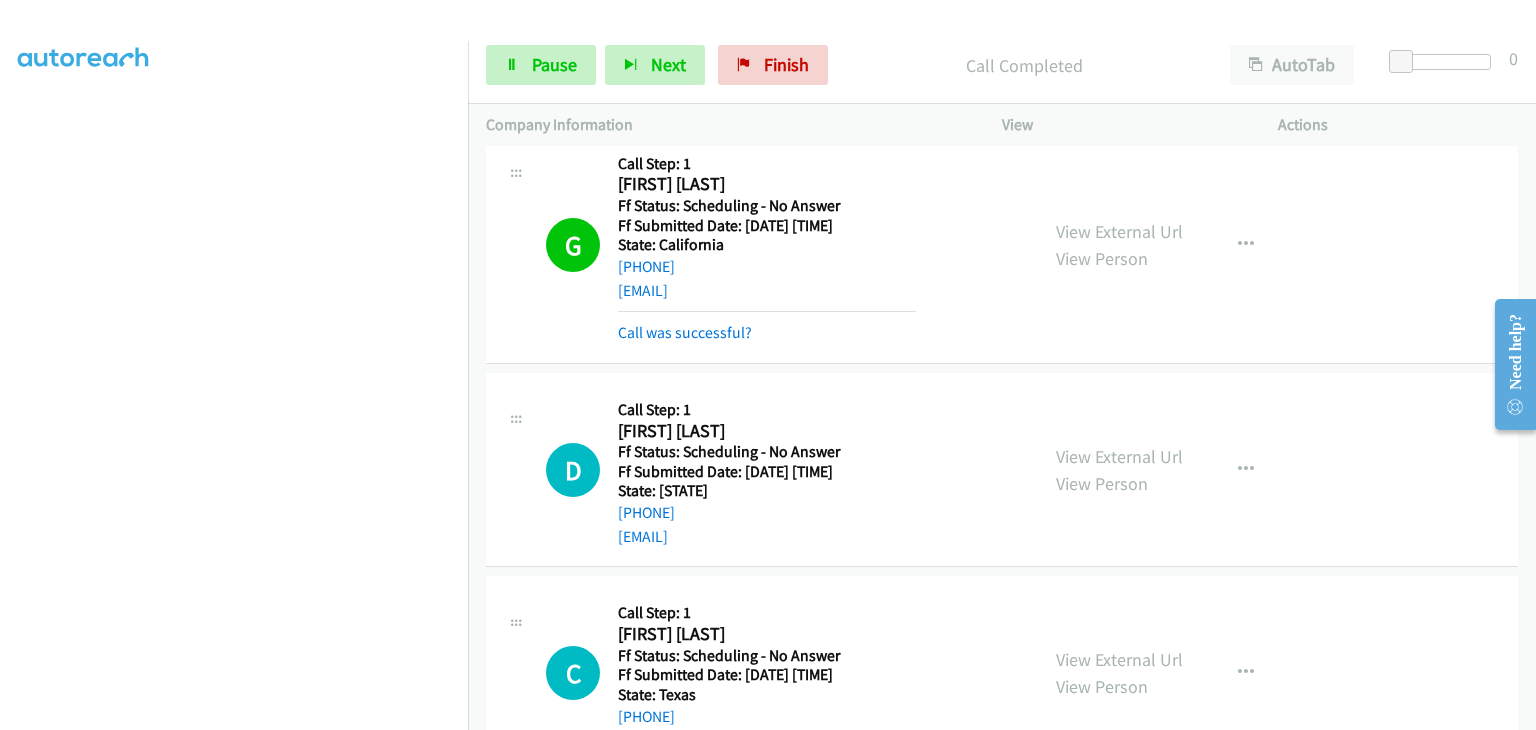 scroll, scrollTop: 527, scrollLeft: 0, axis: vertical 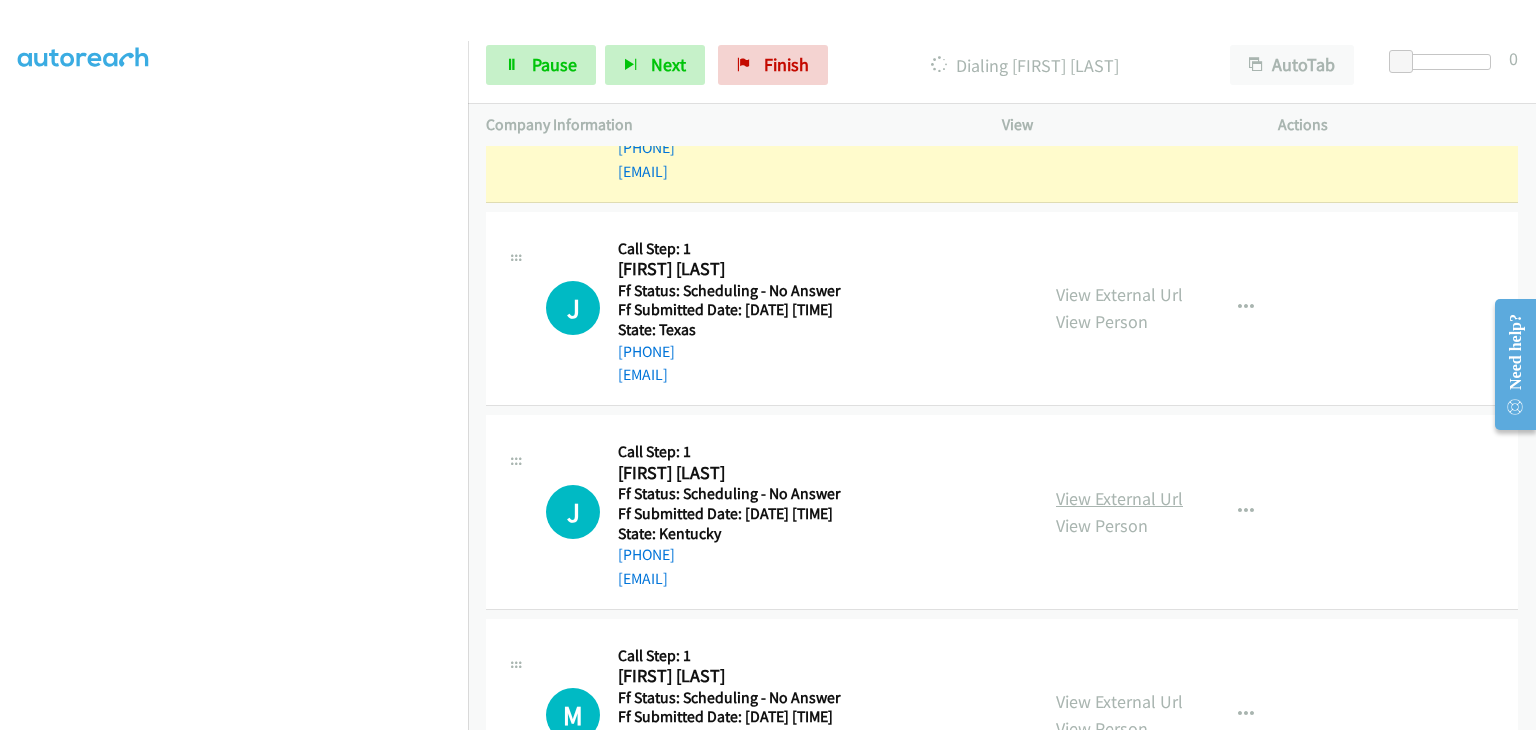click on "View External Url" at bounding box center [1119, 498] 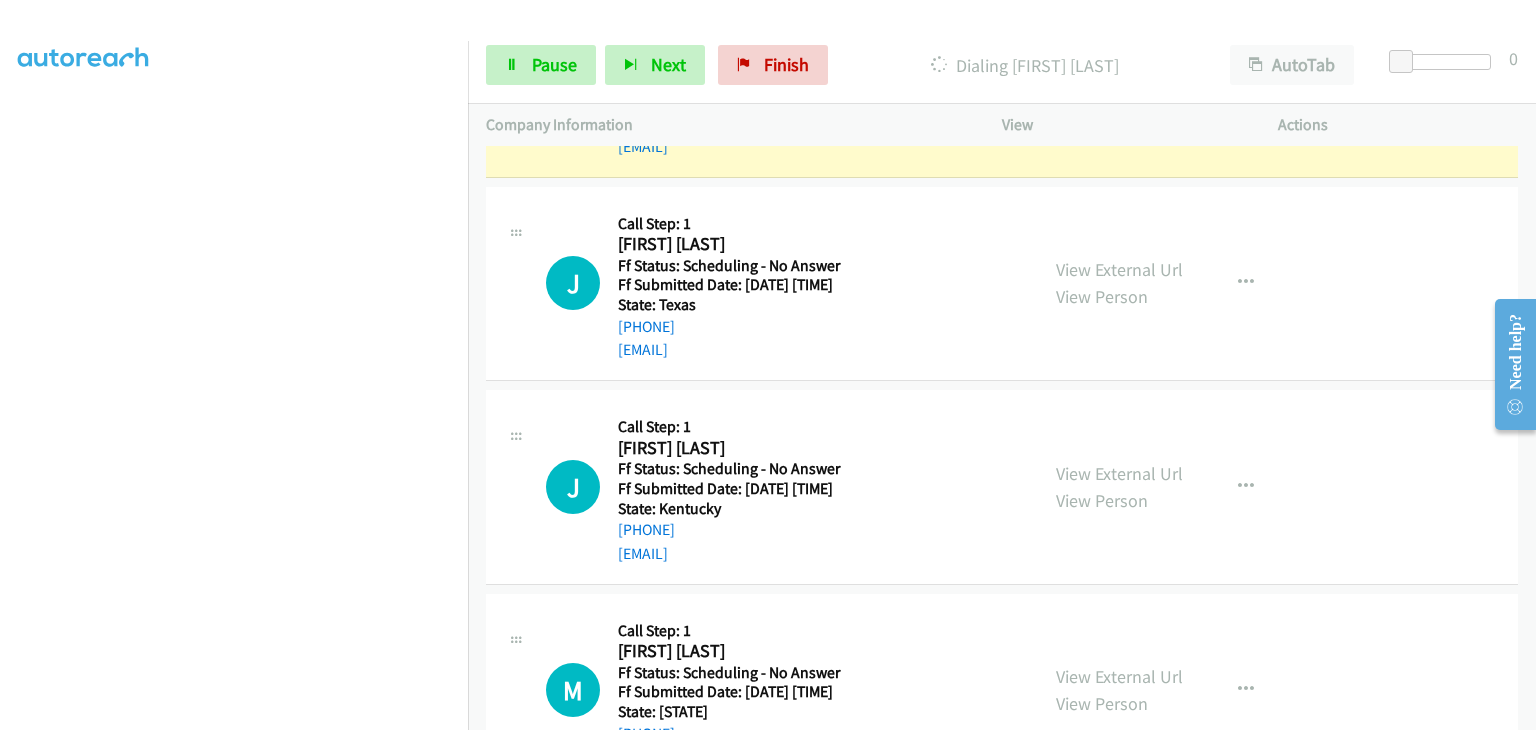 scroll, scrollTop: 1227, scrollLeft: 0, axis: vertical 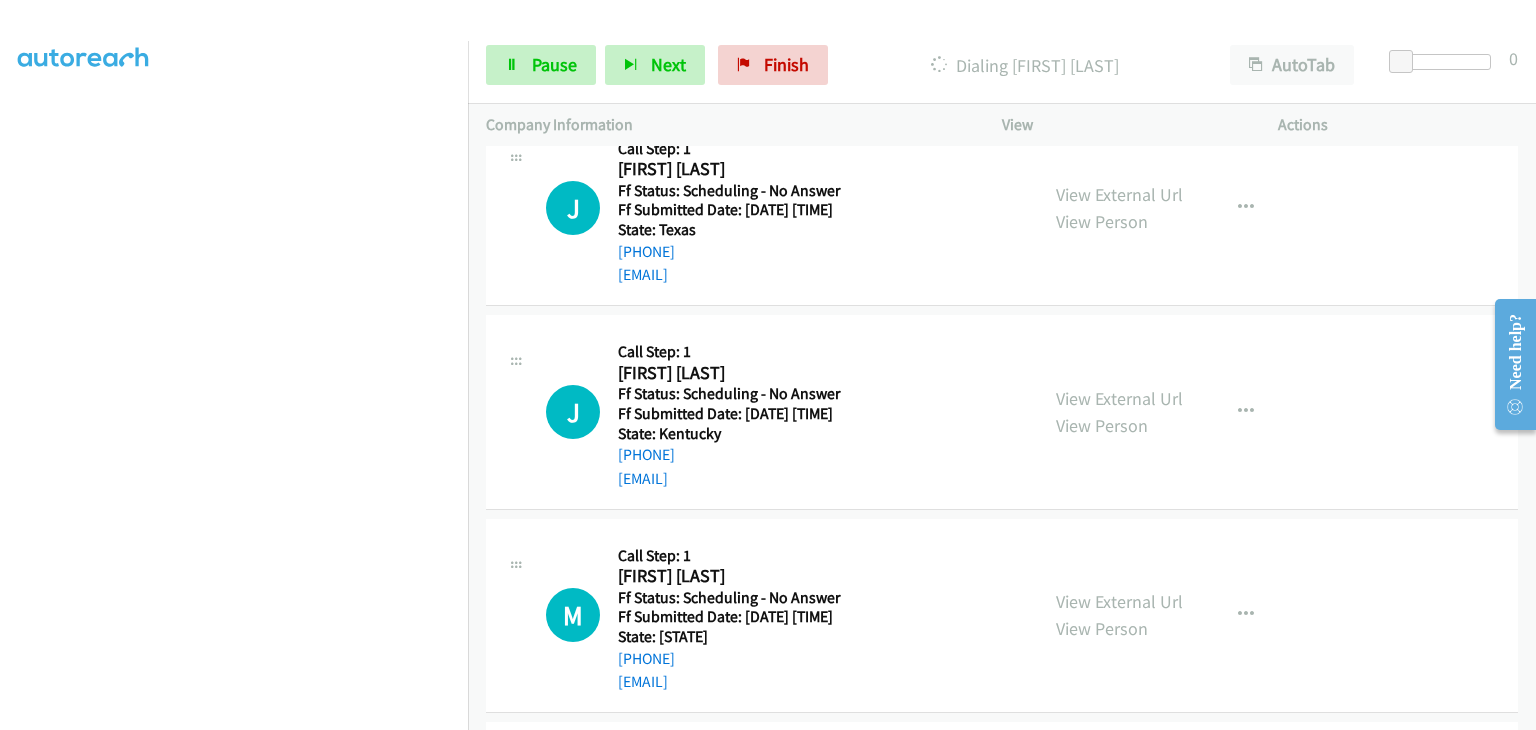 click on "View External Url
View Person" at bounding box center [1119, 615] 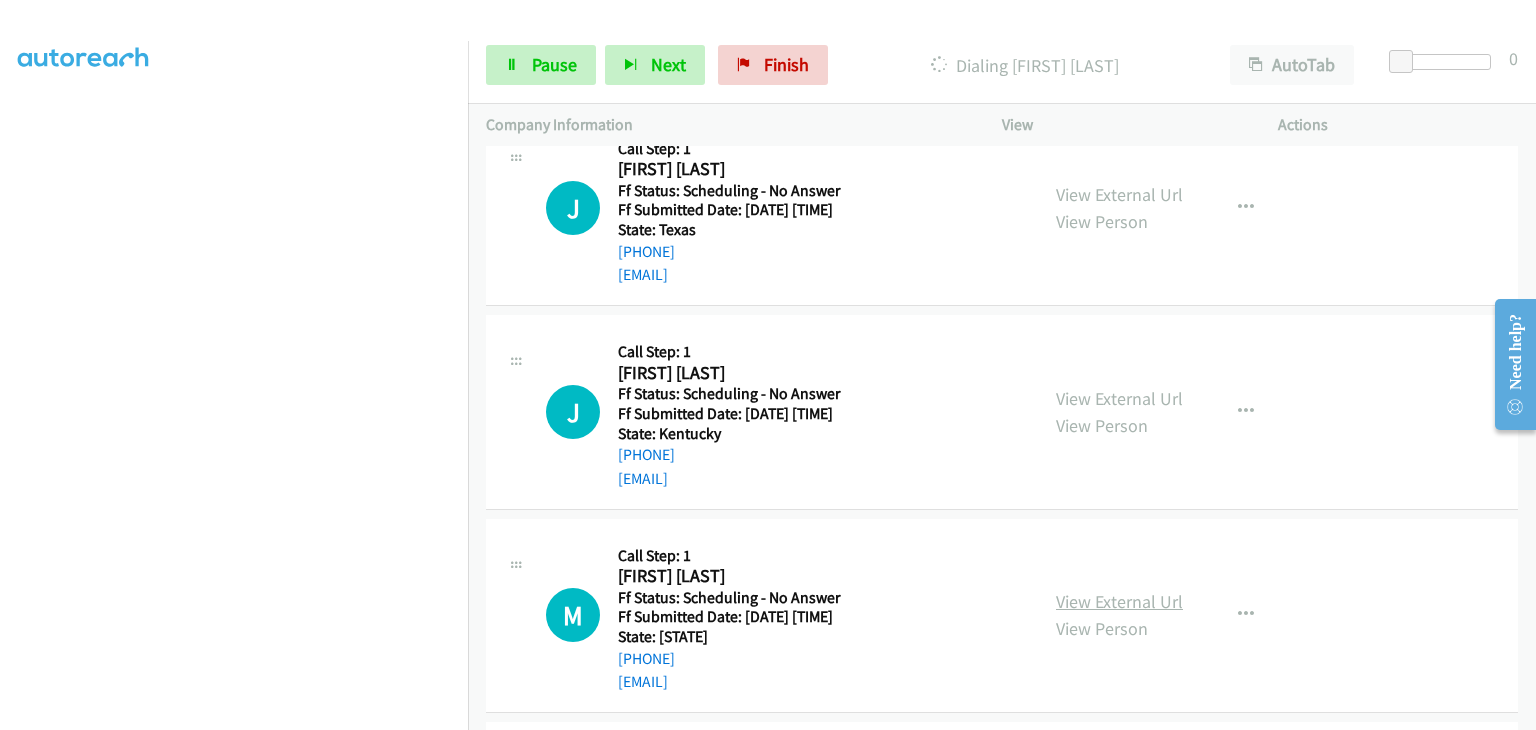 click on "View External Url" at bounding box center (1119, 601) 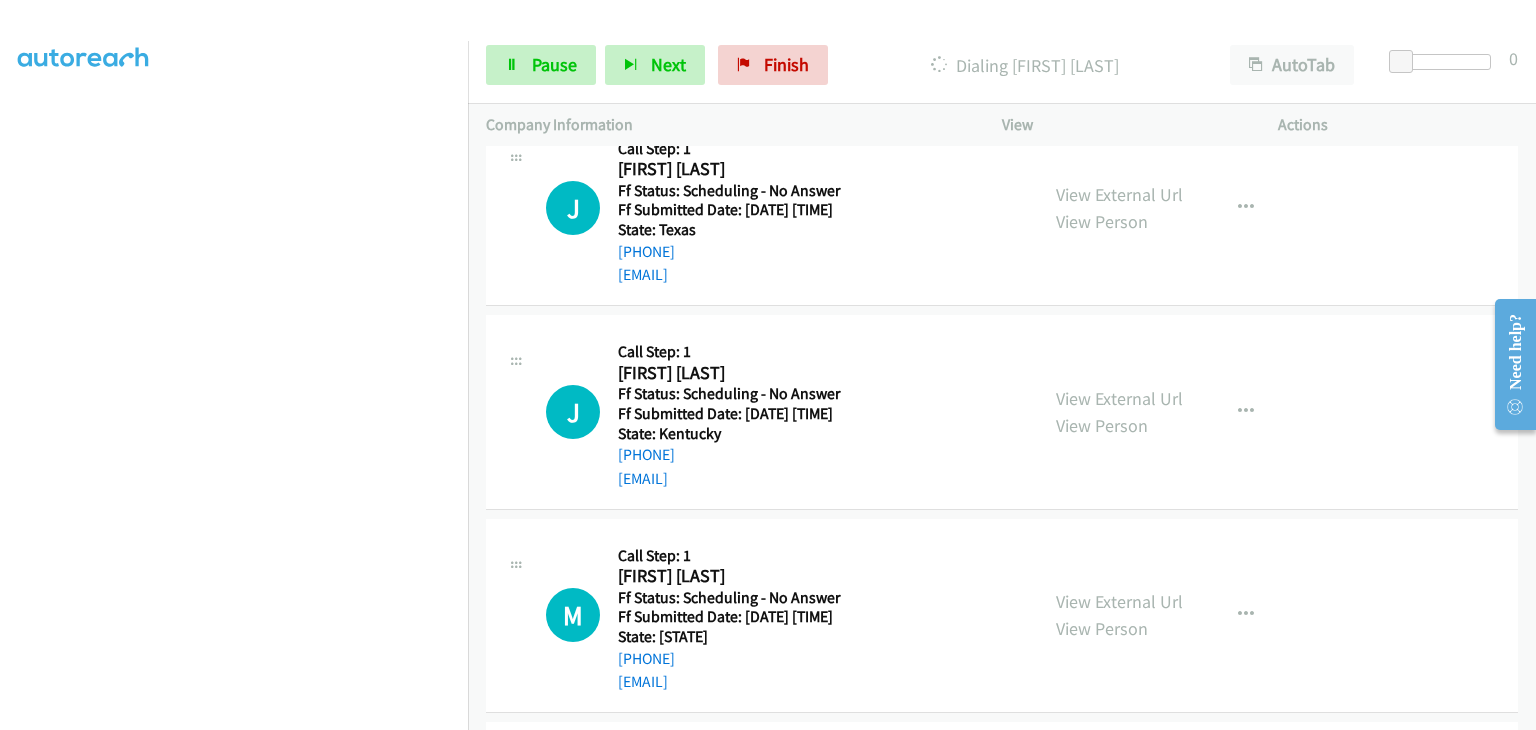 scroll, scrollTop: 192, scrollLeft: 0, axis: vertical 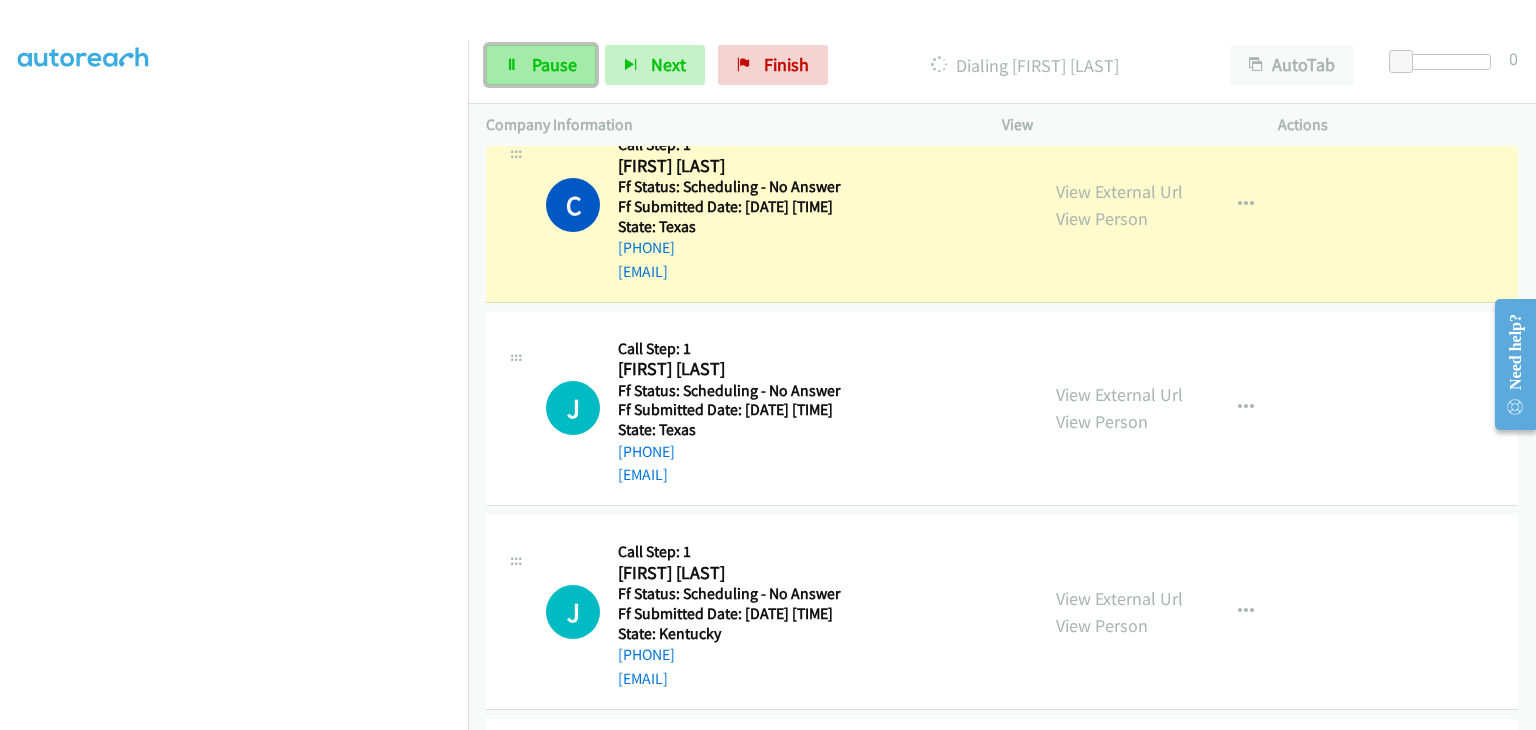 click on "Pause" at bounding box center [541, 65] 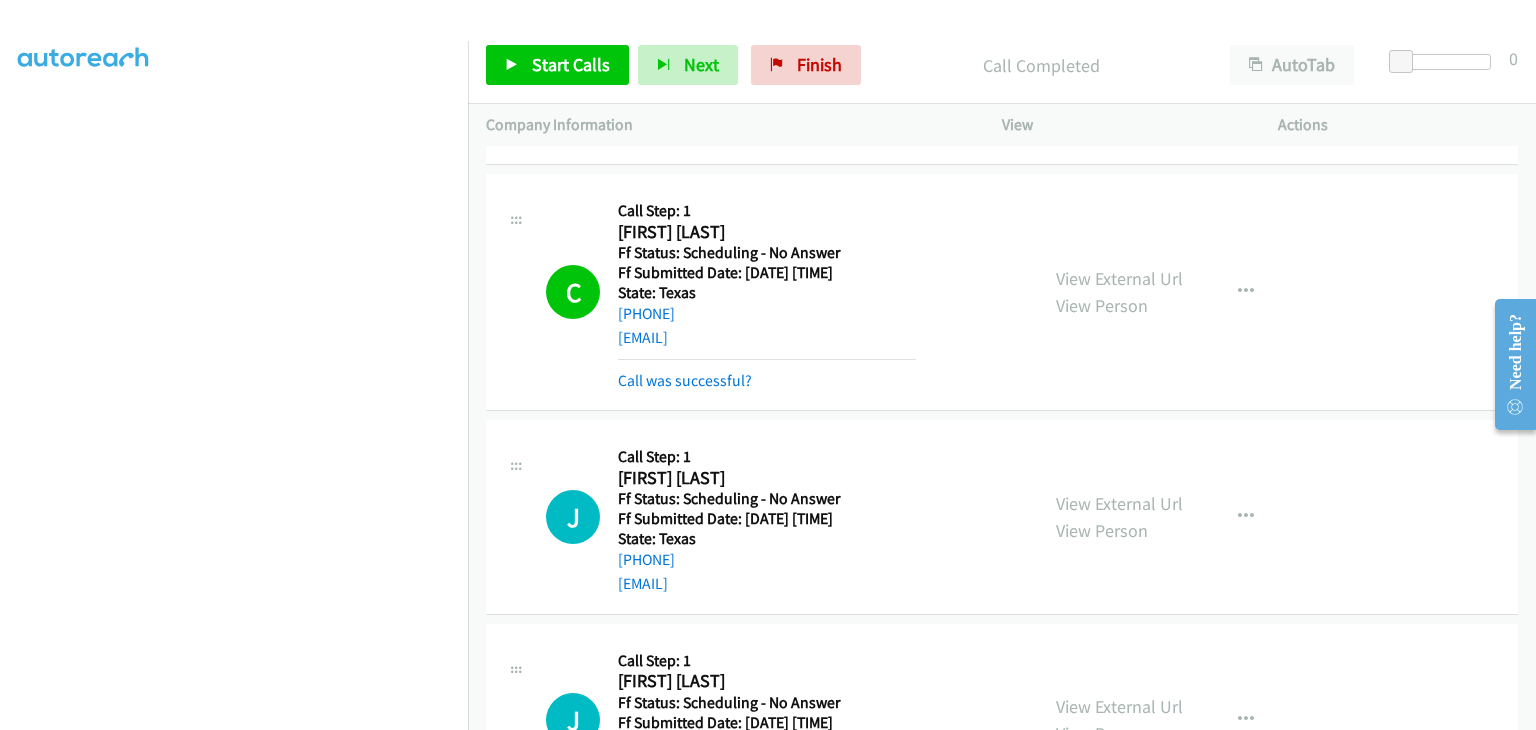scroll, scrollTop: 827, scrollLeft: 0, axis: vertical 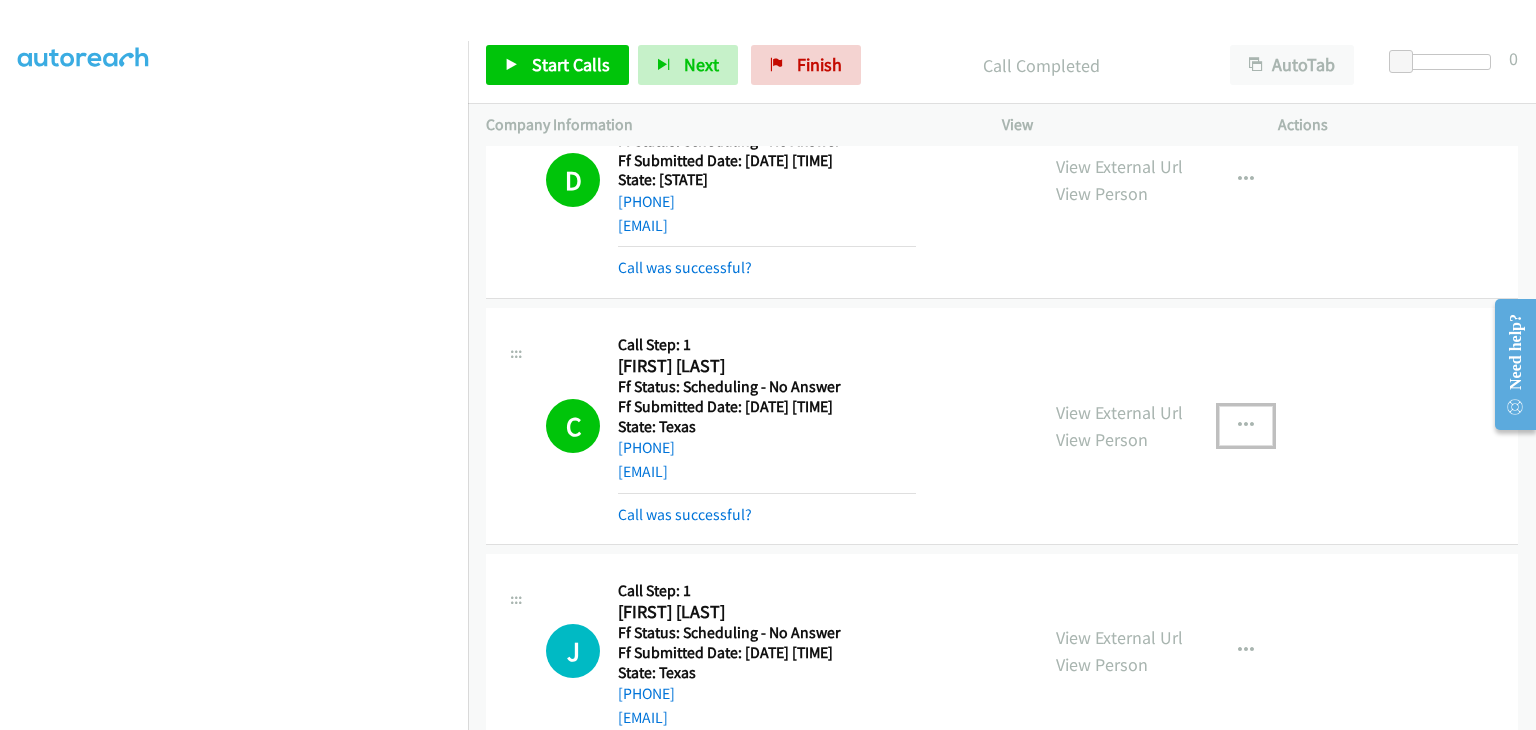 click at bounding box center (1246, 426) 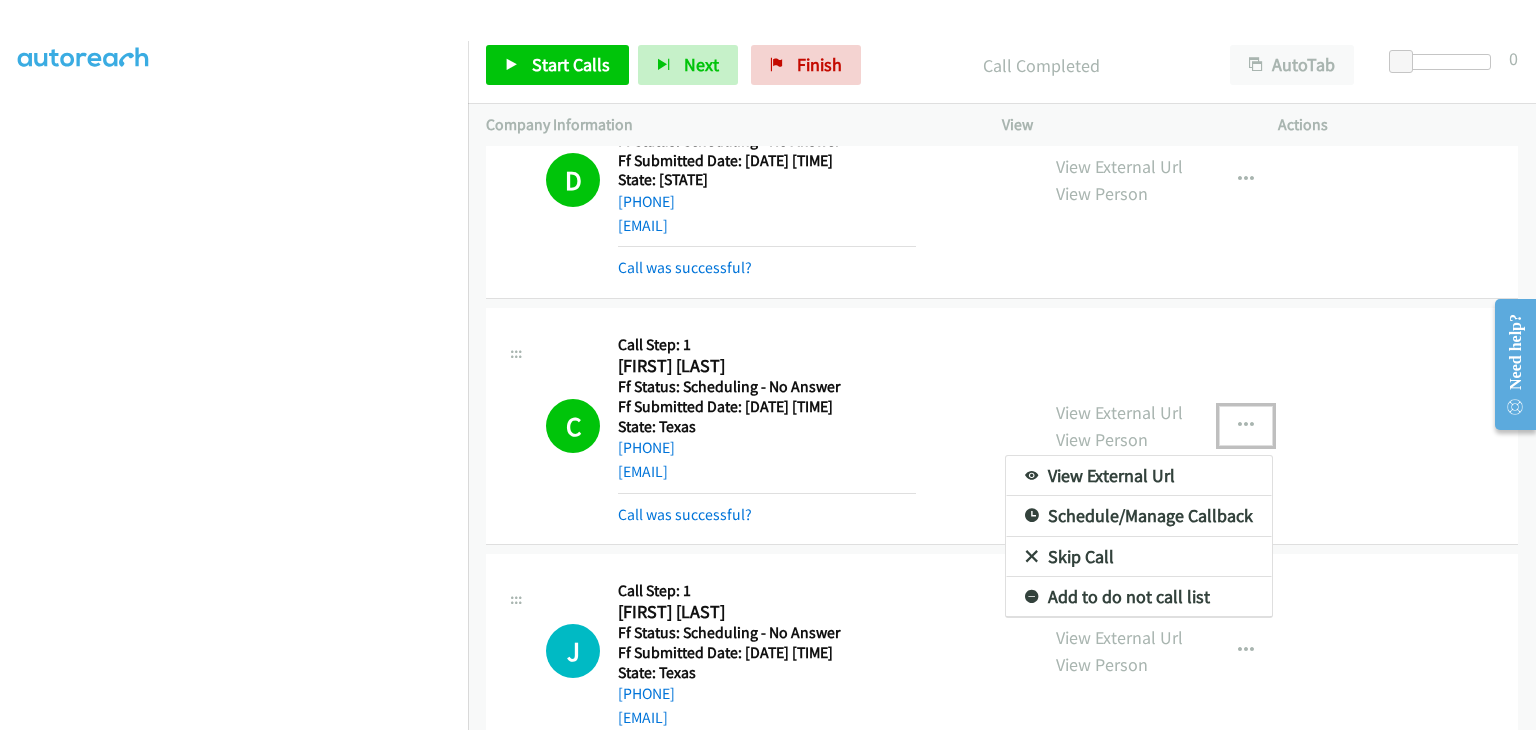 click on "Add to do not call list" at bounding box center [1139, 597] 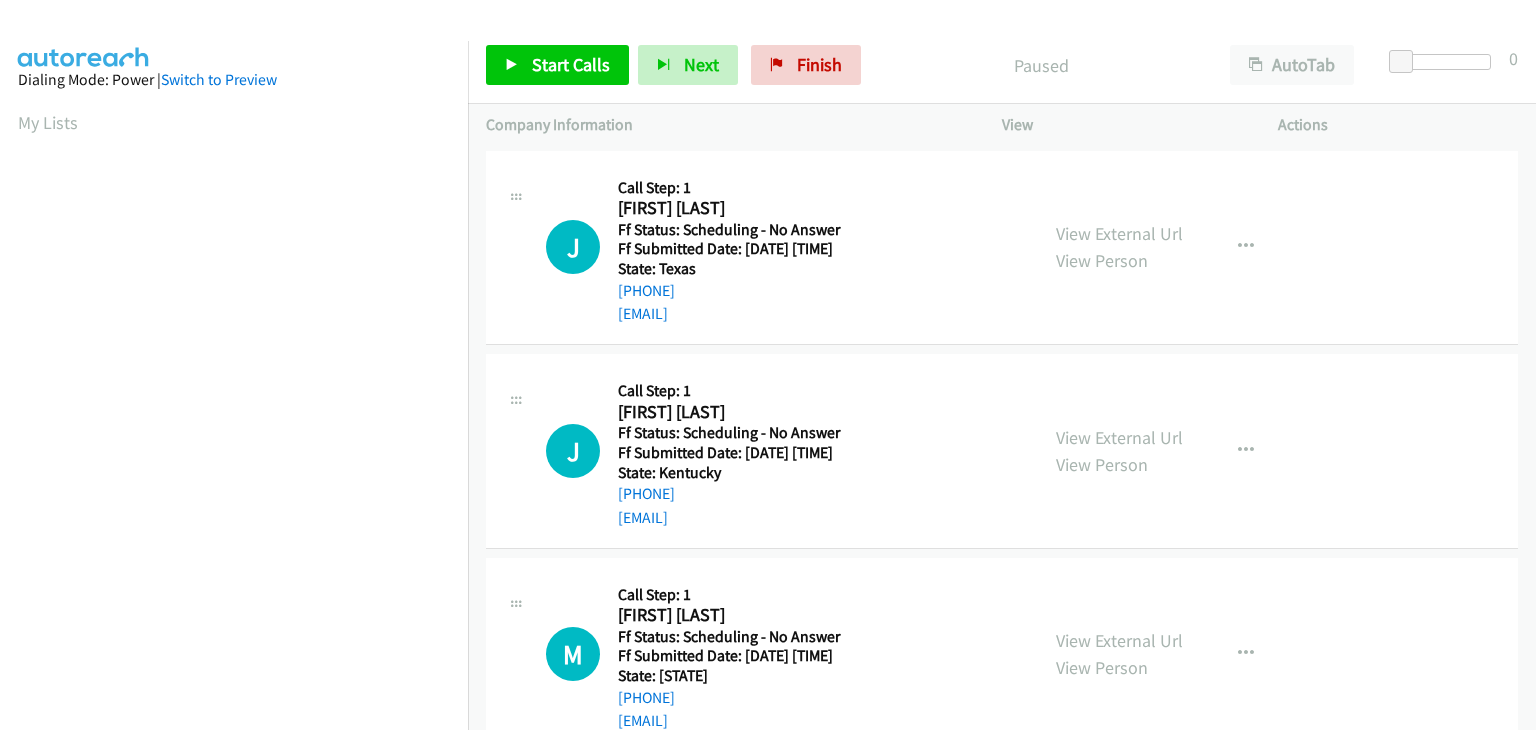 scroll, scrollTop: 0, scrollLeft: 0, axis: both 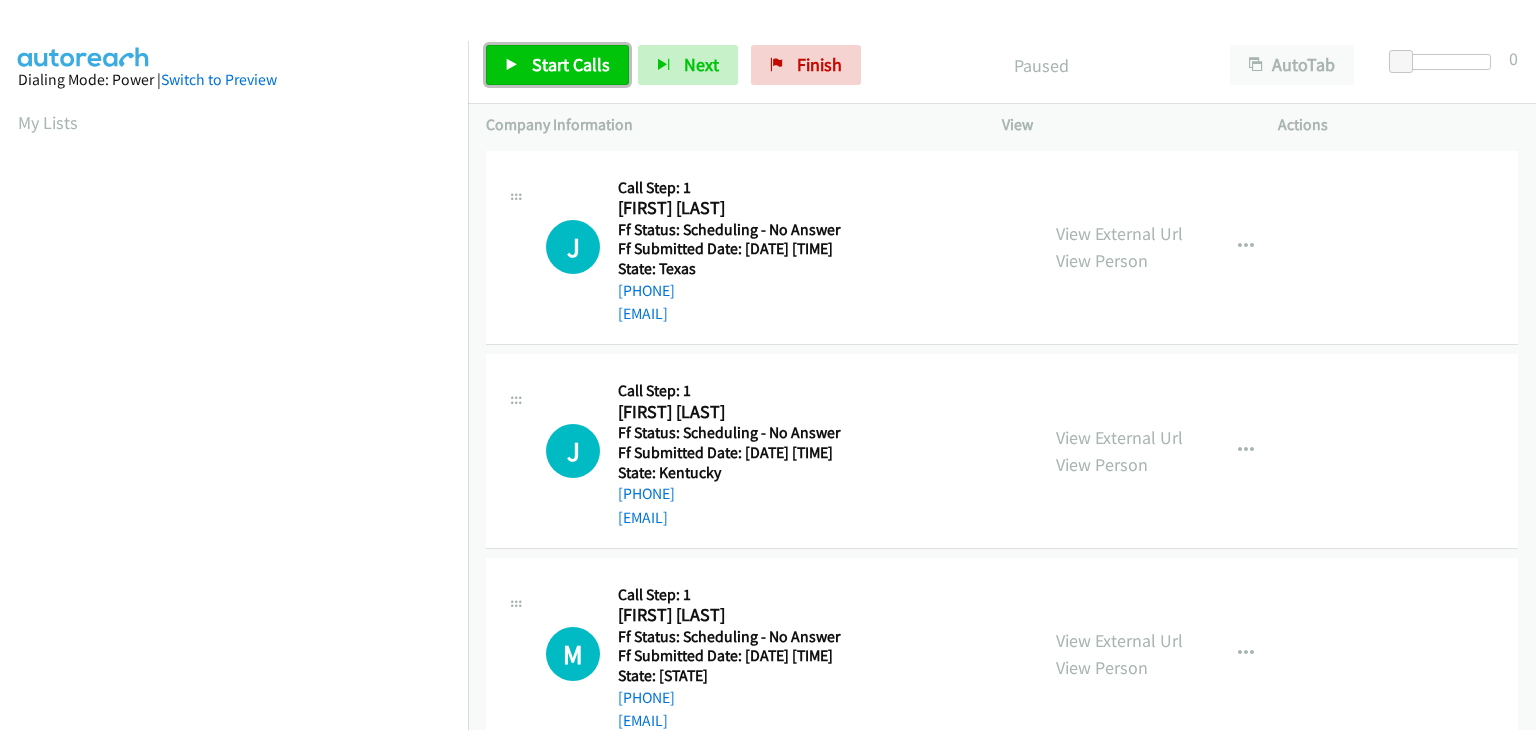 click on "Start Calls" at bounding box center [571, 64] 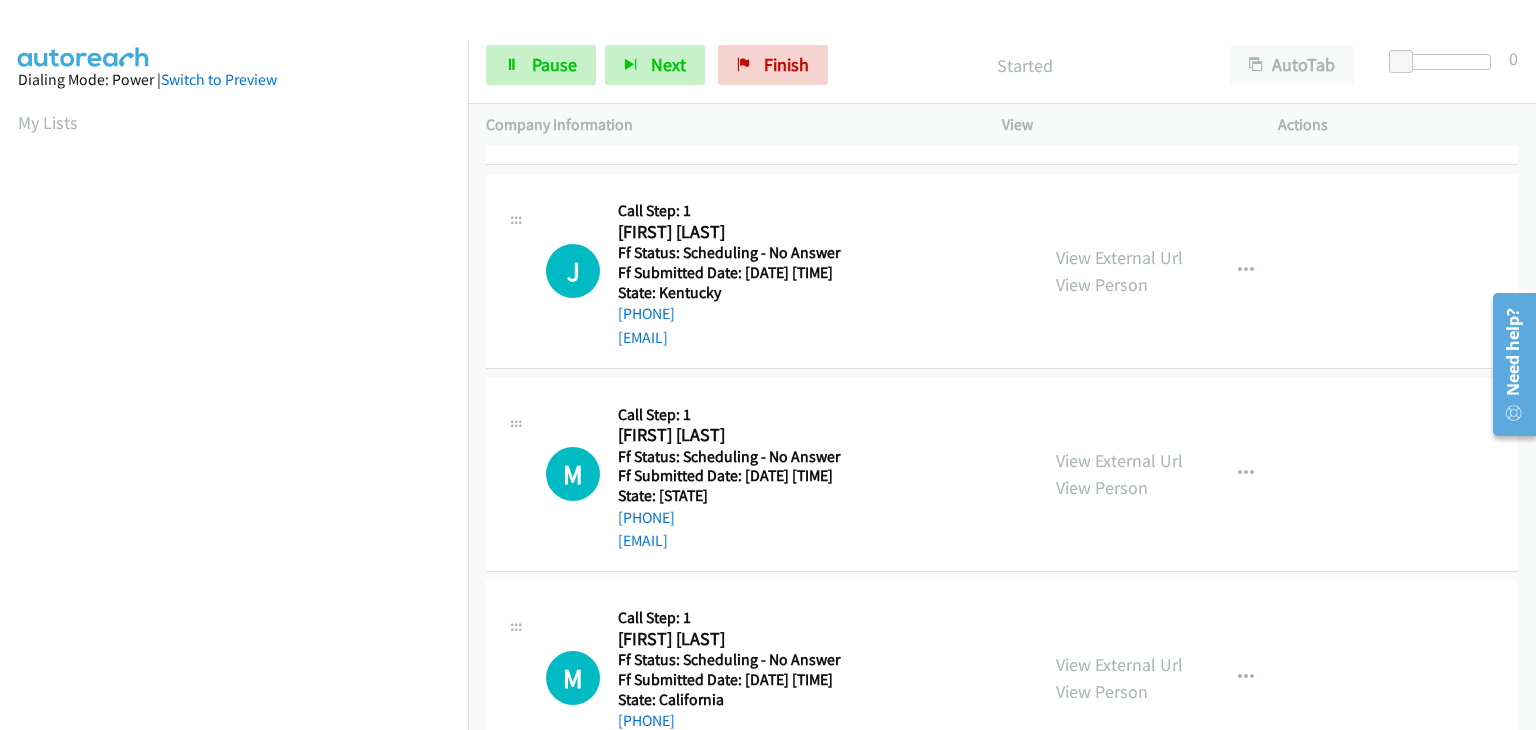 scroll, scrollTop: 200, scrollLeft: 0, axis: vertical 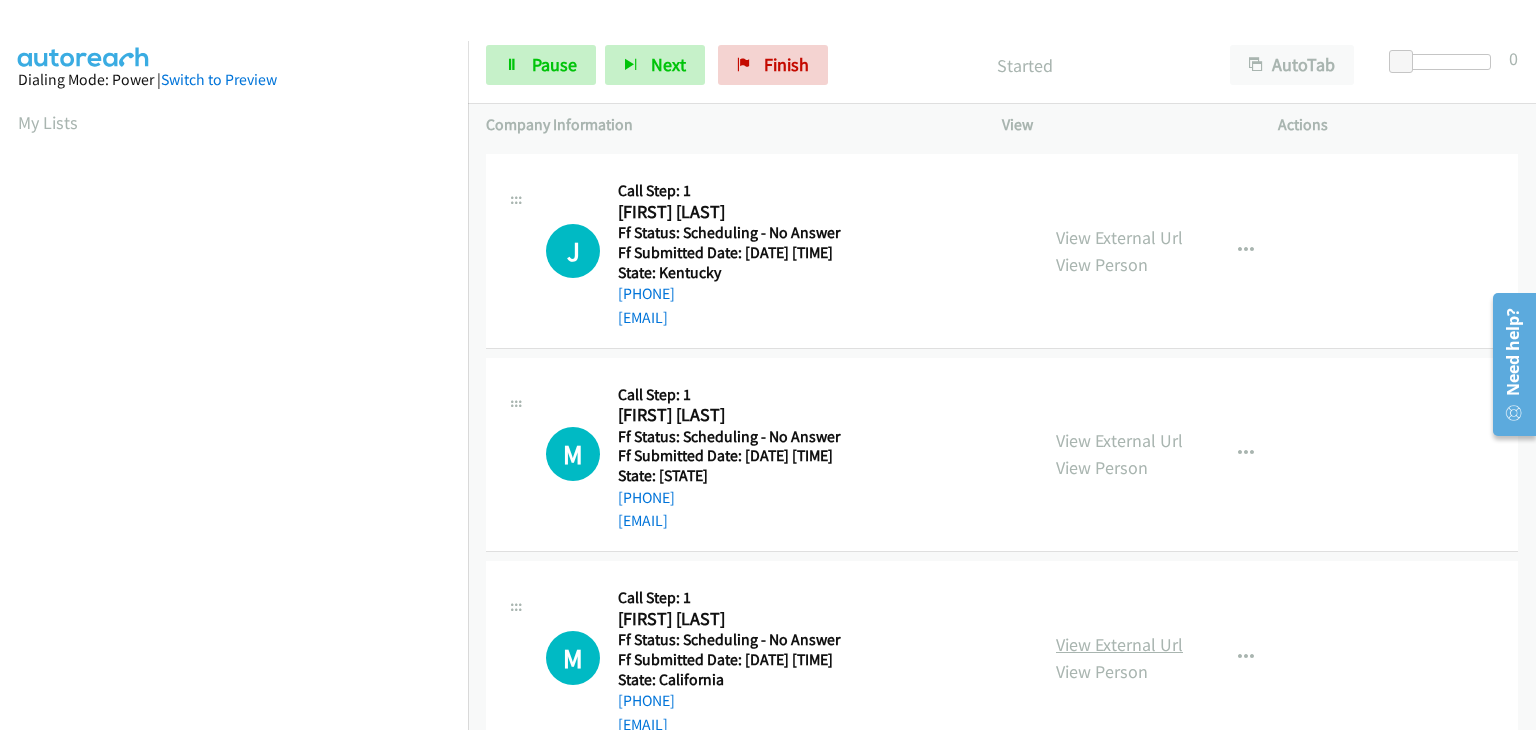 click on "View External Url" at bounding box center (1119, 644) 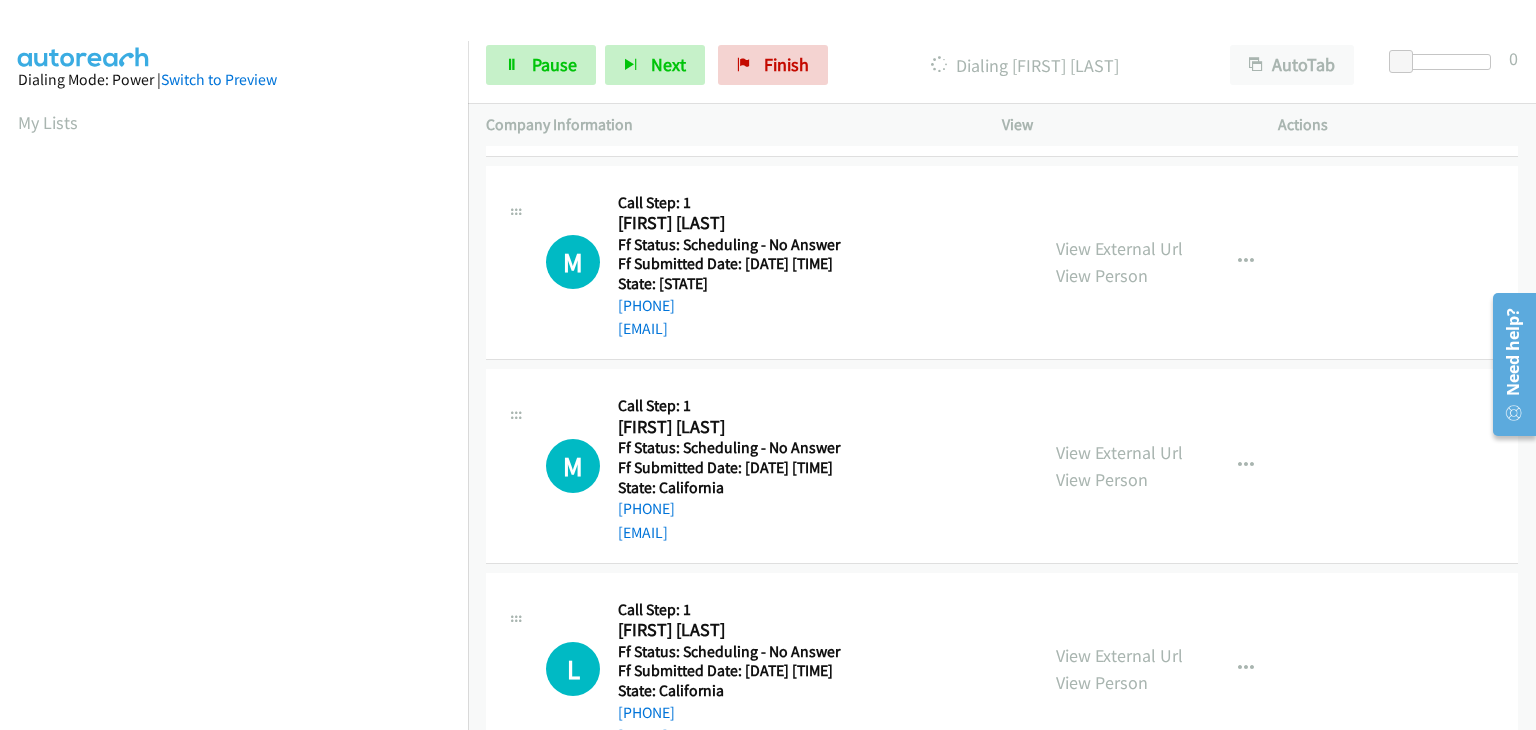 scroll, scrollTop: 400, scrollLeft: 0, axis: vertical 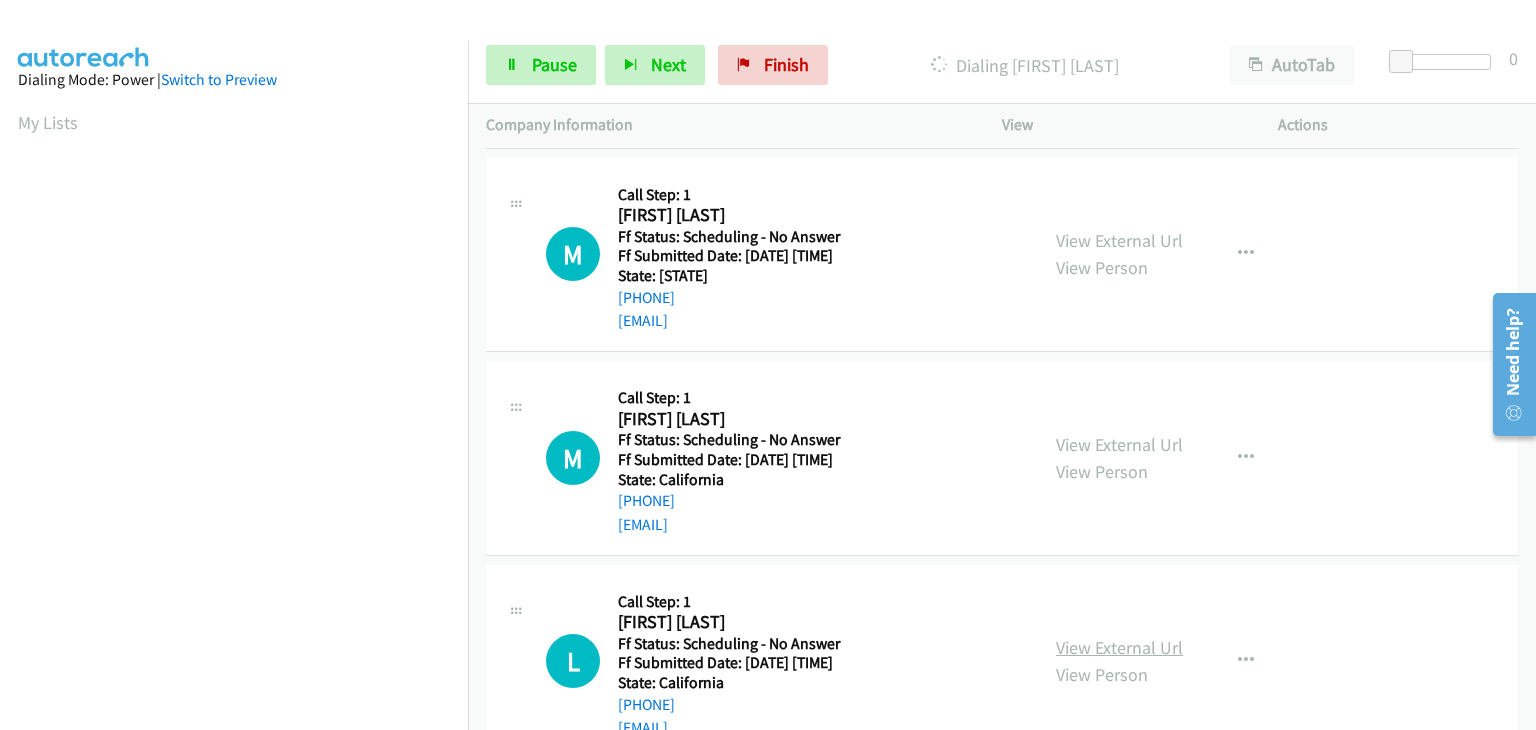 click on "View External Url" at bounding box center (1119, 647) 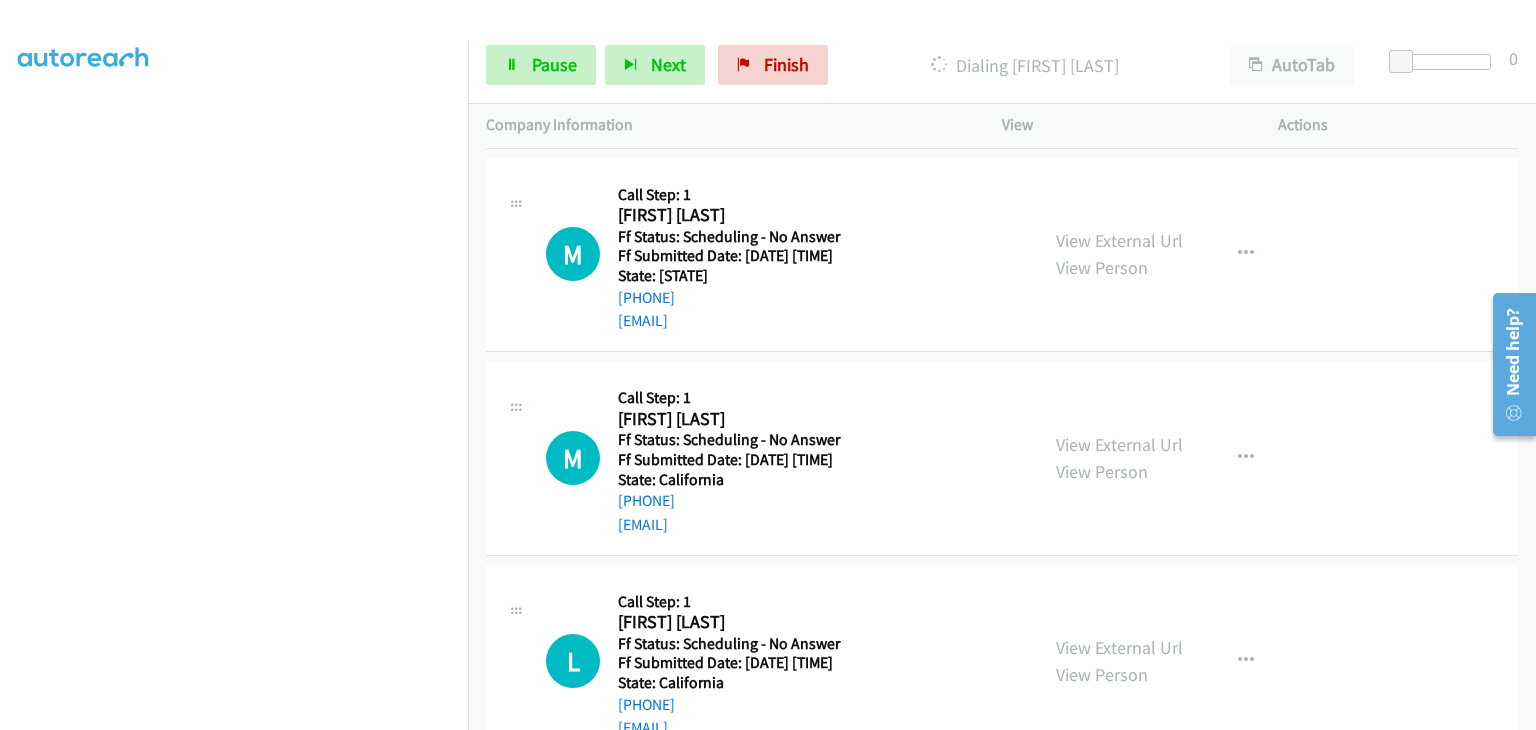 scroll, scrollTop: 392, scrollLeft: 0, axis: vertical 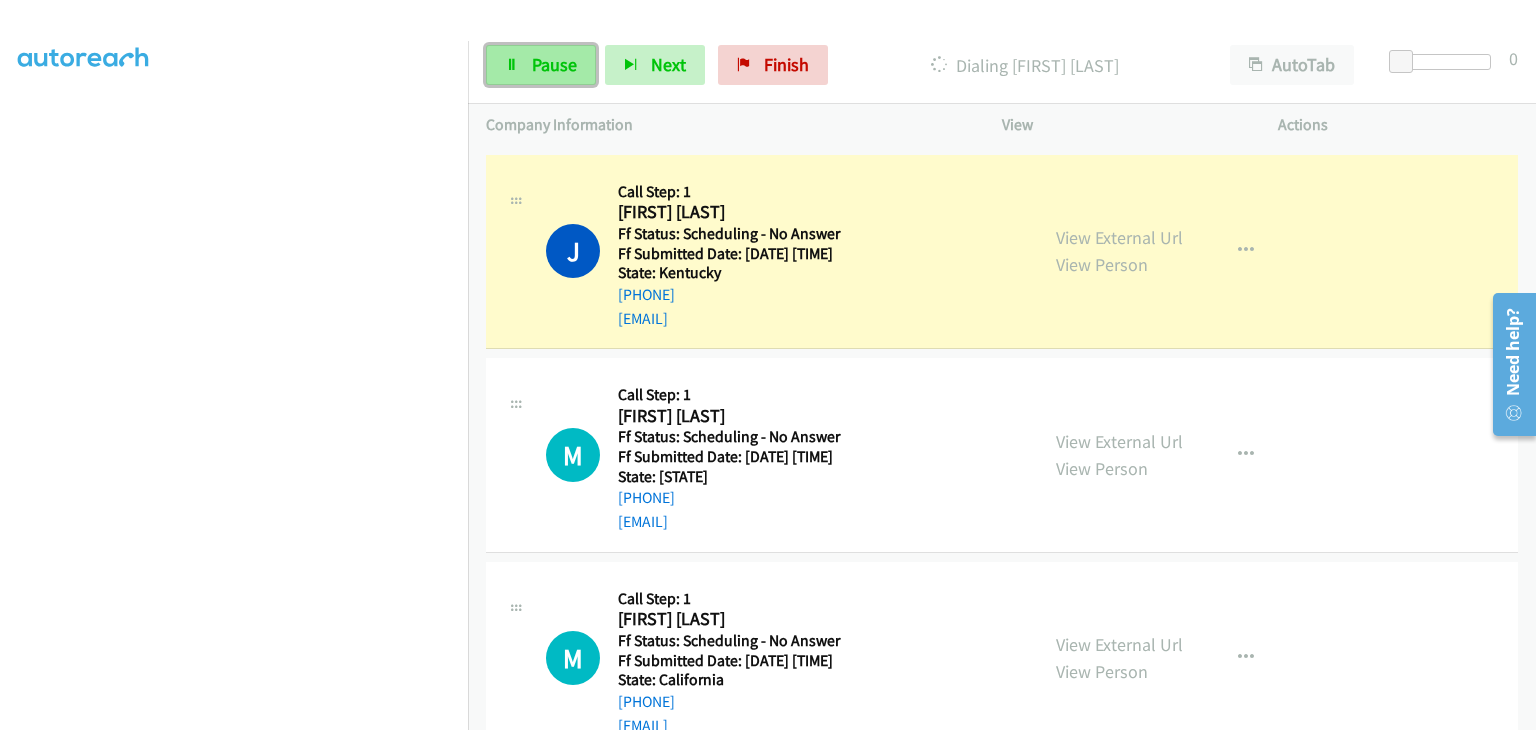 click on "Pause" at bounding box center [554, 64] 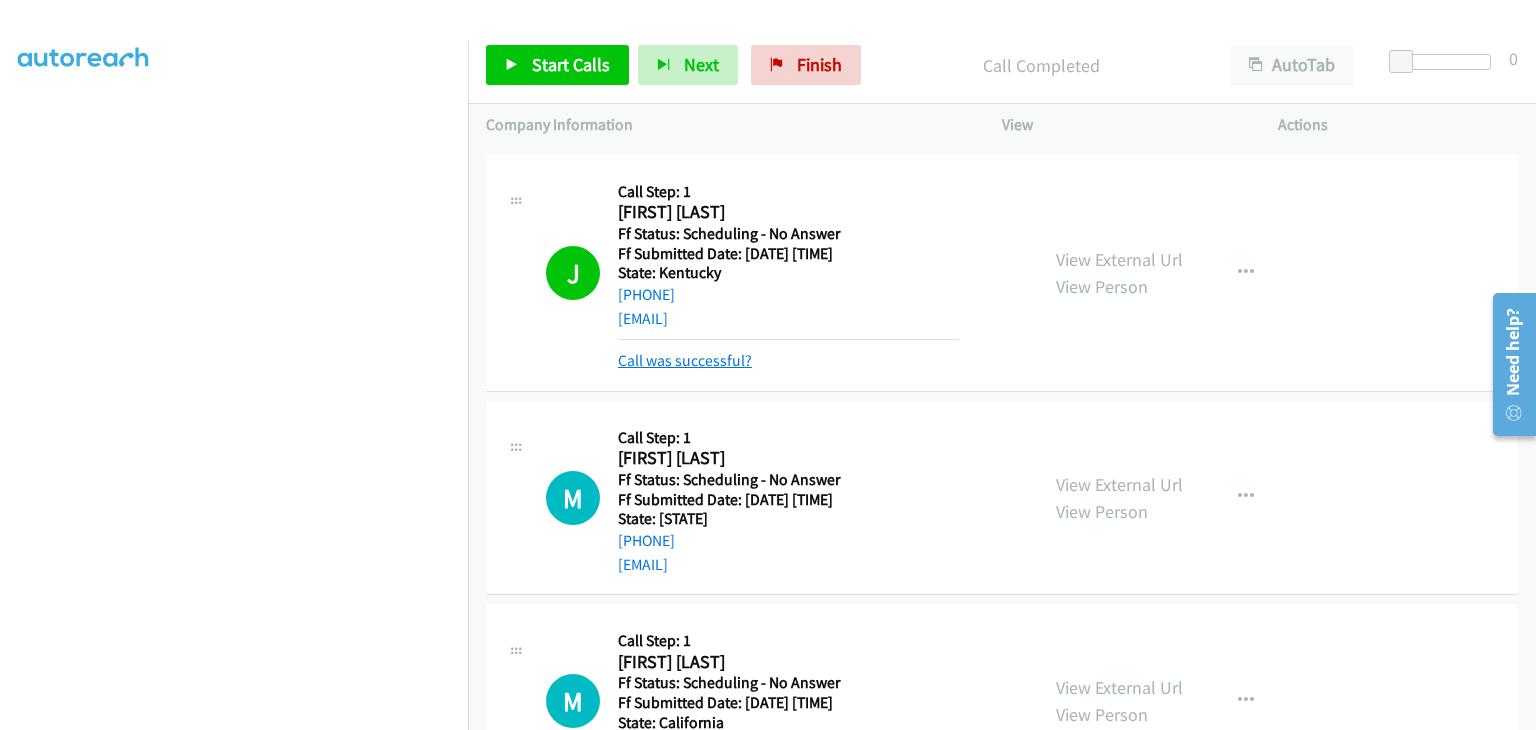 click on "Call was successful?" at bounding box center (685, 360) 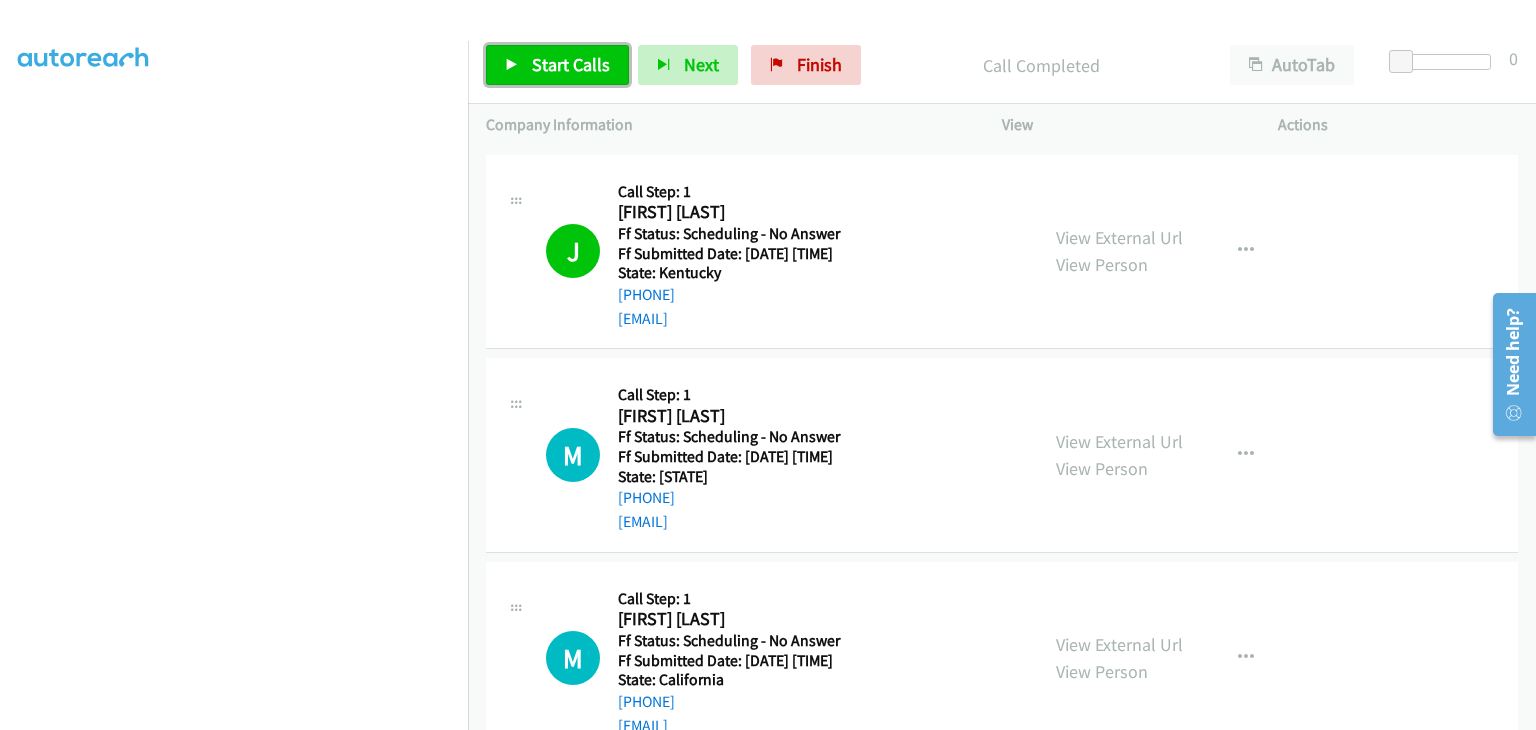 click on "Start Calls" at bounding box center (571, 64) 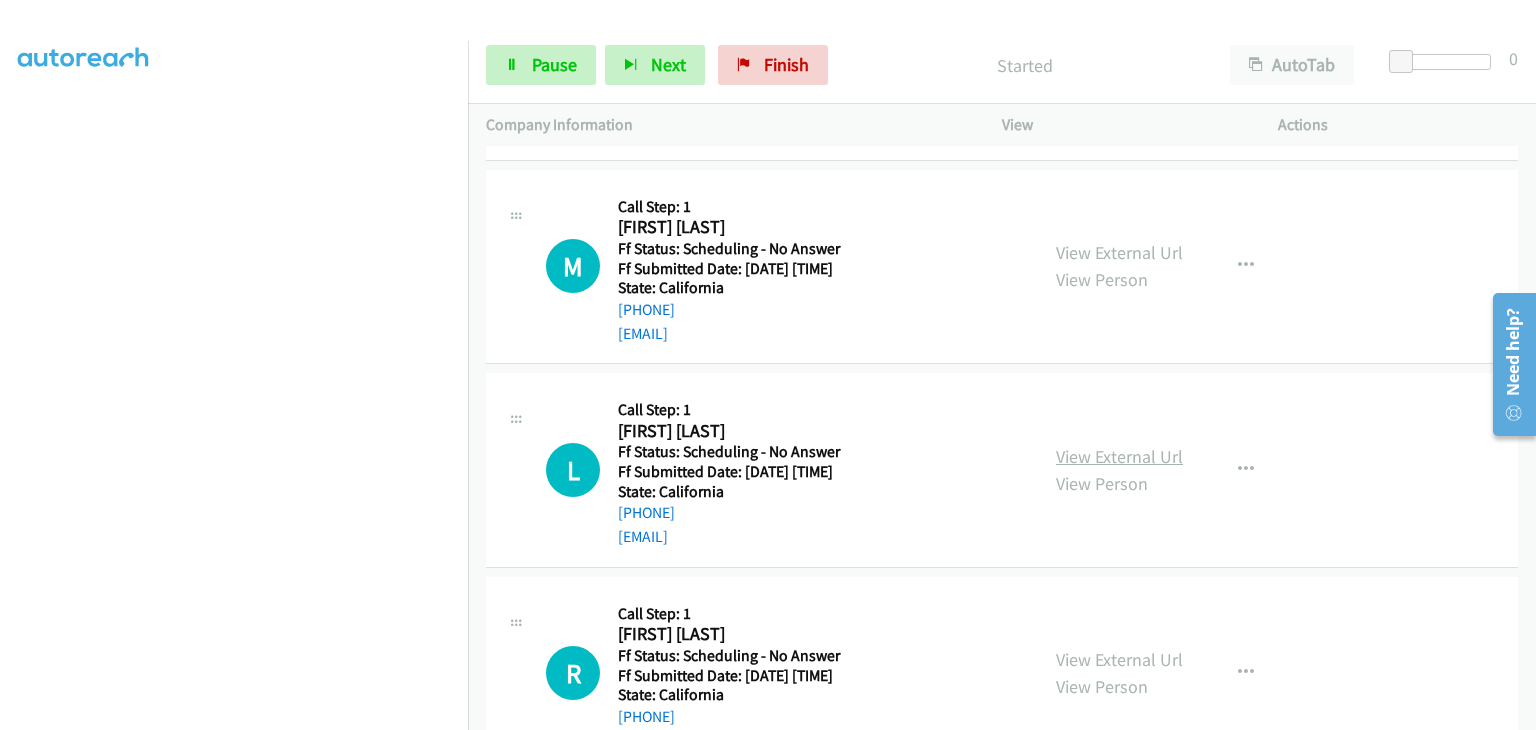 scroll, scrollTop: 642, scrollLeft: 0, axis: vertical 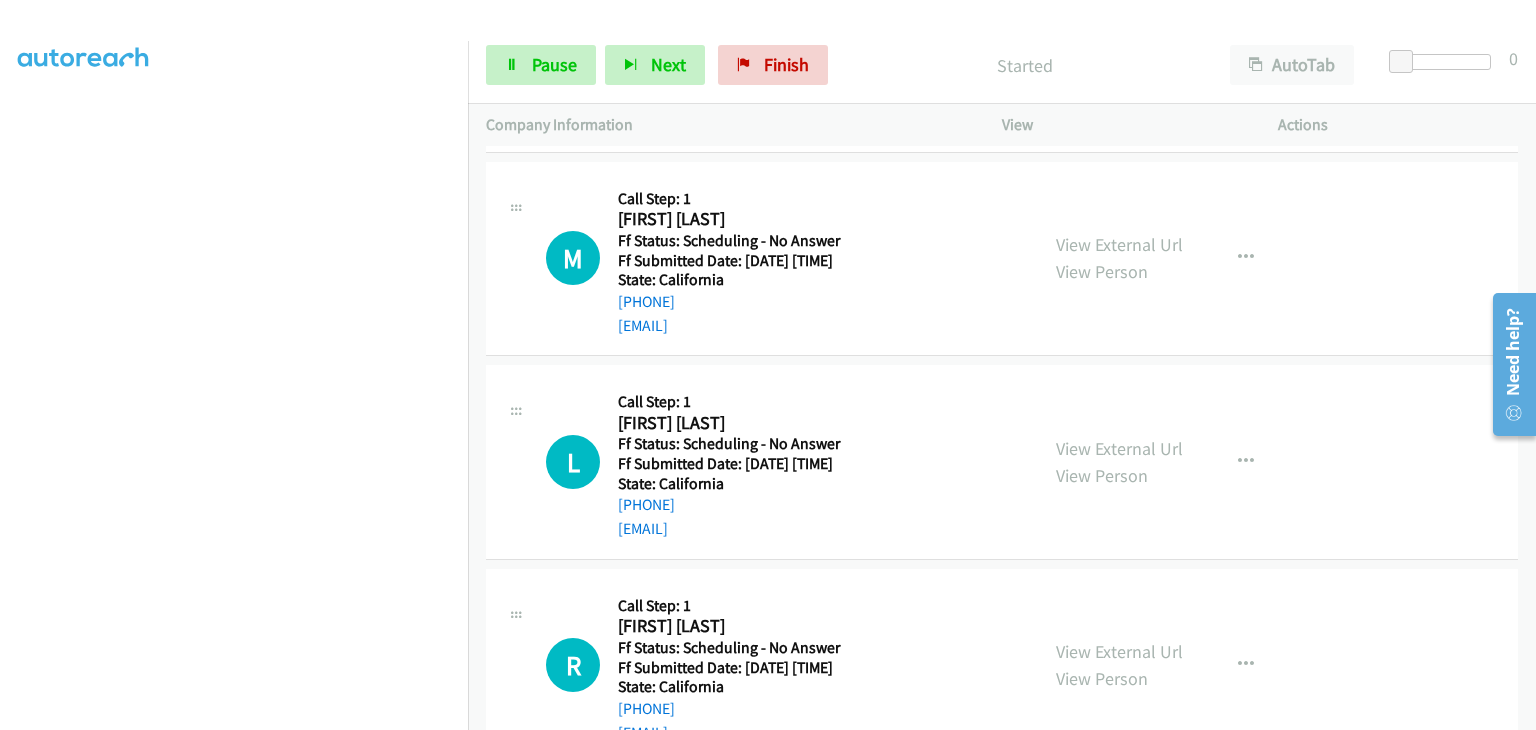 click on "View External Url
View Person" at bounding box center [1119, 665] 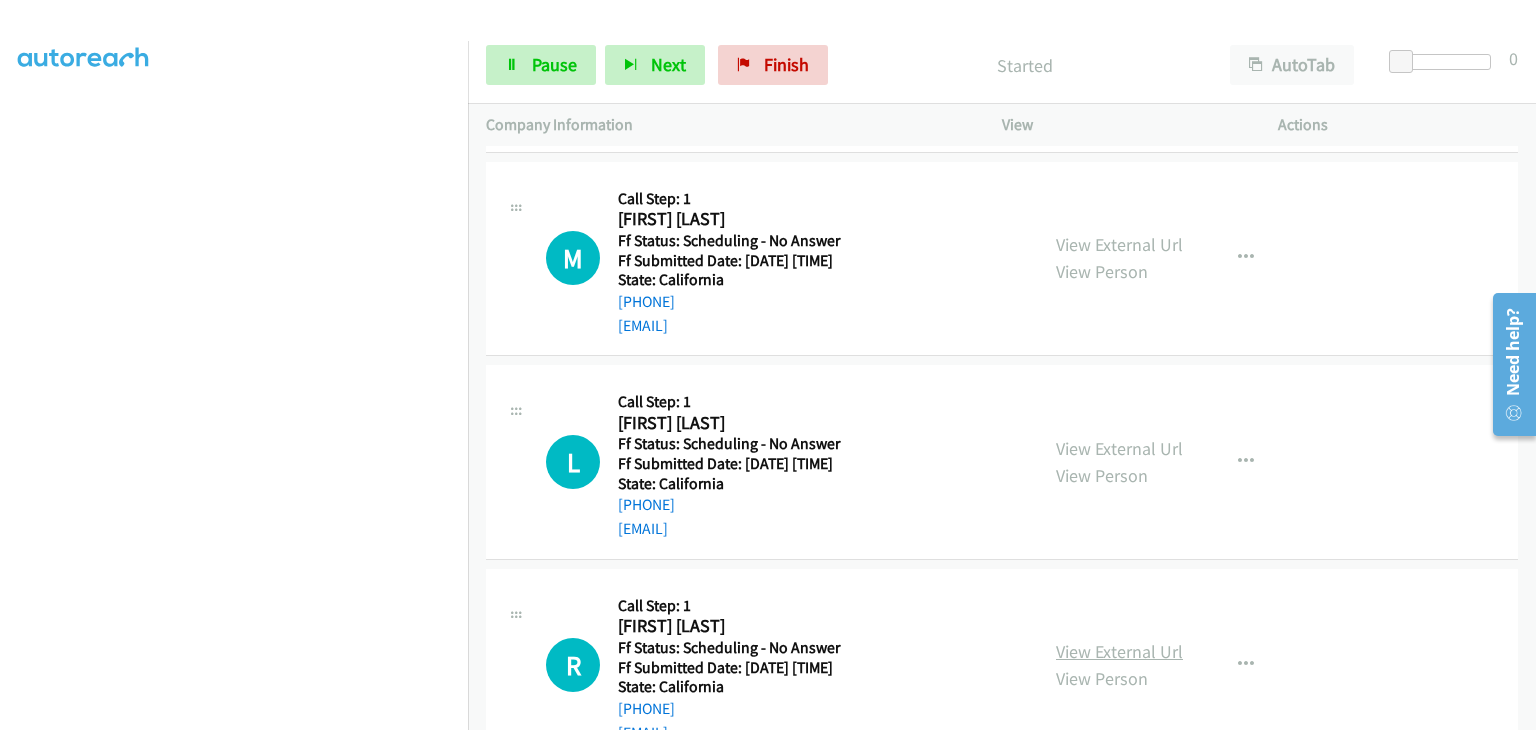 click on "View External Url" at bounding box center (1119, 651) 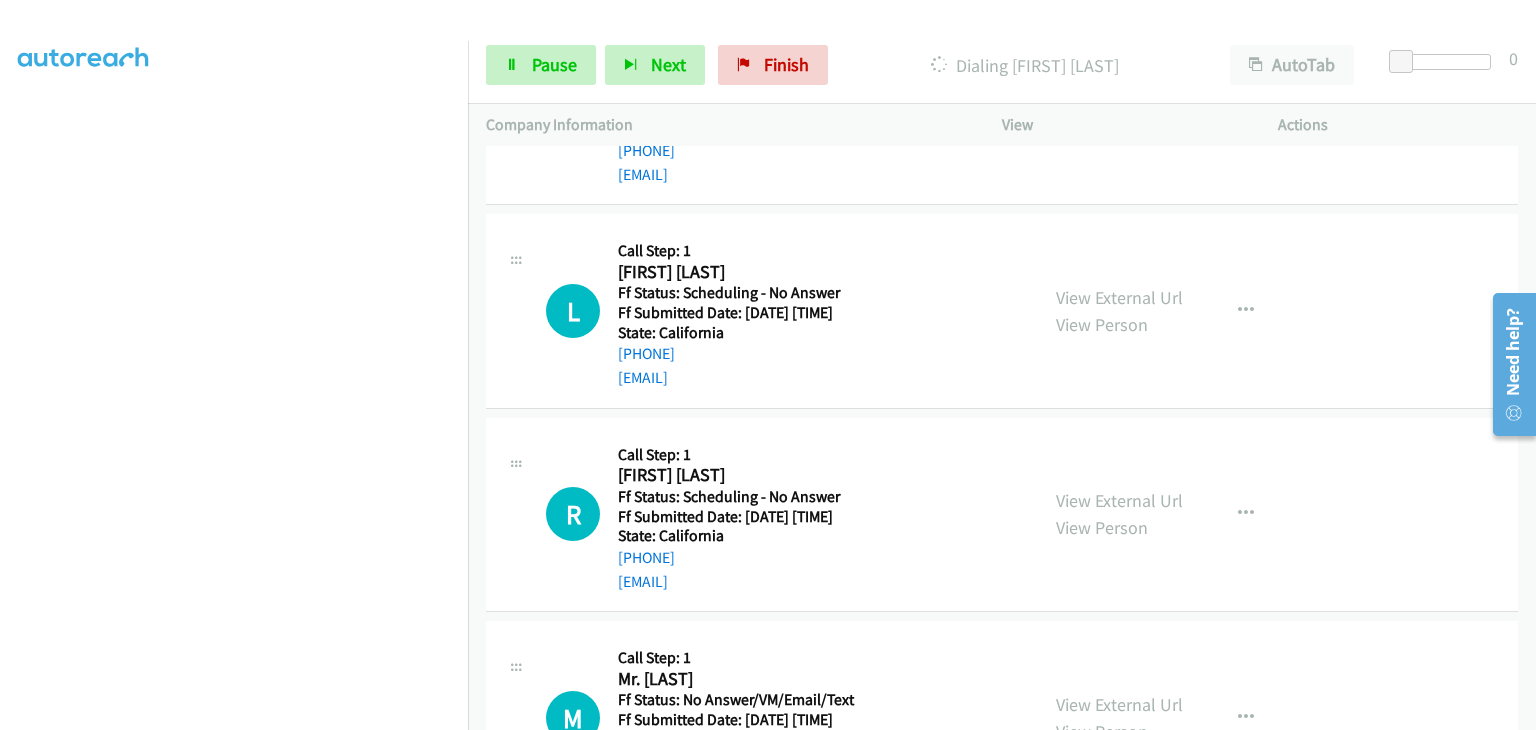 scroll, scrollTop: 842, scrollLeft: 0, axis: vertical 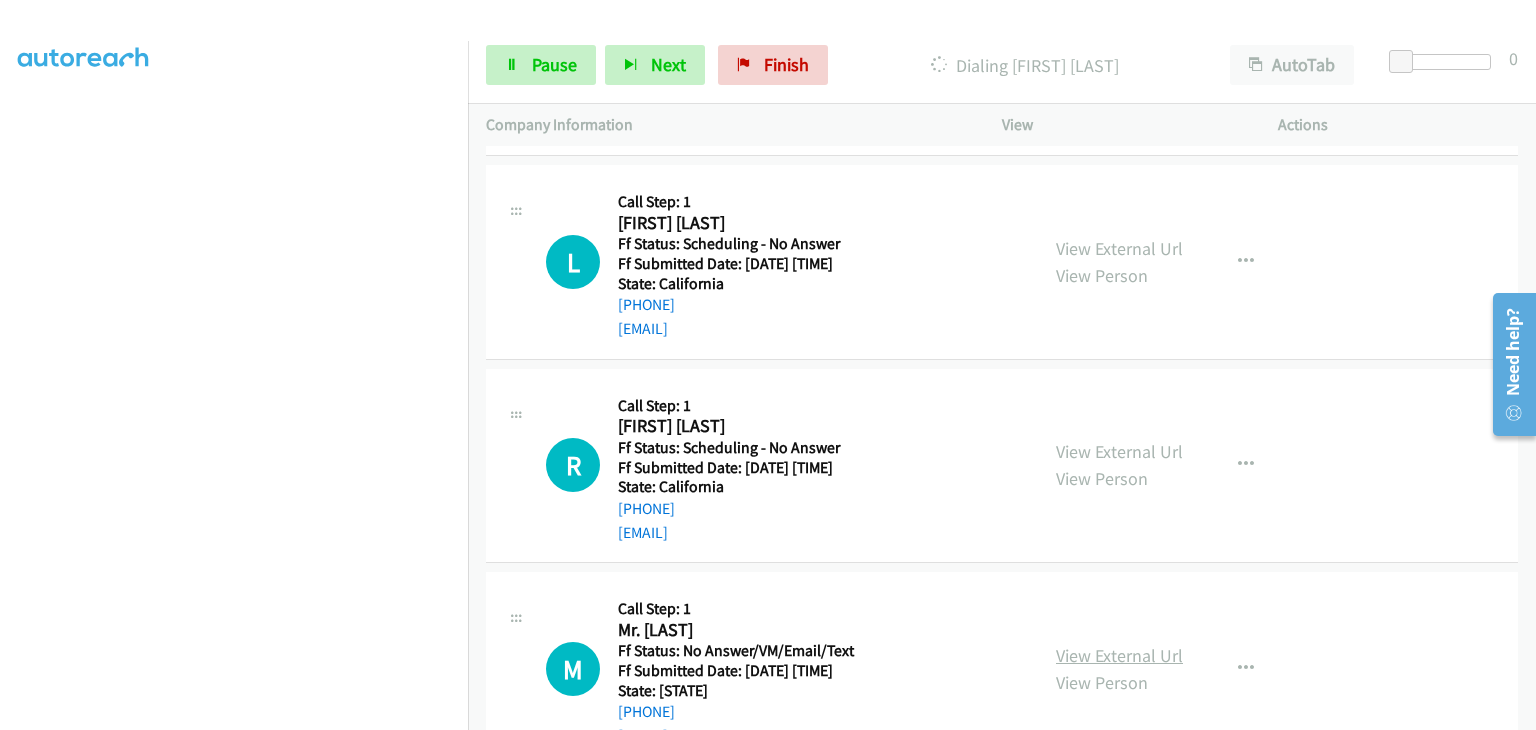click on "View External Url" at bounding box center (1119, 655) 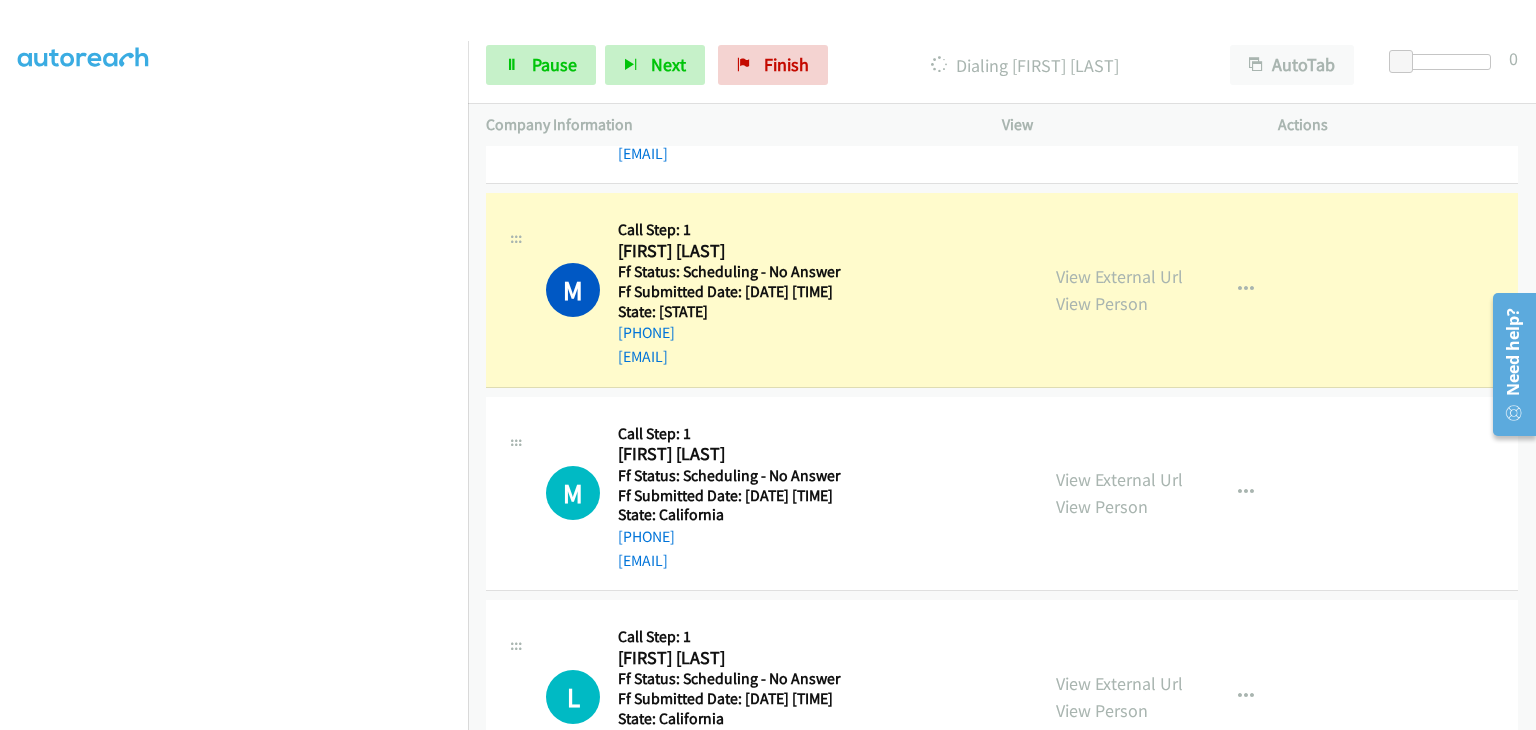 scroll, scrollTop: 442, scrollLeft: 0, axis: vertical 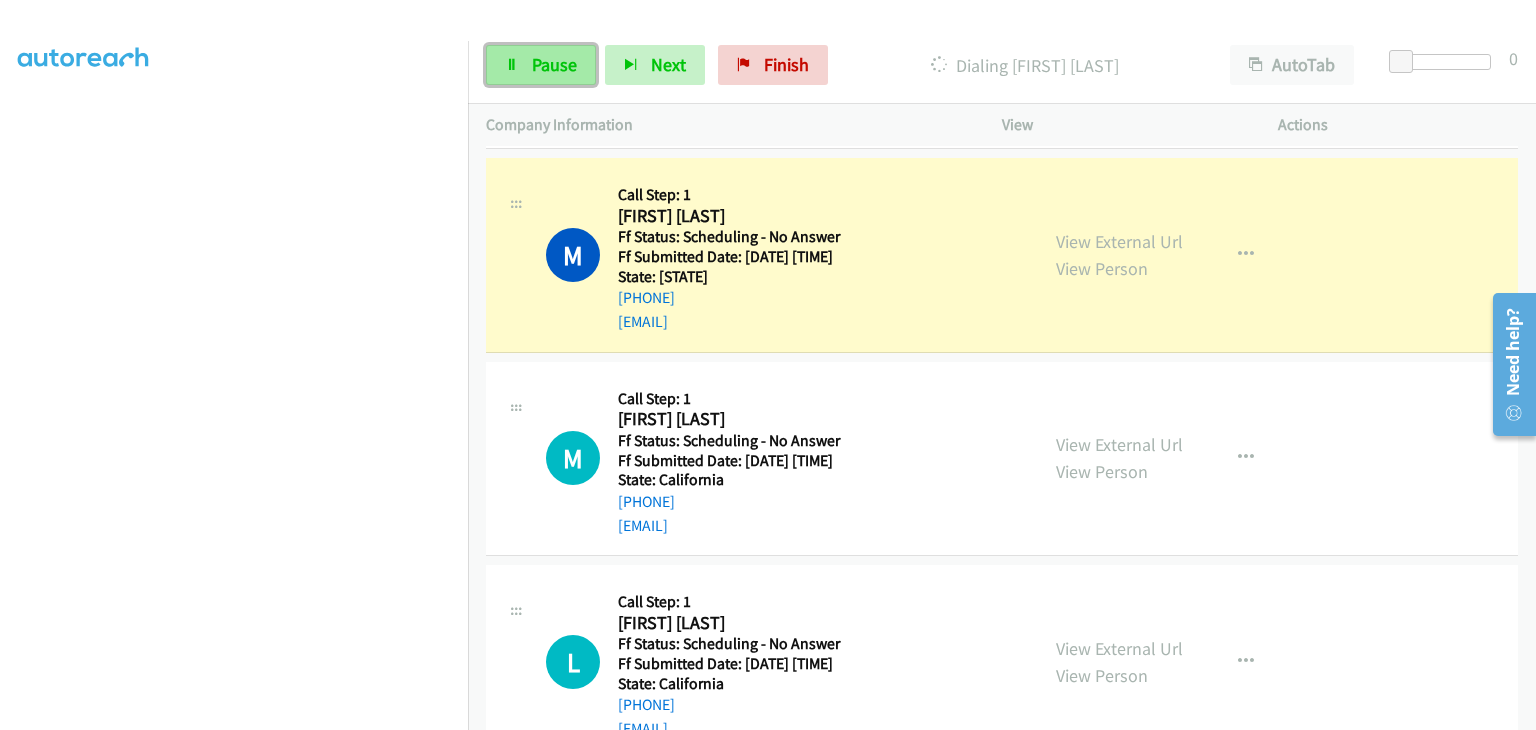 click on "Pause" at bounding box center (541, 65) 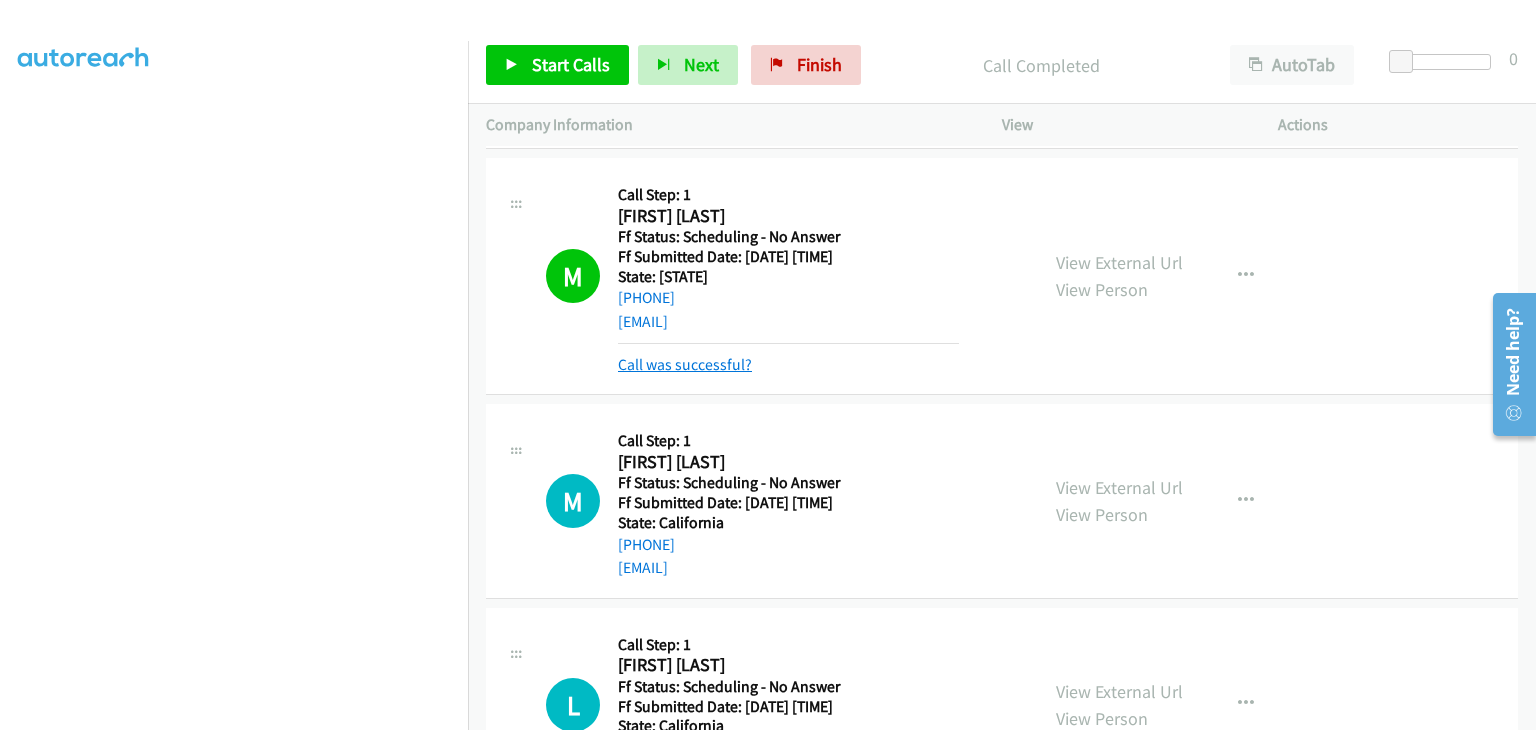 click on "Call was successful?" at bounding box center (685, 364) 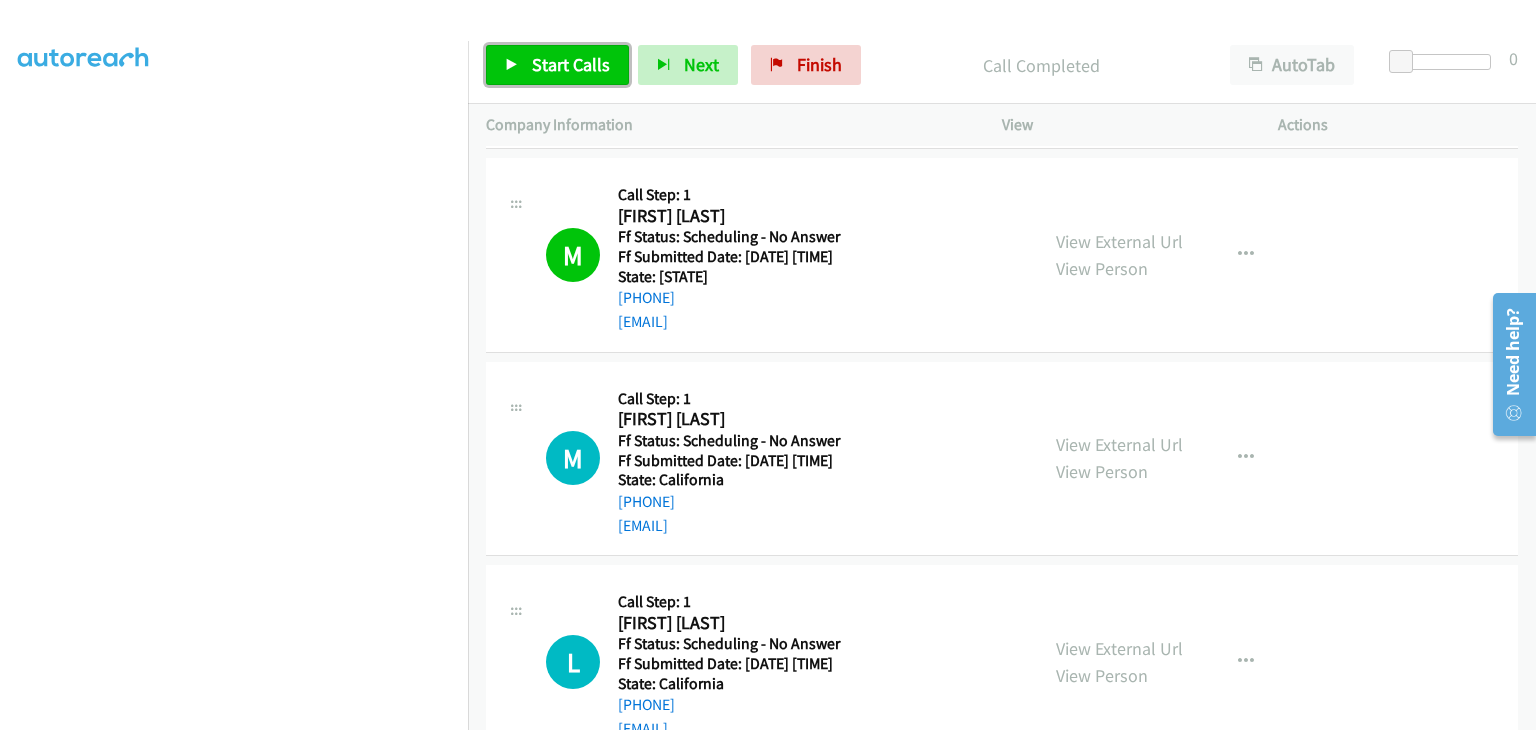click on "Start Calls" at bounding box center [571, 64] 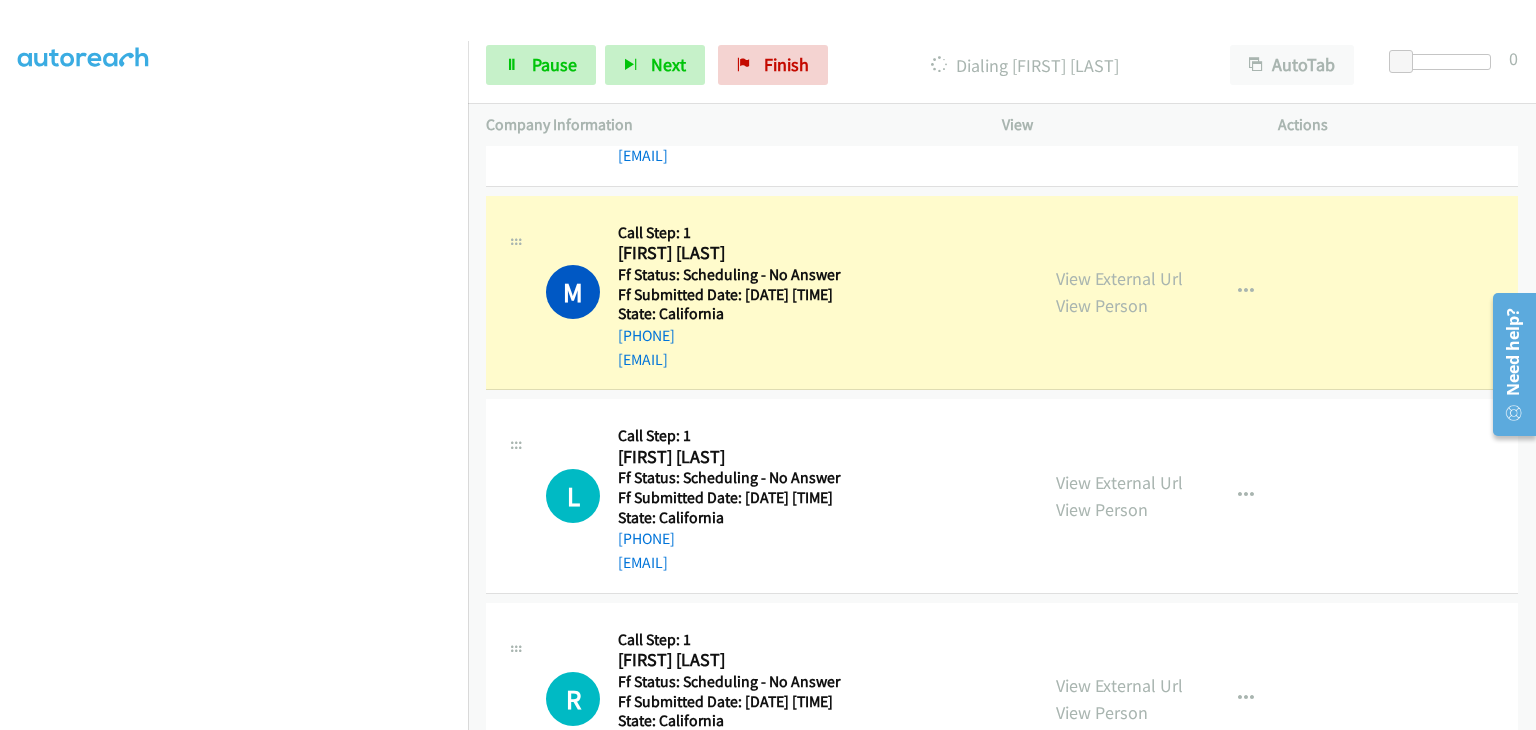 scroll, scrollTop: 642, scrollLeft: 0, axis: vertical 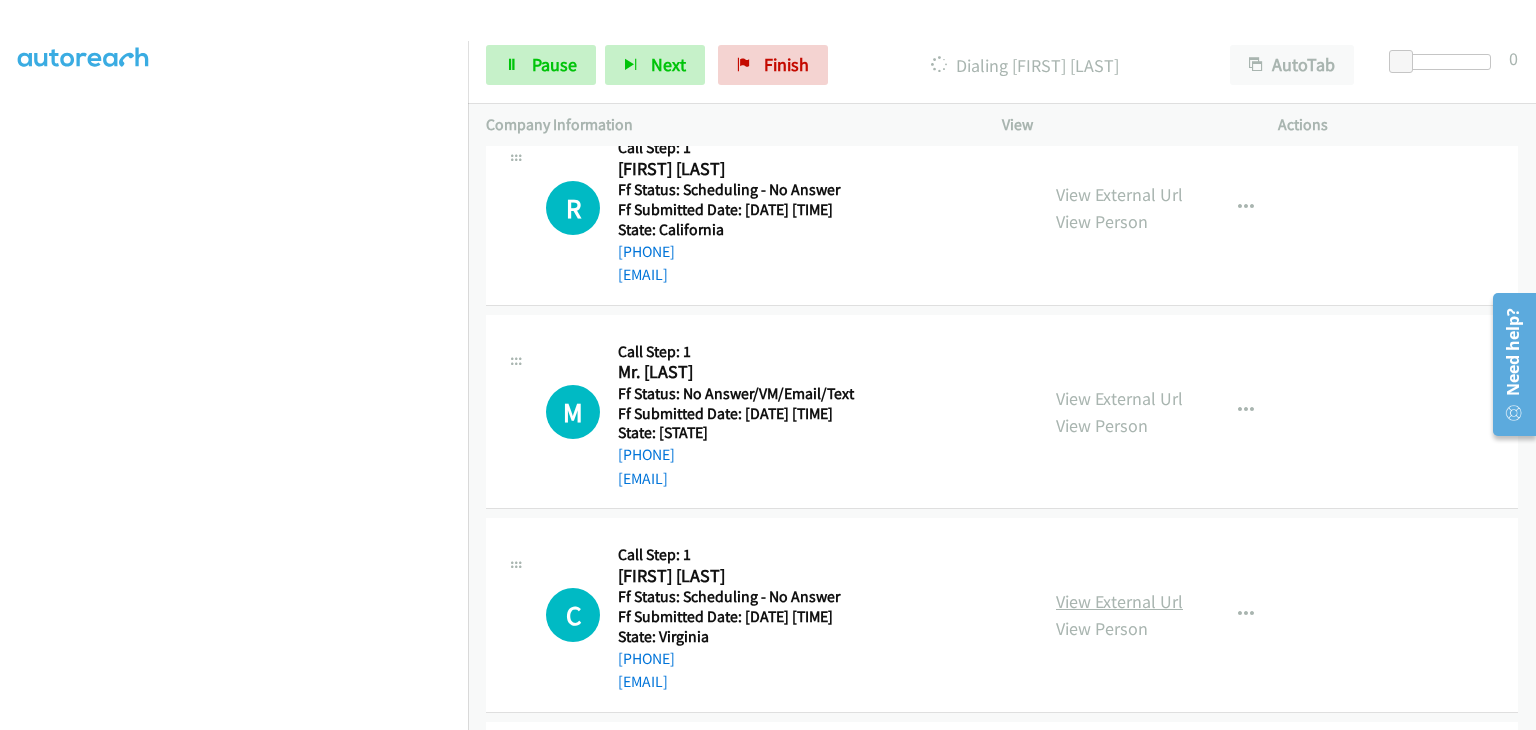 click on "View External Url" at bounding box center [1119, 601] 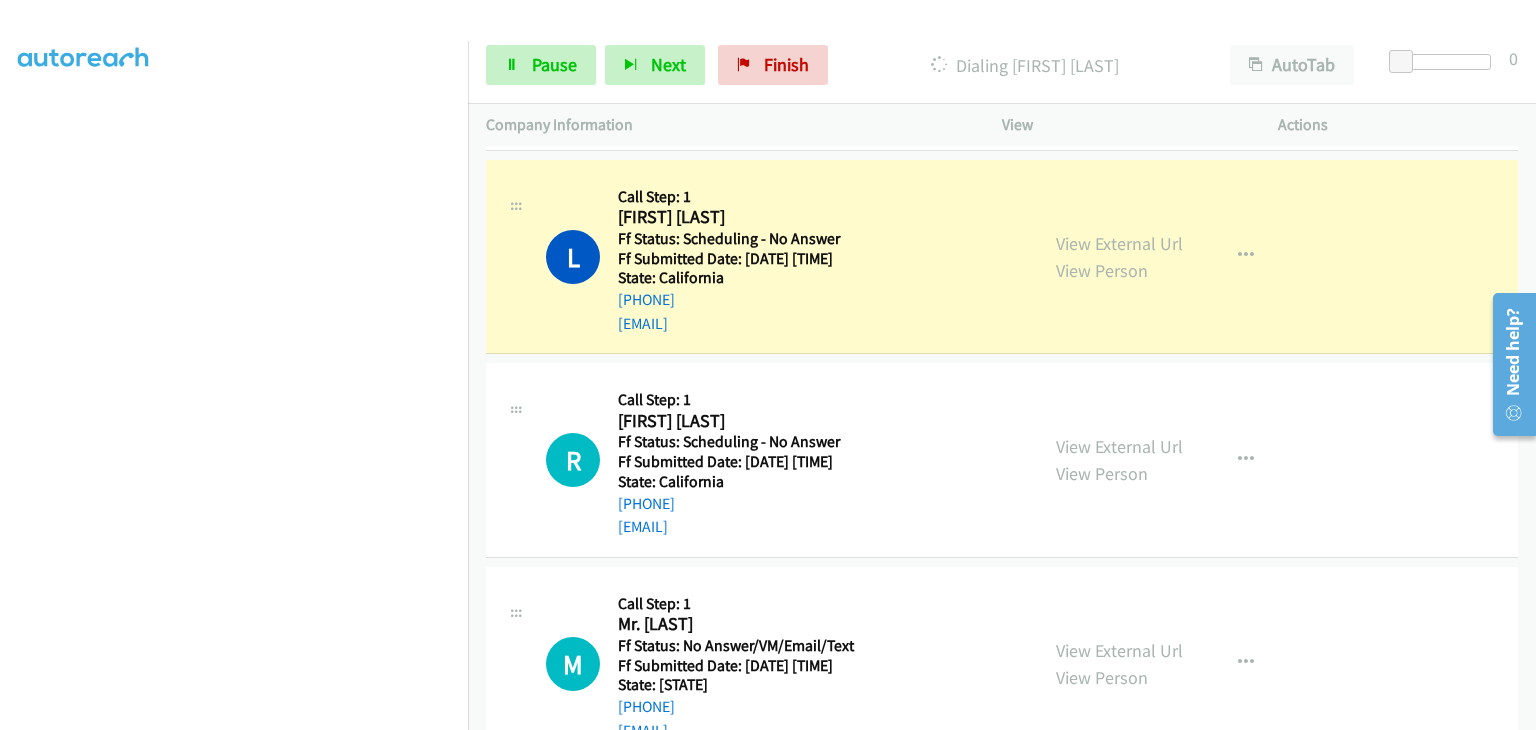 scroll, scrollTop: 842, scrollLeft: 0, axis: vertical 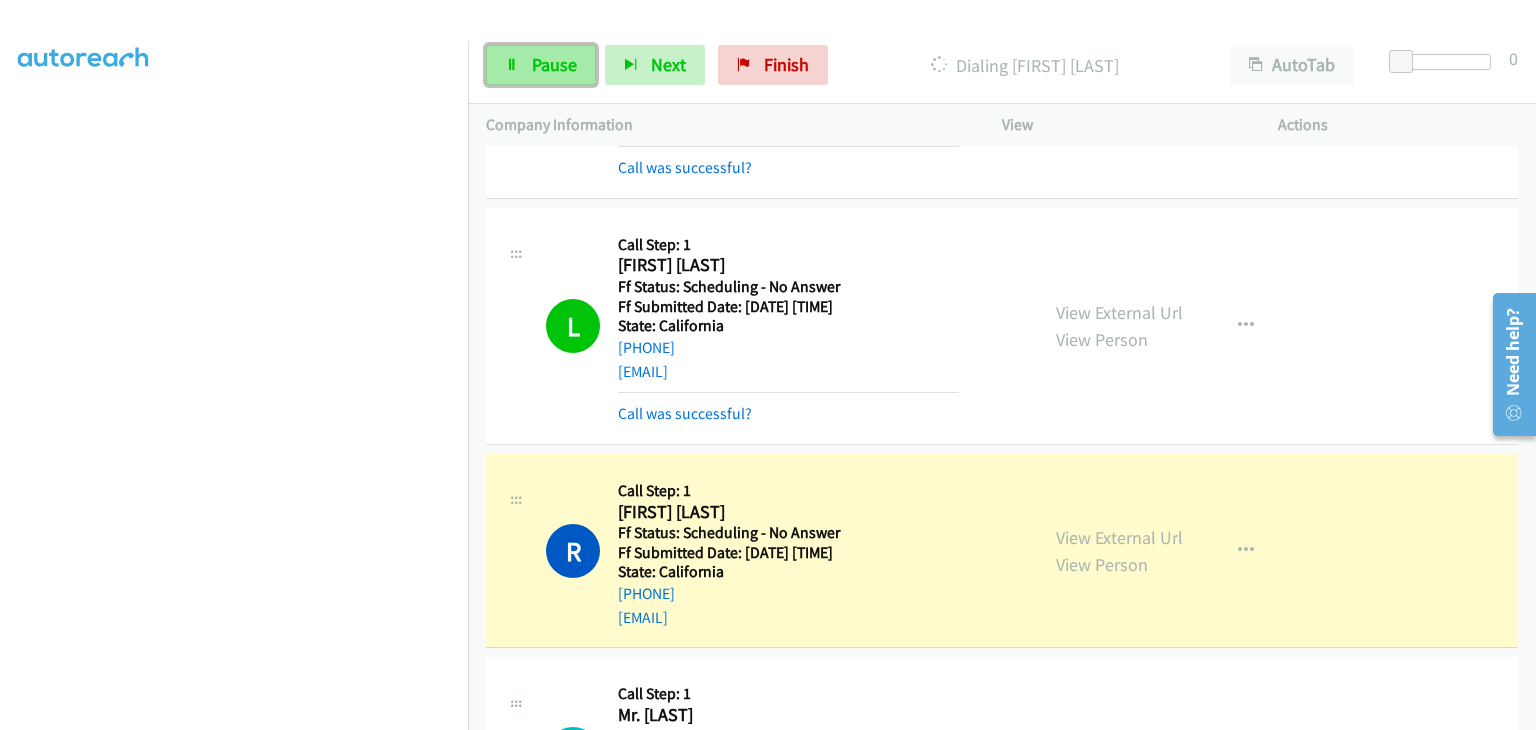 click on "Pause" at bounding box center [554, 64] 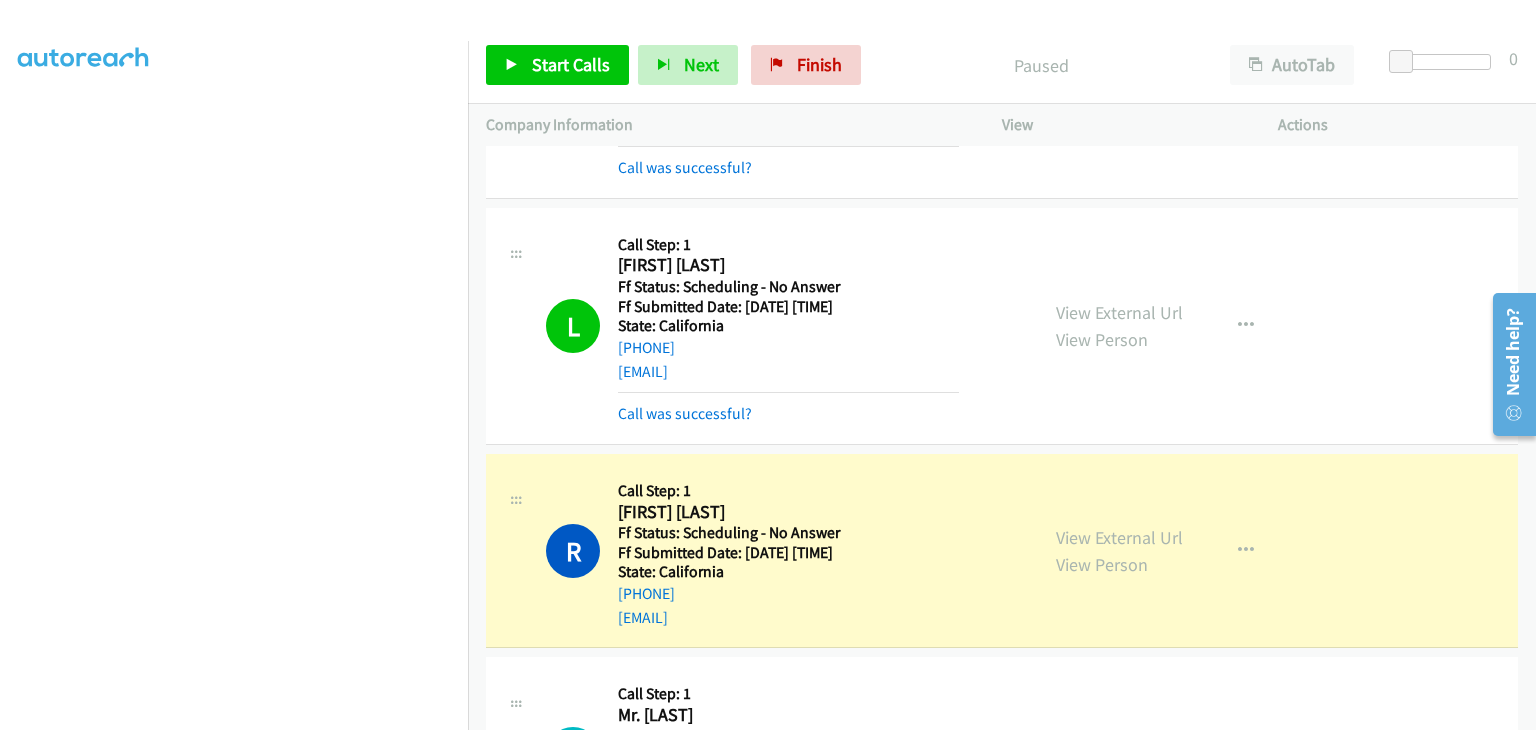 scroll, scrollTop: 392, scrollLeft: 0, axis: vertical 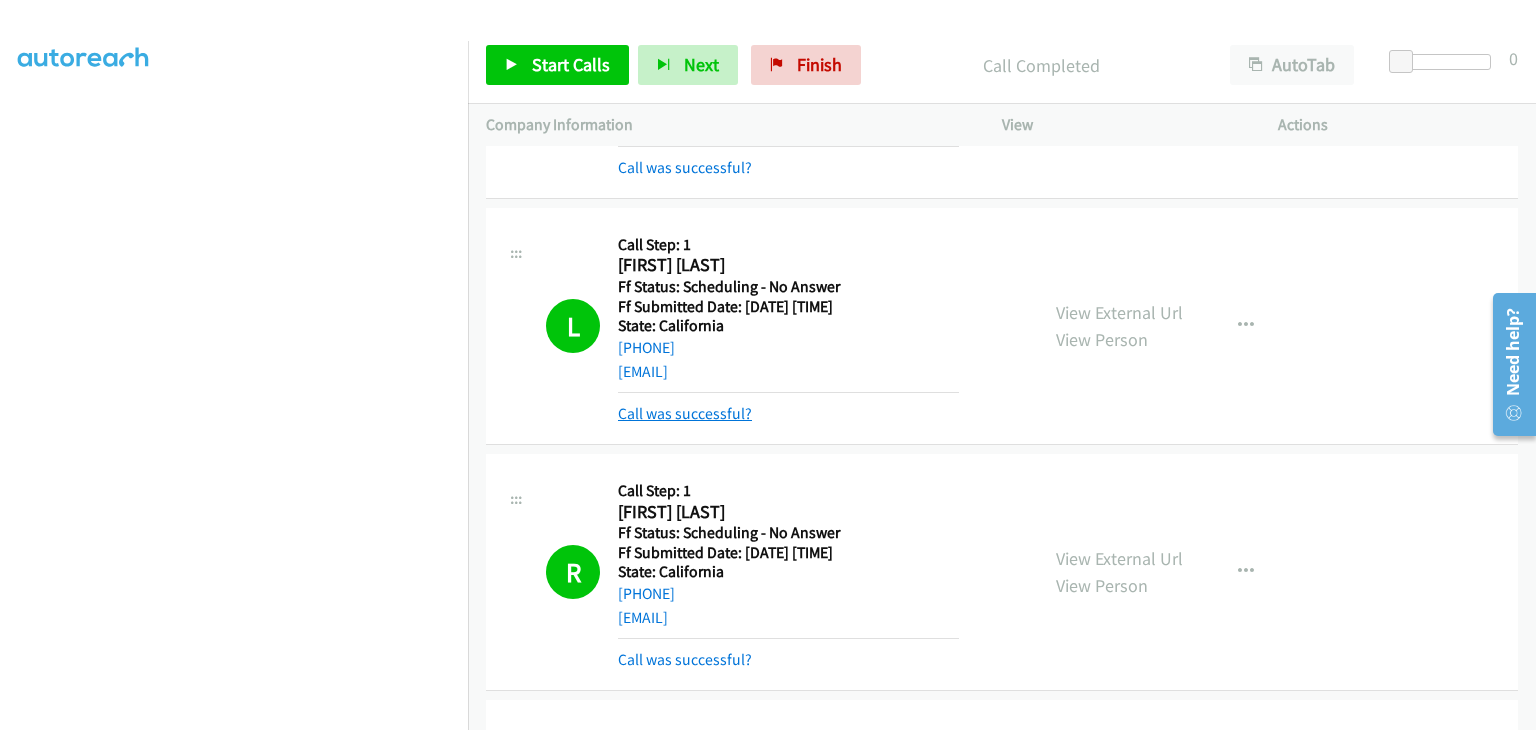 click on "Call was successful?" at bounding box center [685, 413] 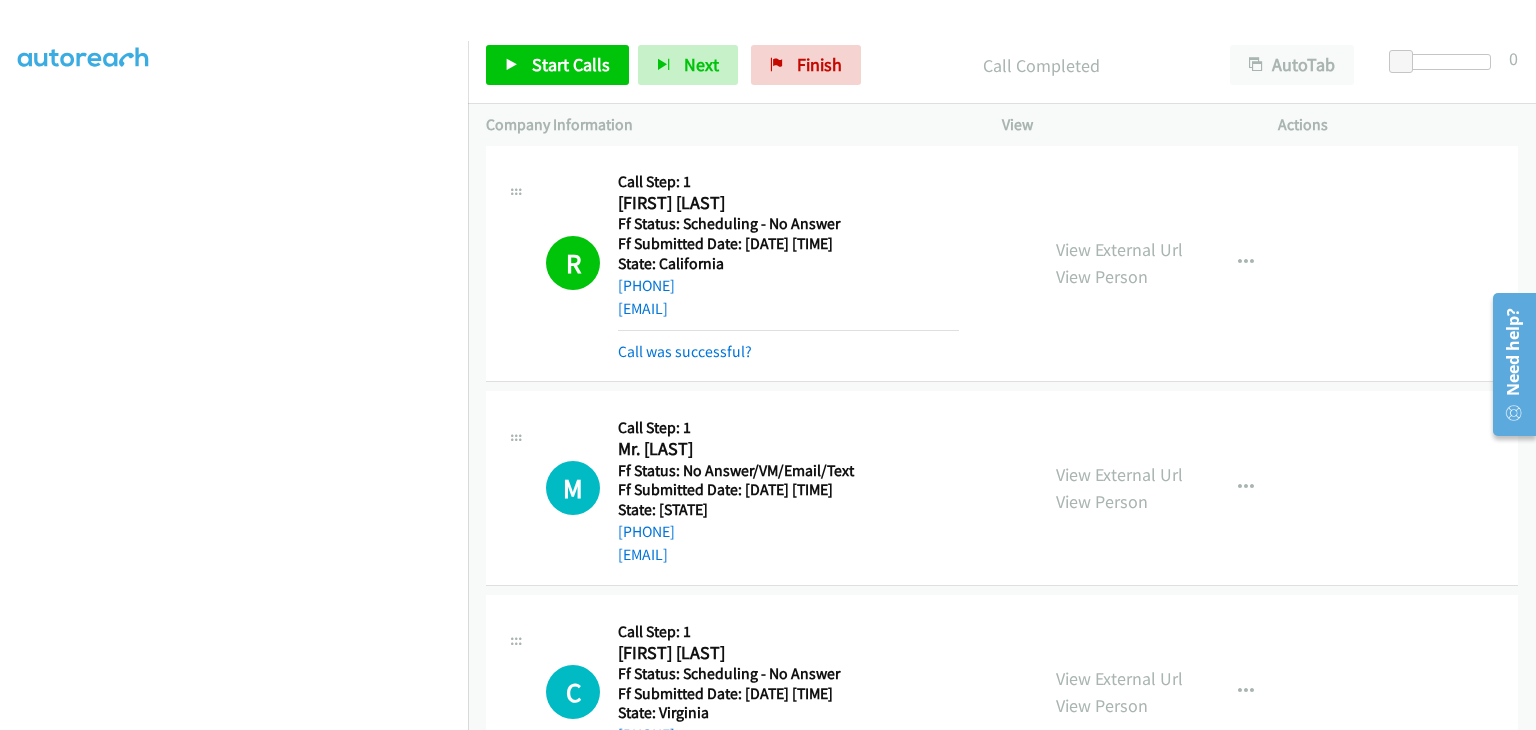 scroll, scrollTop: 1142, scrollLeft: 0, axis: vertical 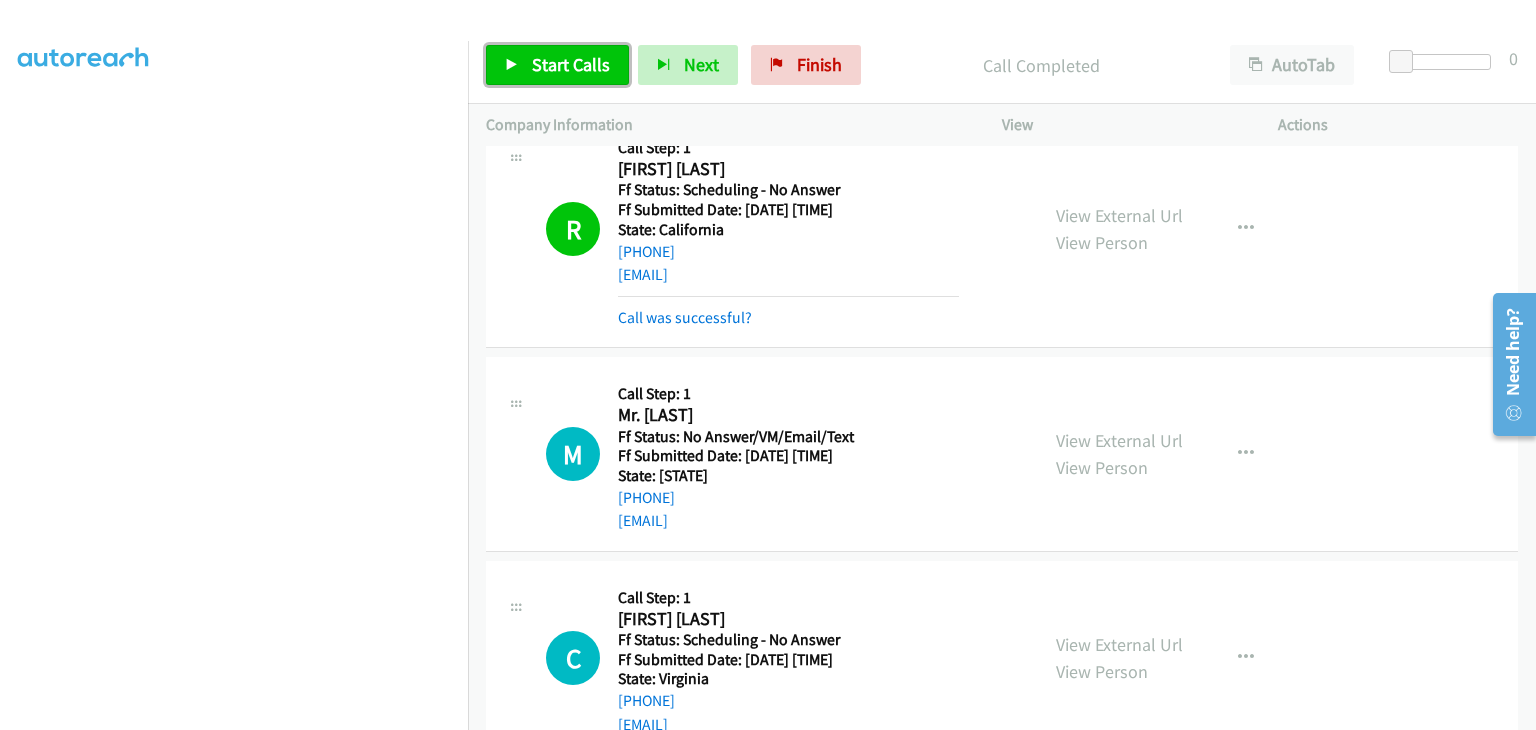 click on "Start Calls" at bounding box center [571, 64] 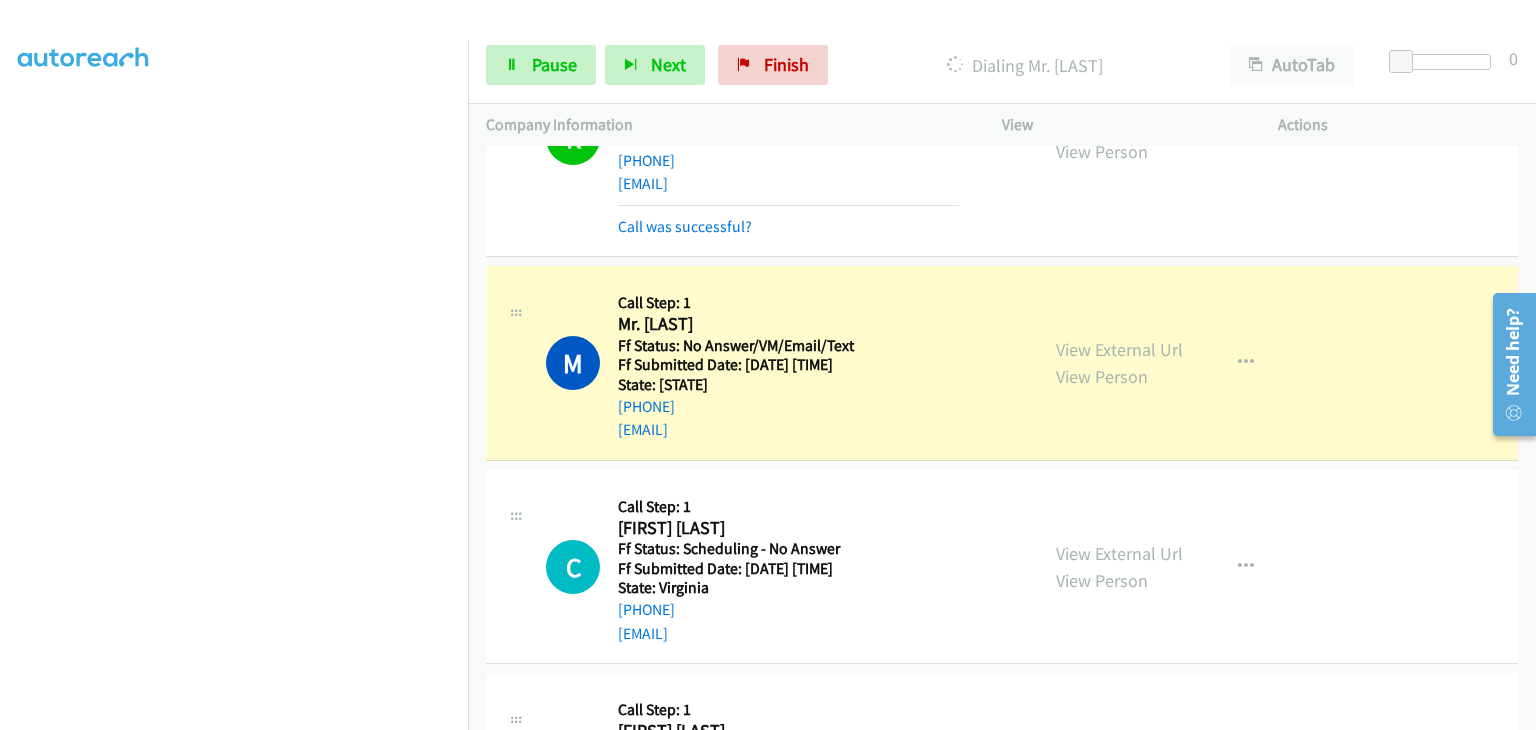 scroll, scrollTop: 1342, scrollLeft: 0, axis: vertical 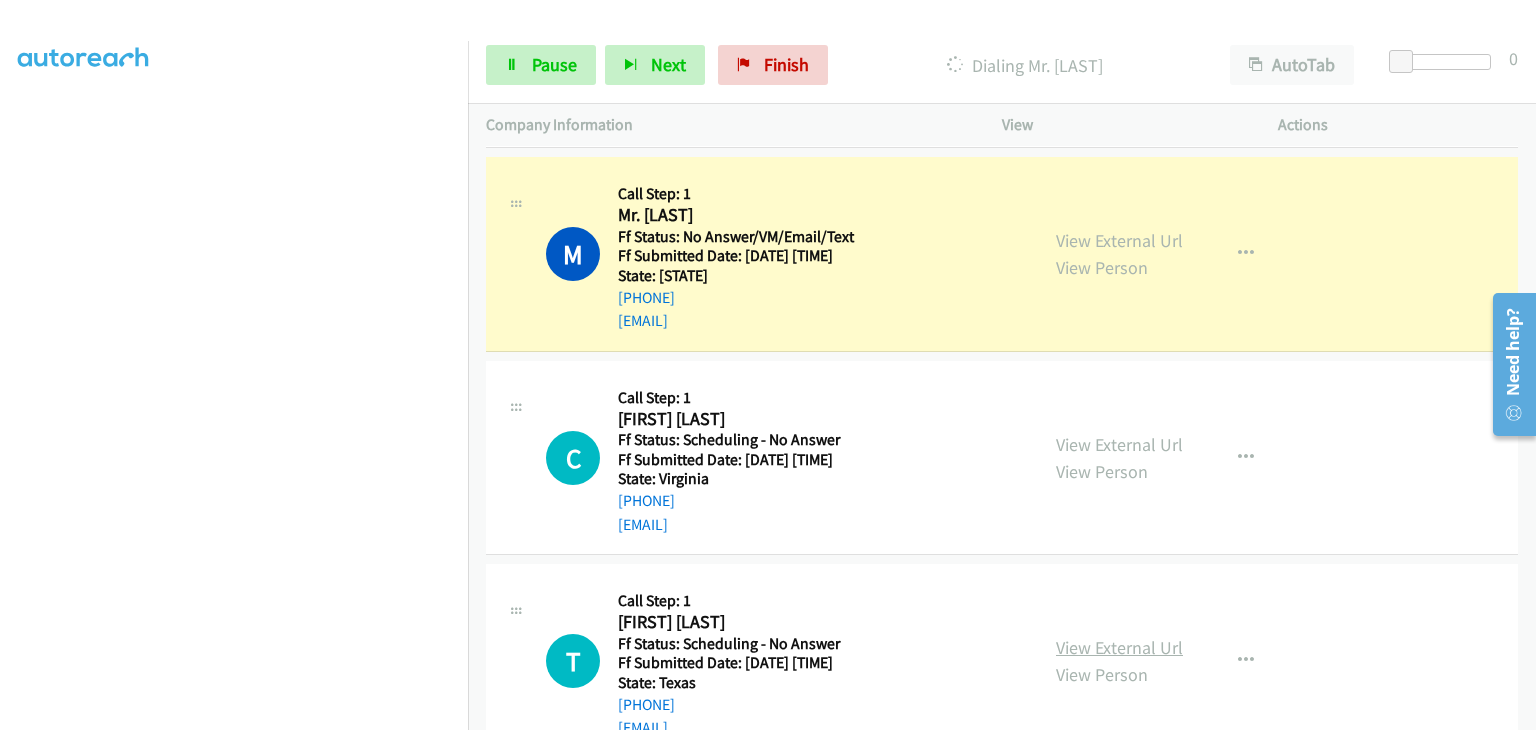 click on "View External Url" at bounding box center (1119, 647) 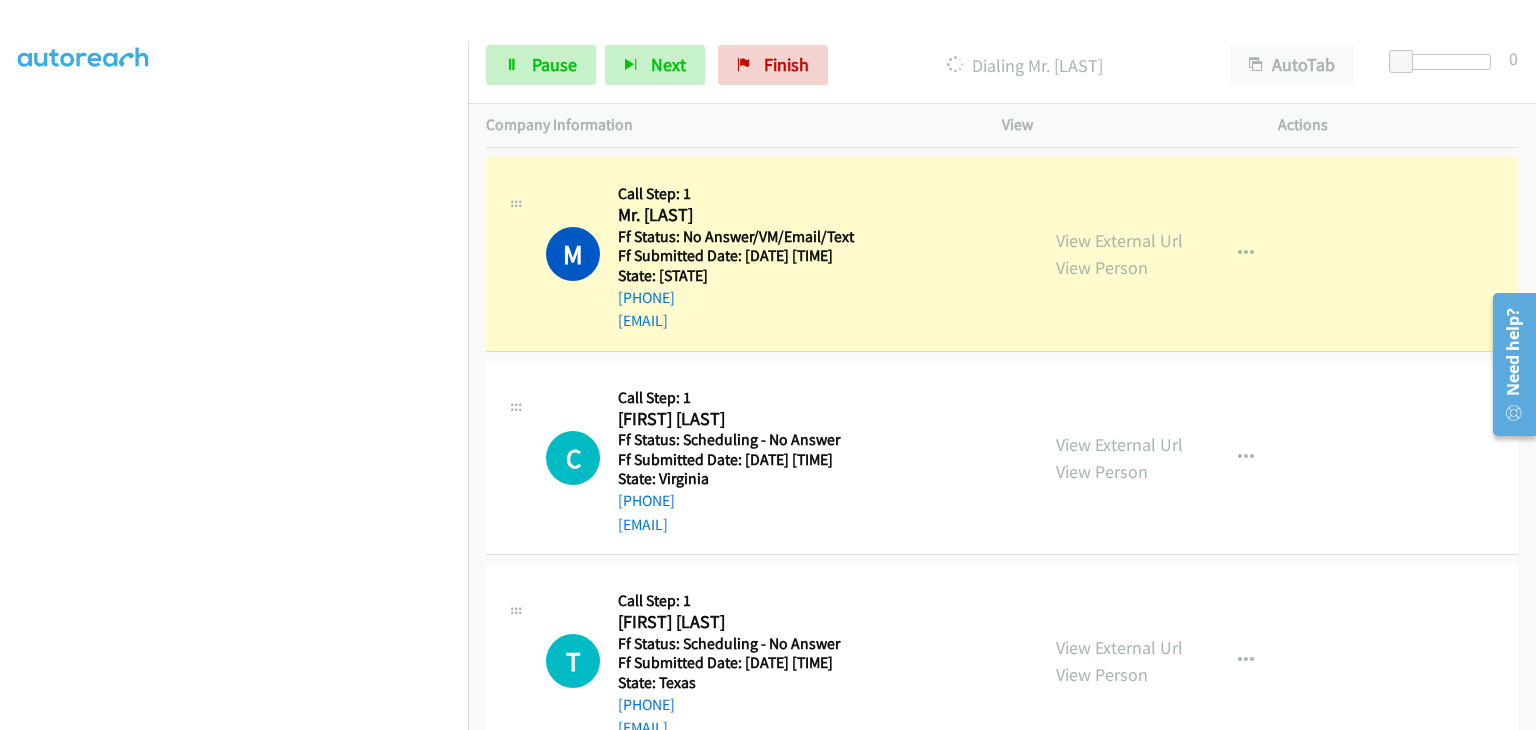 scroll, scrollTop: 392, scrollLeft: 0, axis: vertical 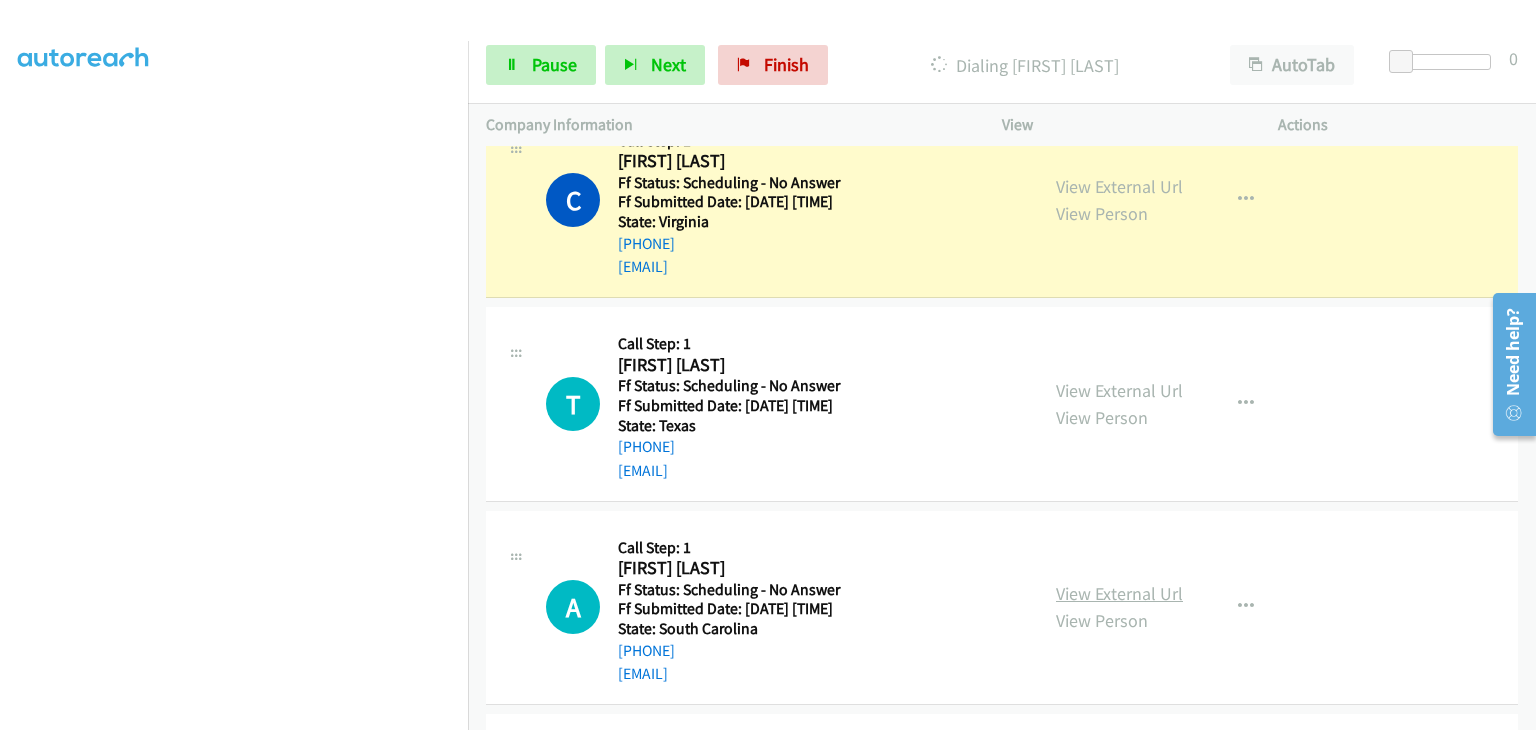 click on "View External Url" at bounding box center [1119, 593] 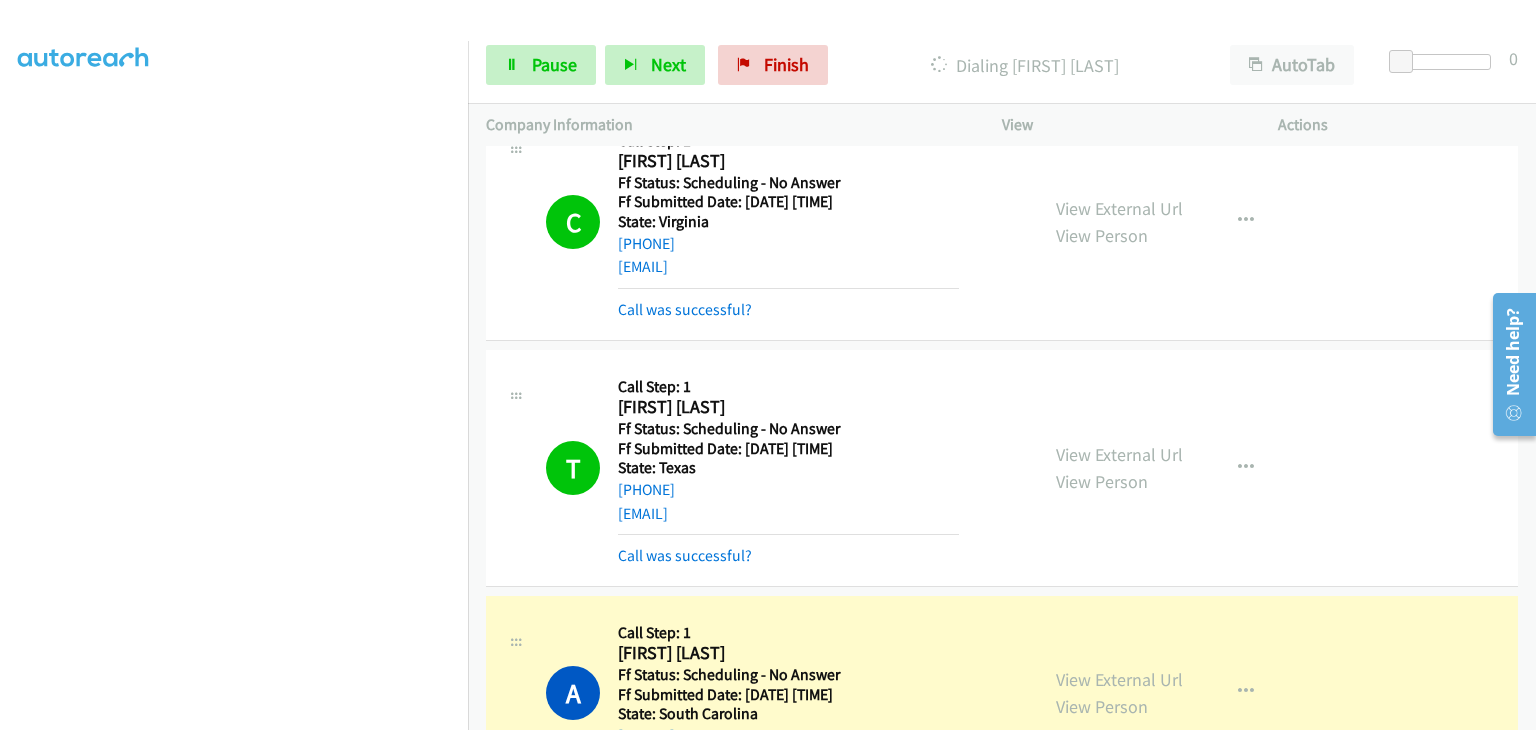 scroll, scrollTop: 392, scrollLeft: 0, axis: vertical 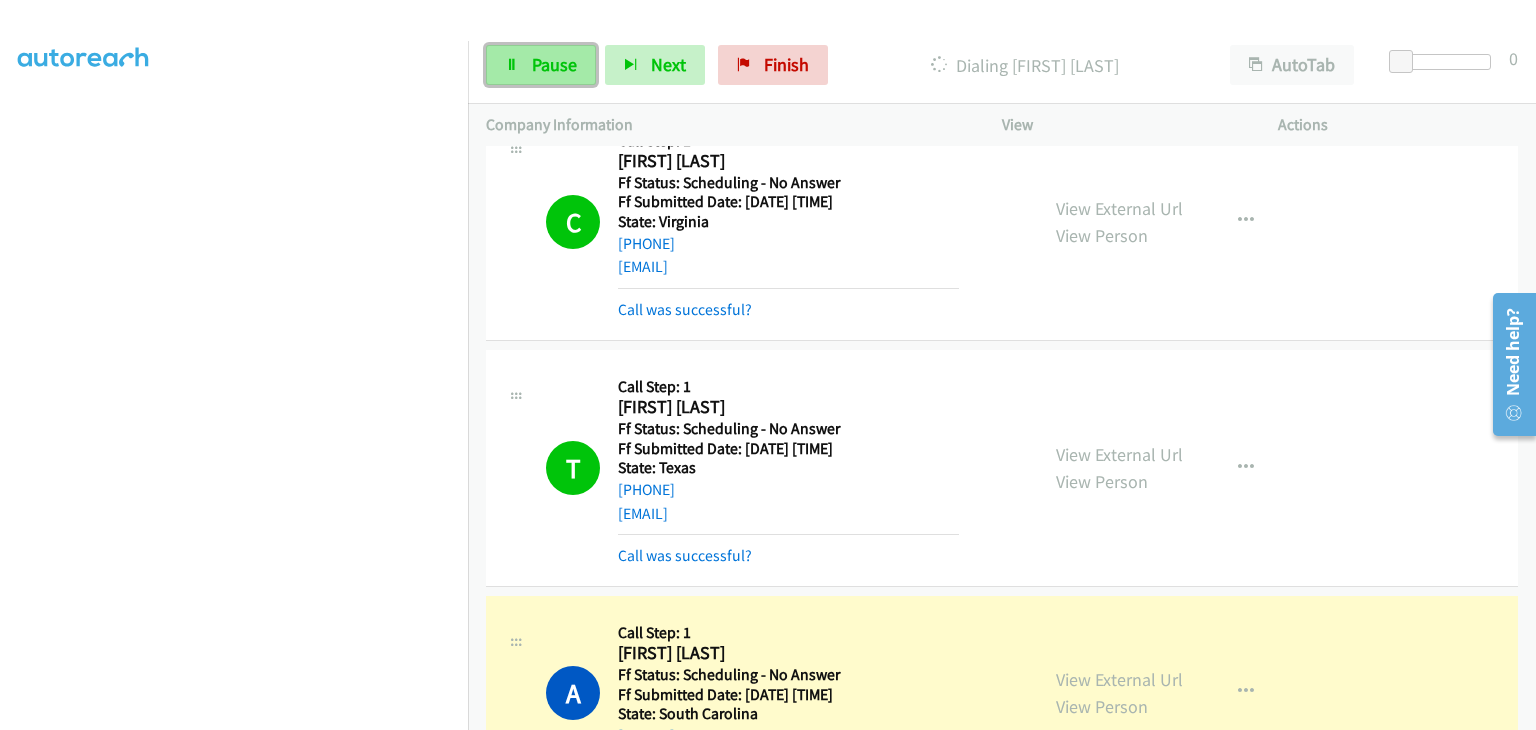 click on "Pause" at bounding box center (554, 64) 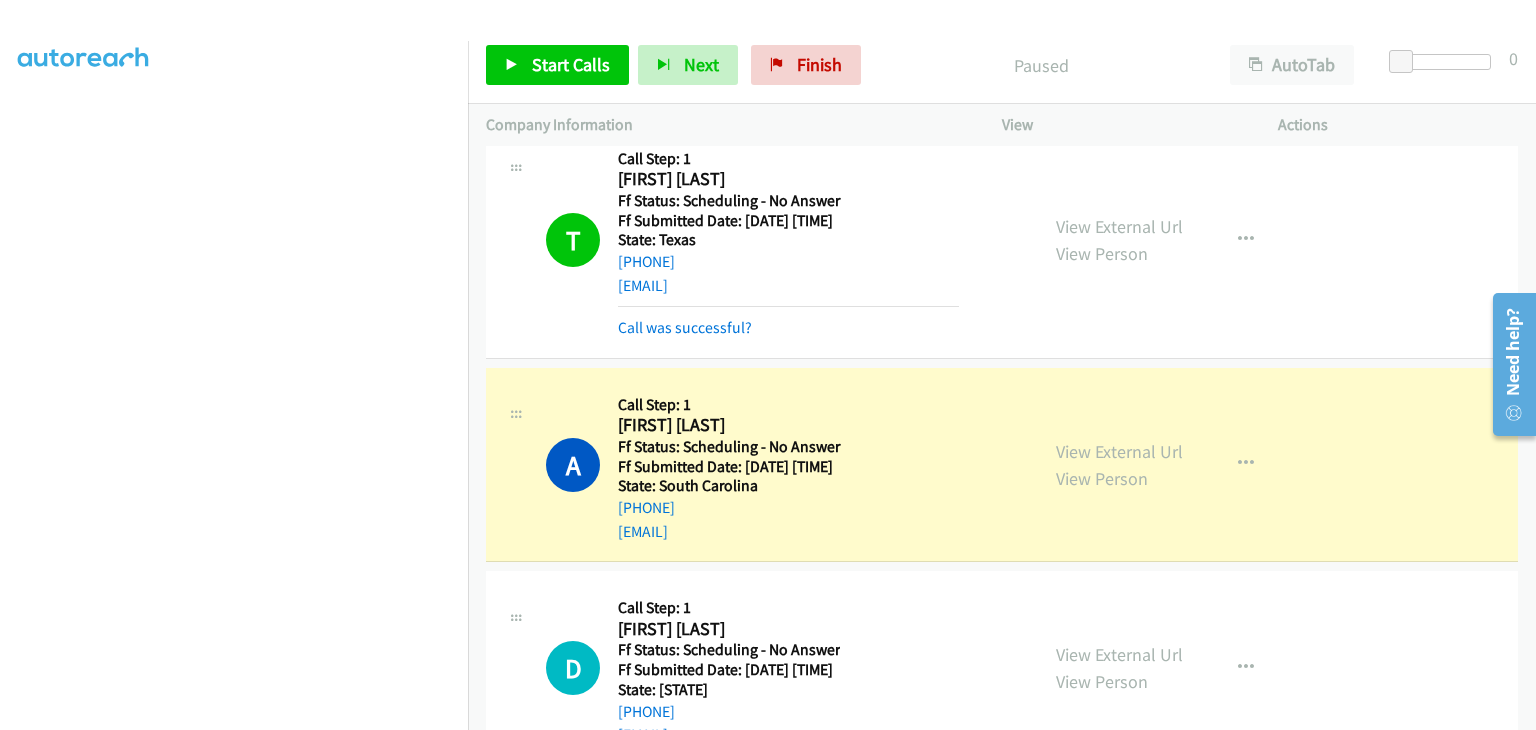 scroll, scrollTop: 1942, scrollLeft: 0, axis: vertical 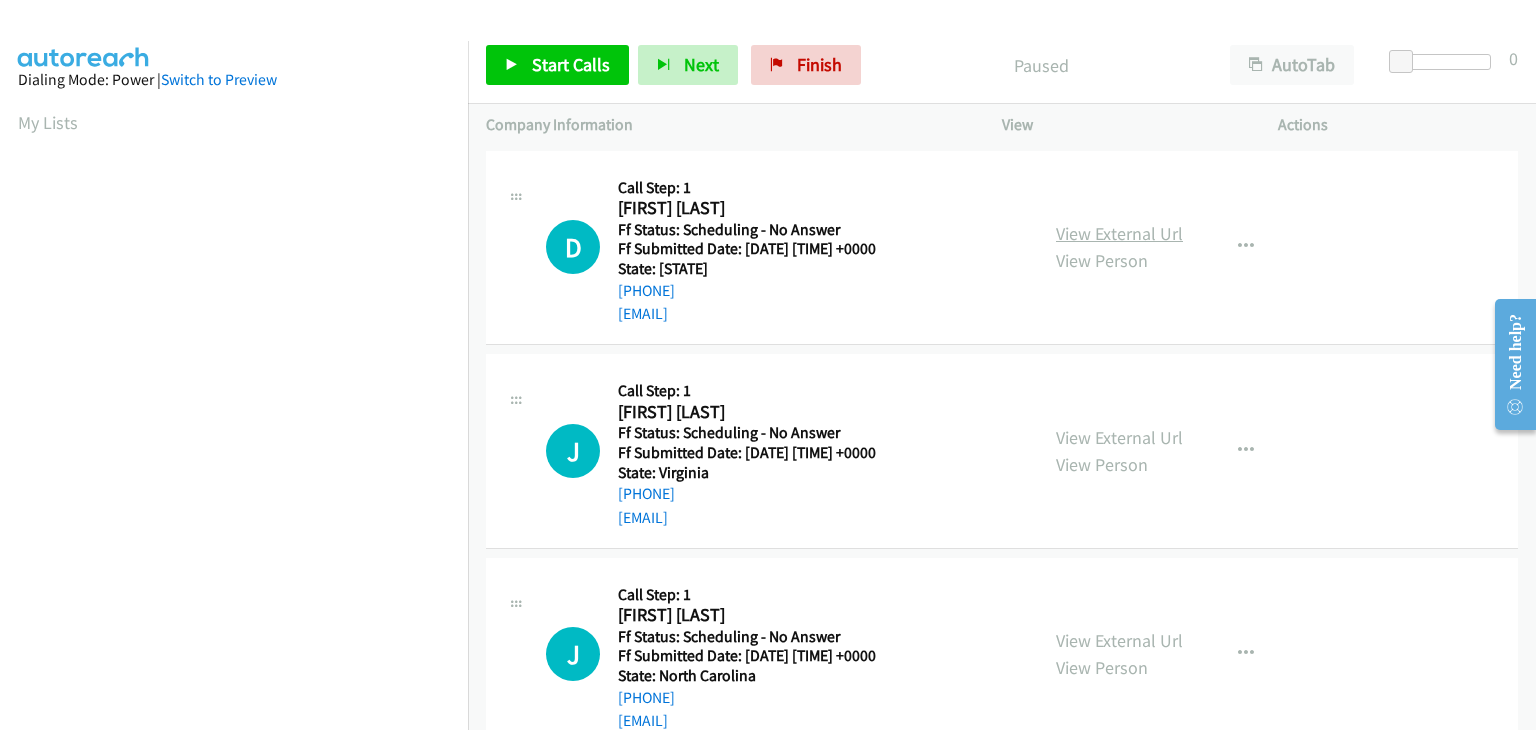 click on "View External Url" at bounding box center (1119, 233) 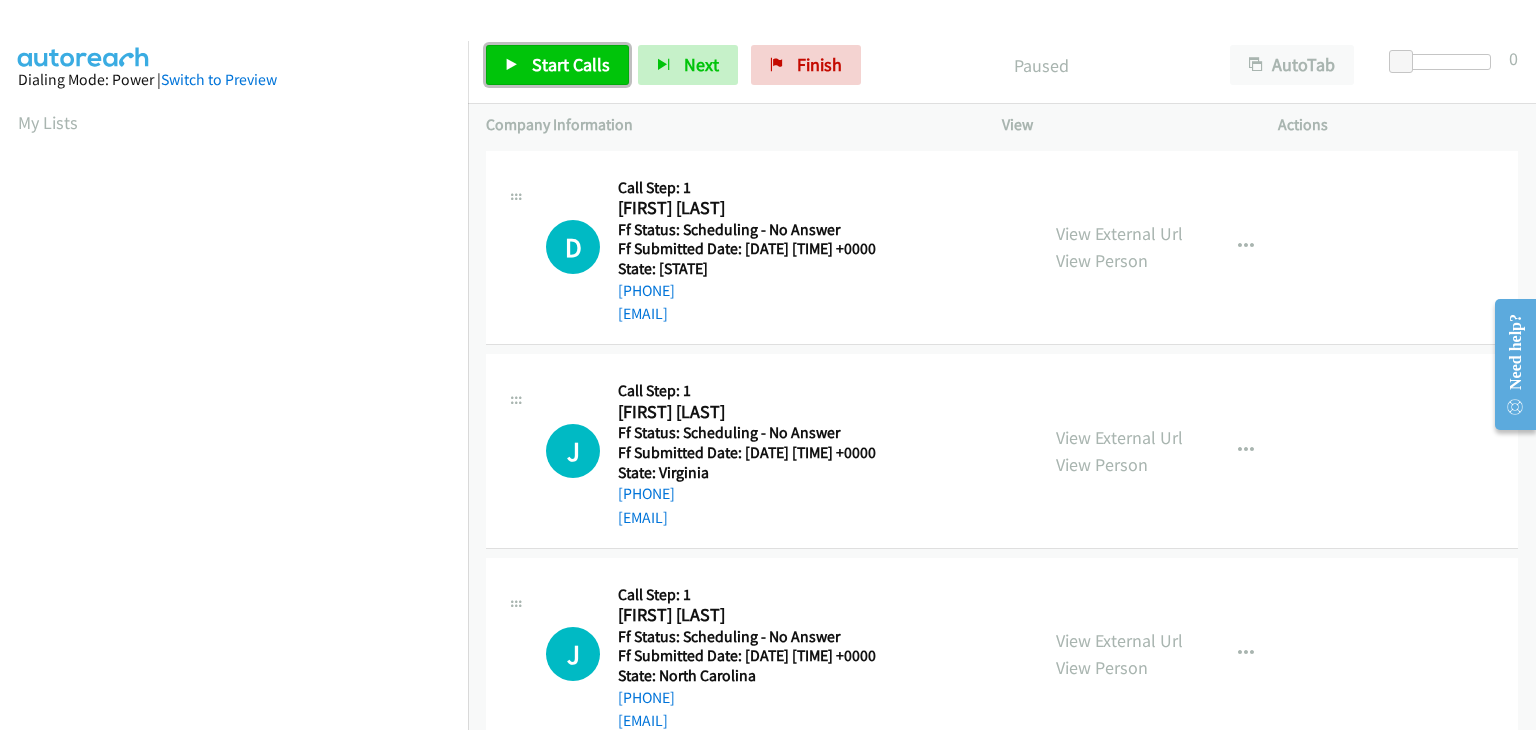 click on "Start Calls" at bounding box center [571, 64] 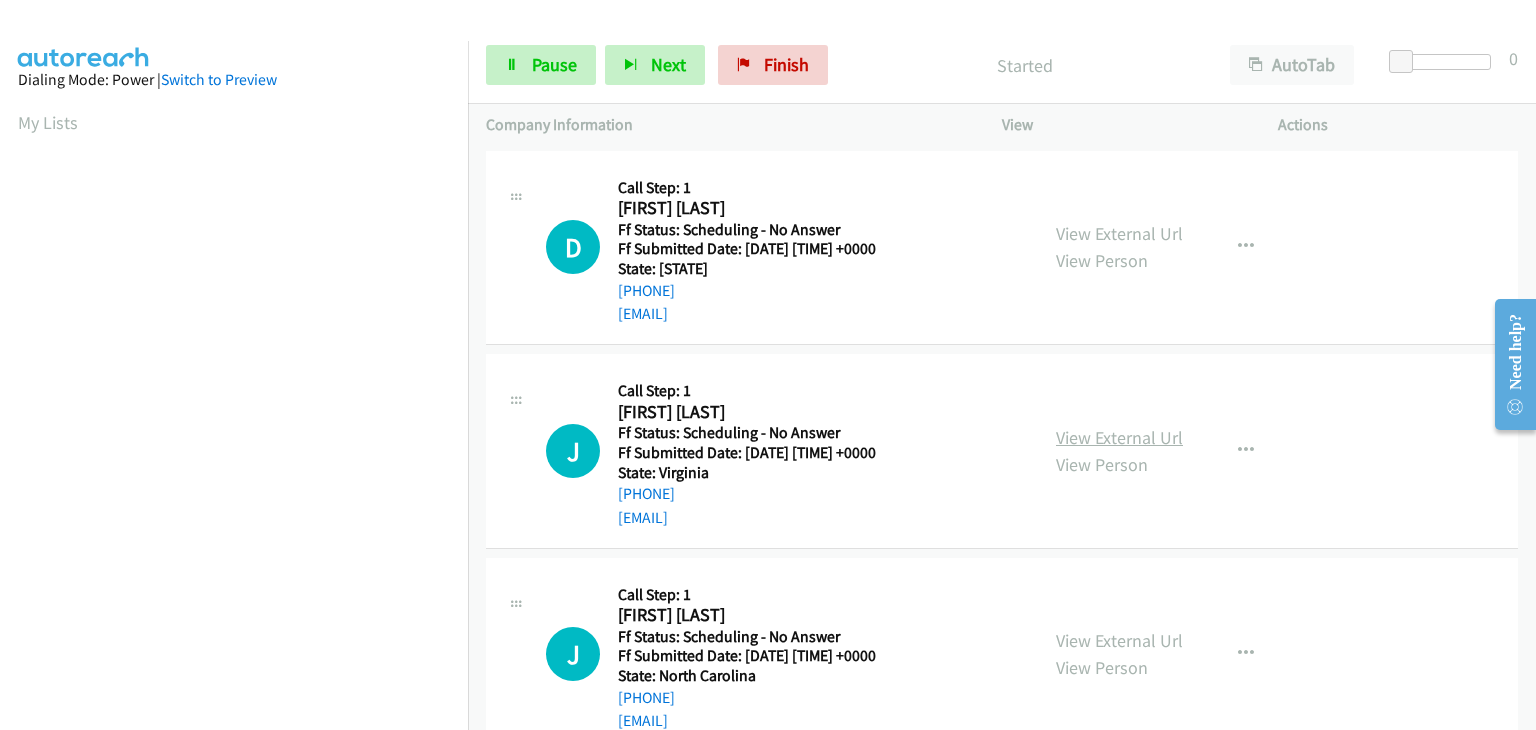 click on "View External Url" at bounding box center [1119, 437] 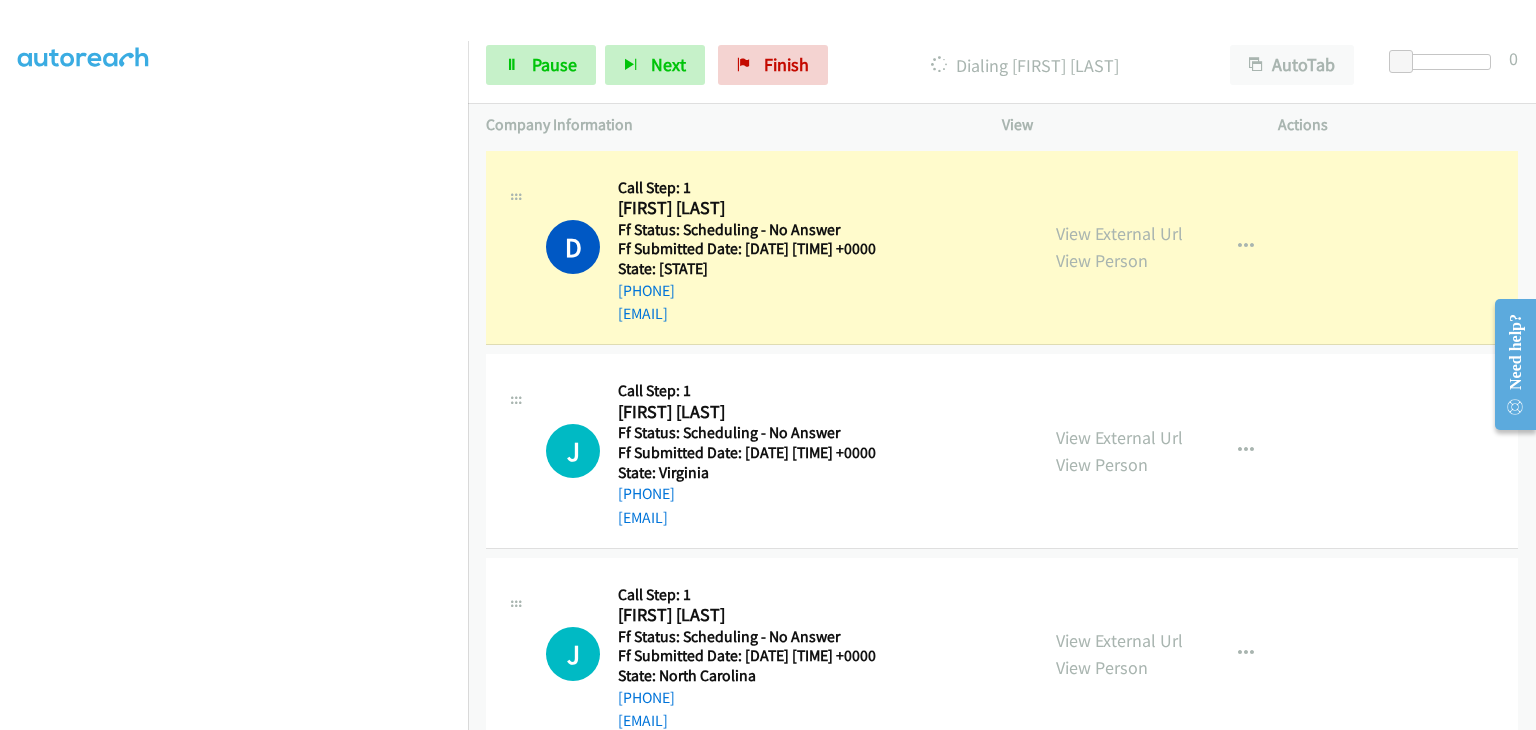 scroll, scrollTop: 392, scrollLeft: 0, axis: vertical 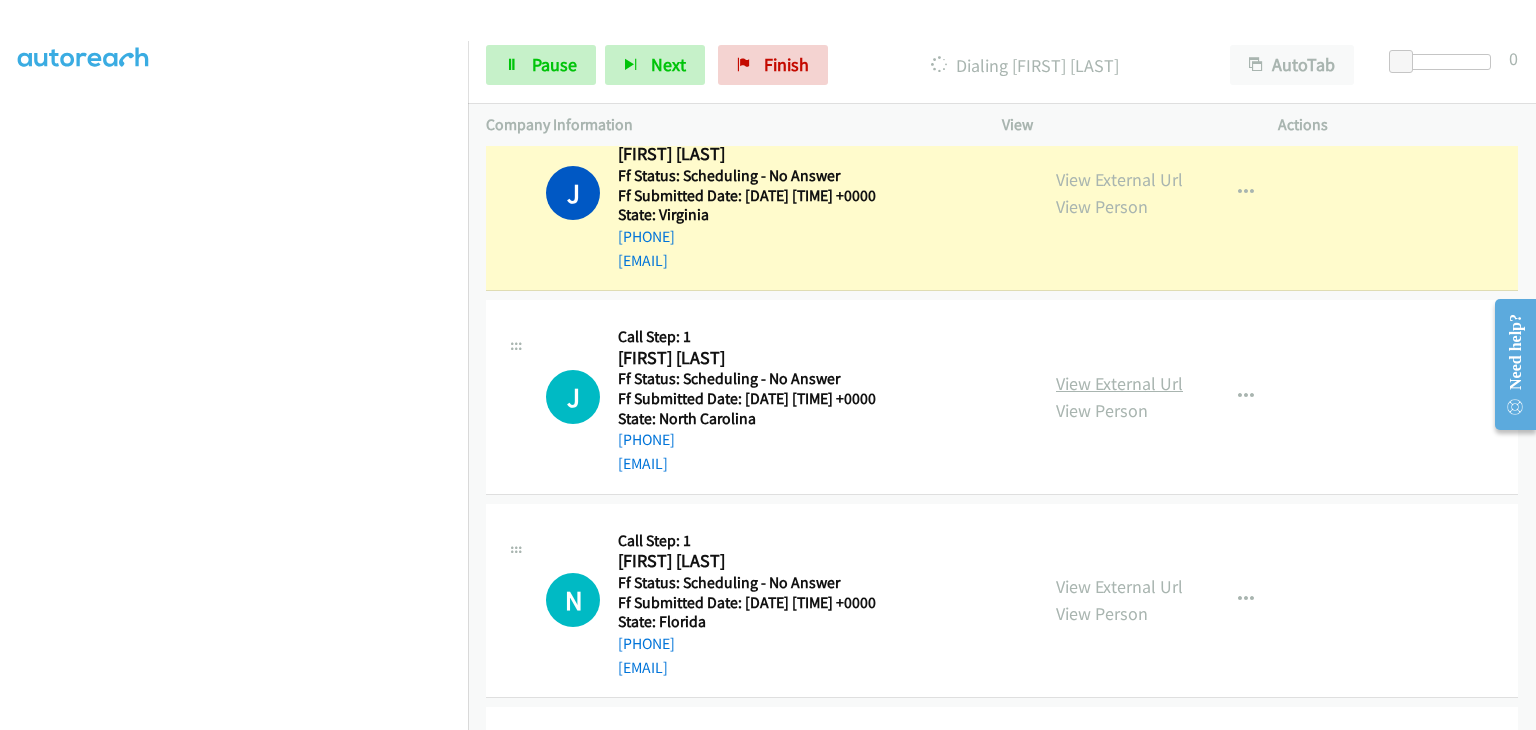 click on "View External Url" at bounding box center (1119, 383) 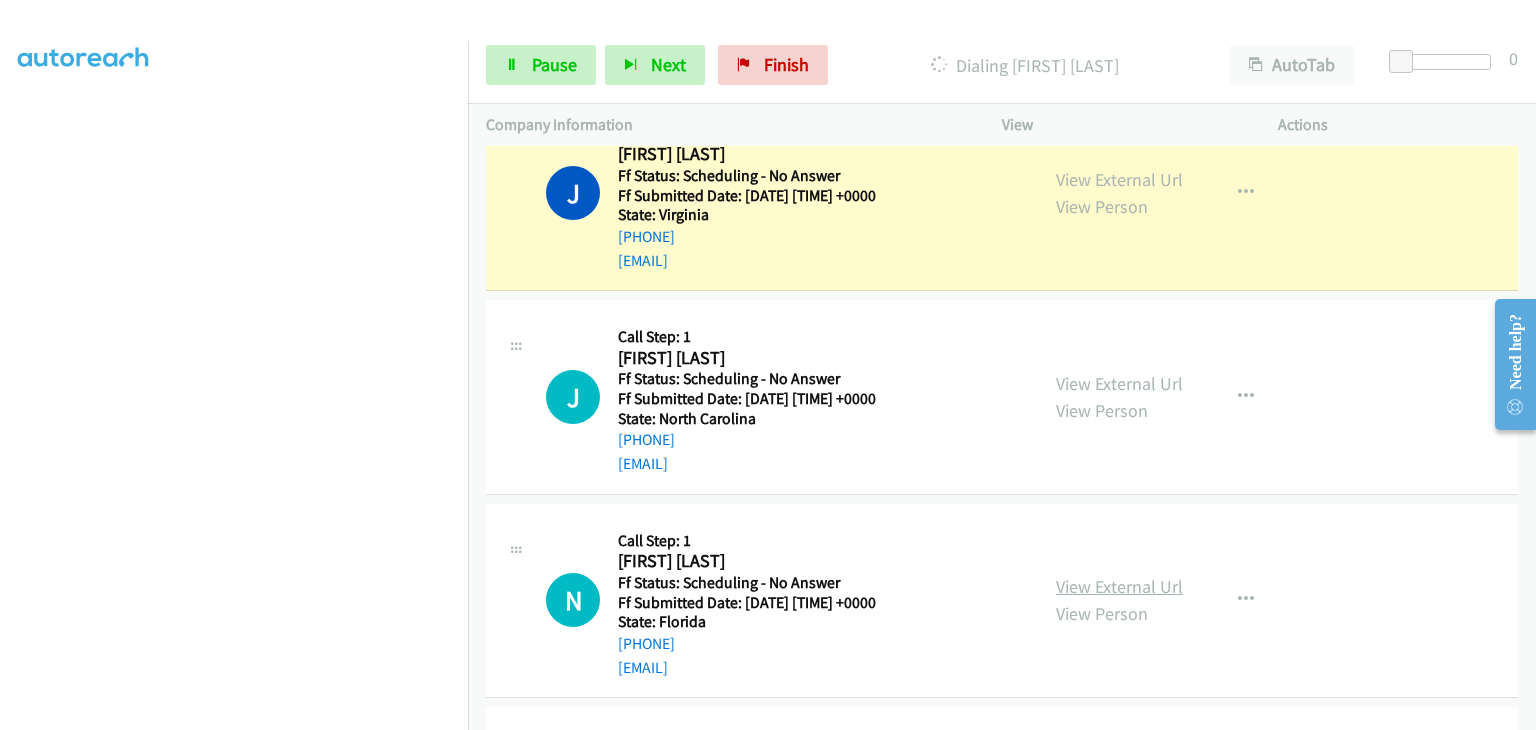 click on "View External Url" at bounding box center [1119, 586] 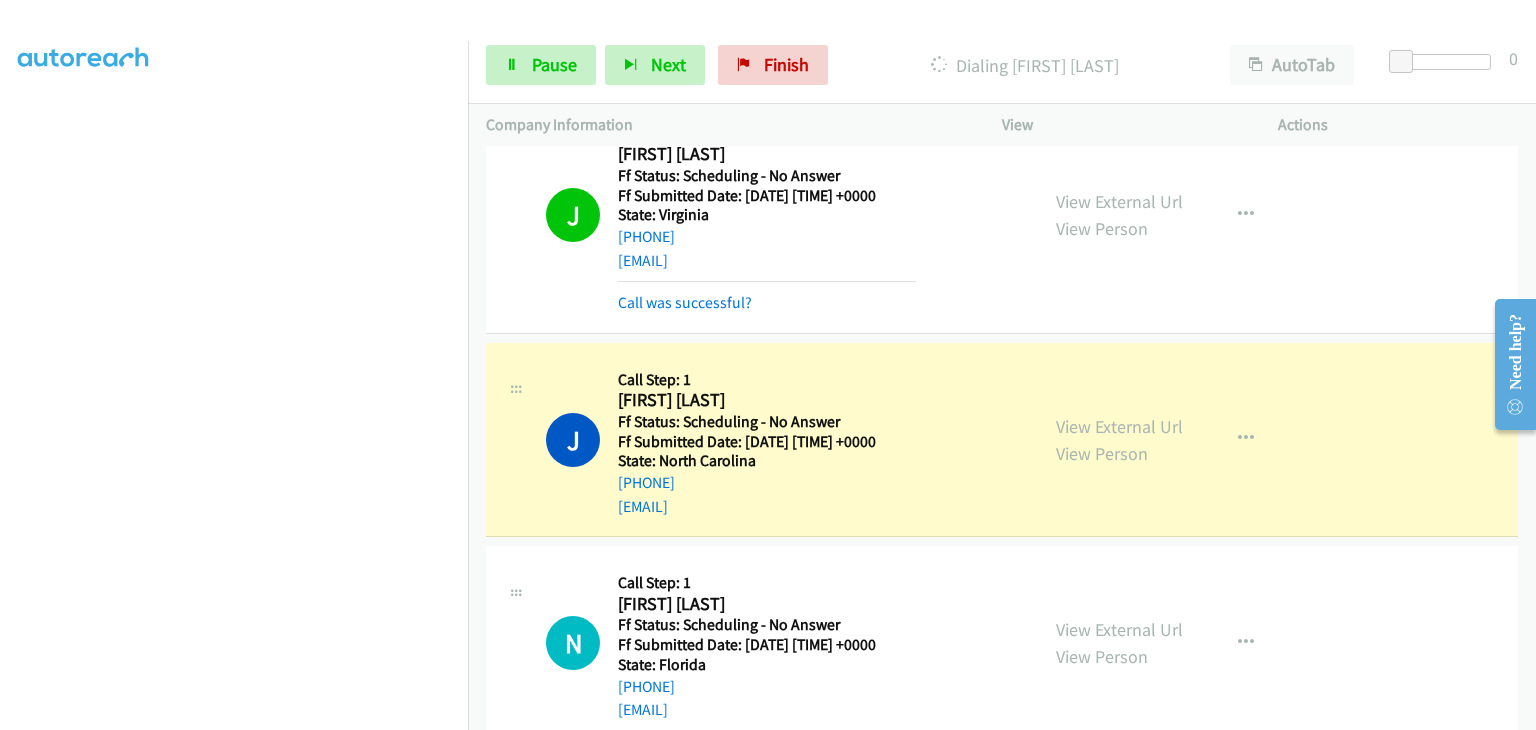 scroll, scrollTop: 392, scrollLeft: 0, axis: vertical 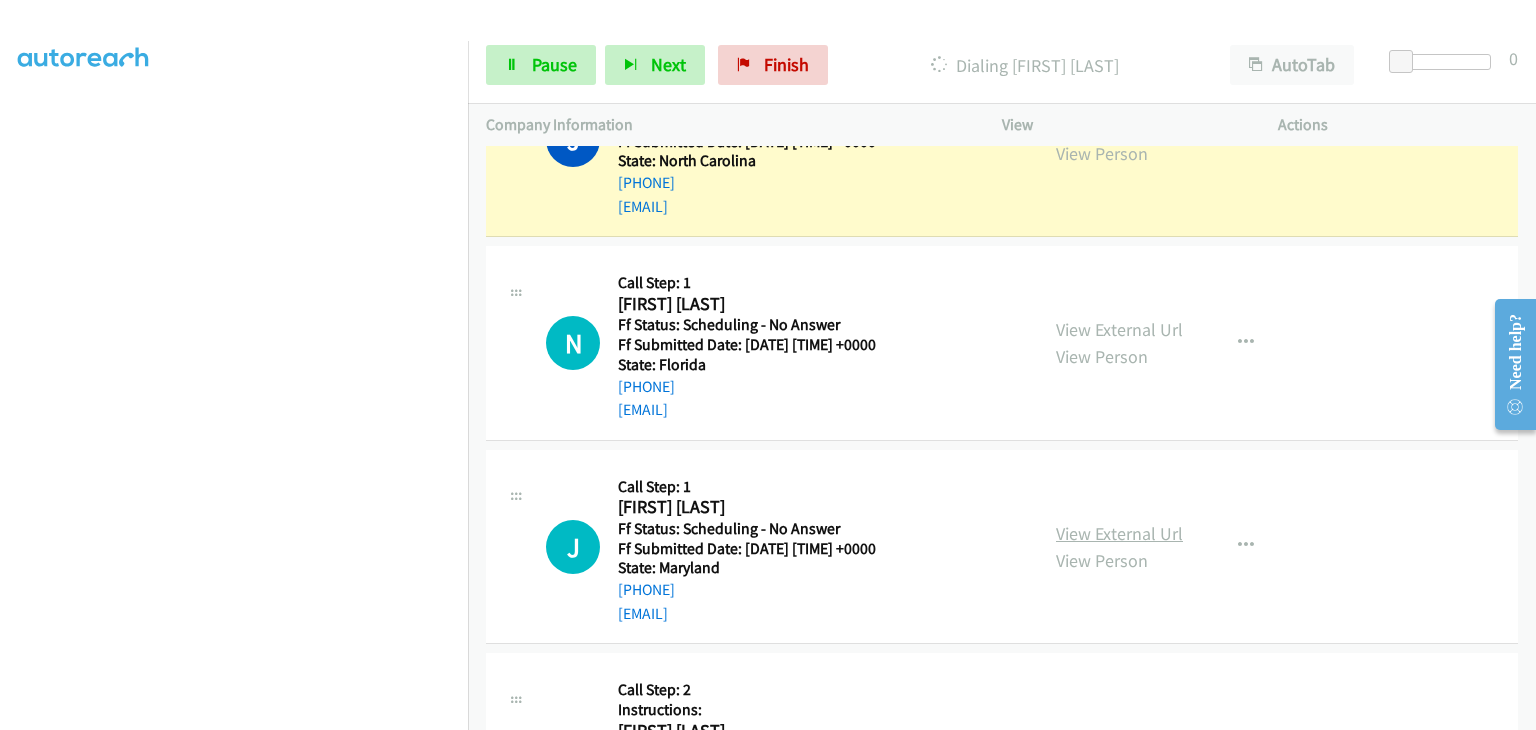 click on "View External Url" at bounding box center [1119, 533] 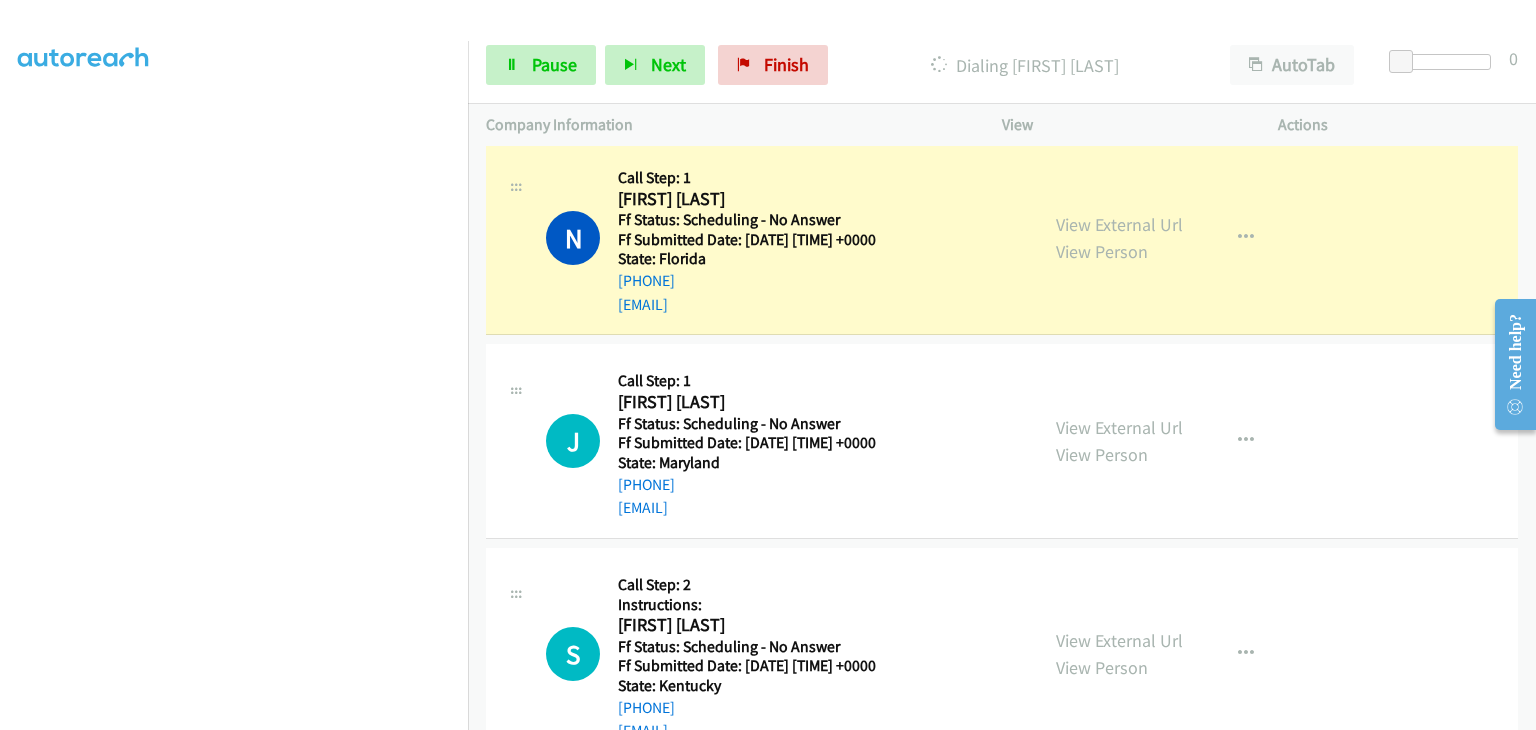 scroll, scrollTop: 821, scrollLeft: 0, axis: vertical 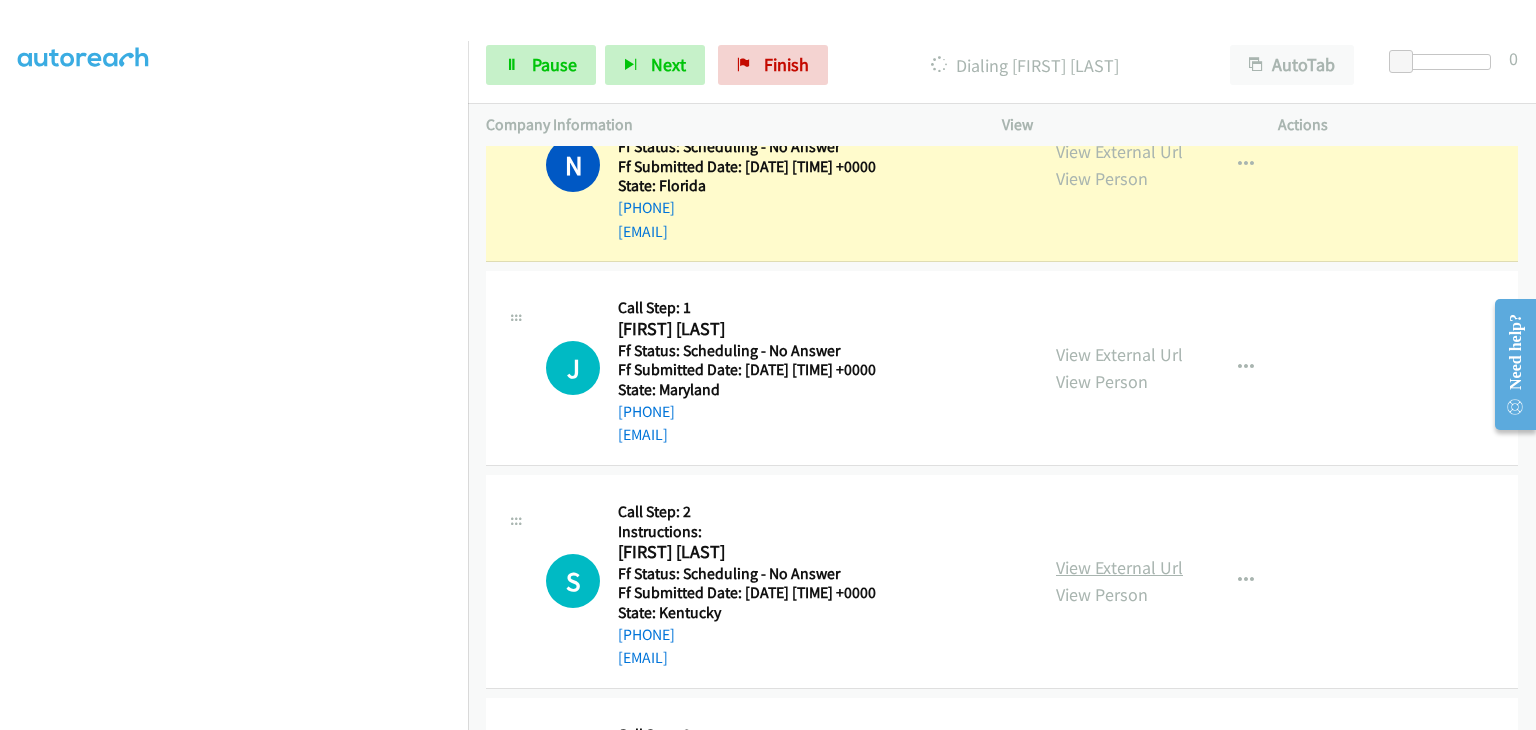 click on "View External Url" at bounding box center [1119, 567] 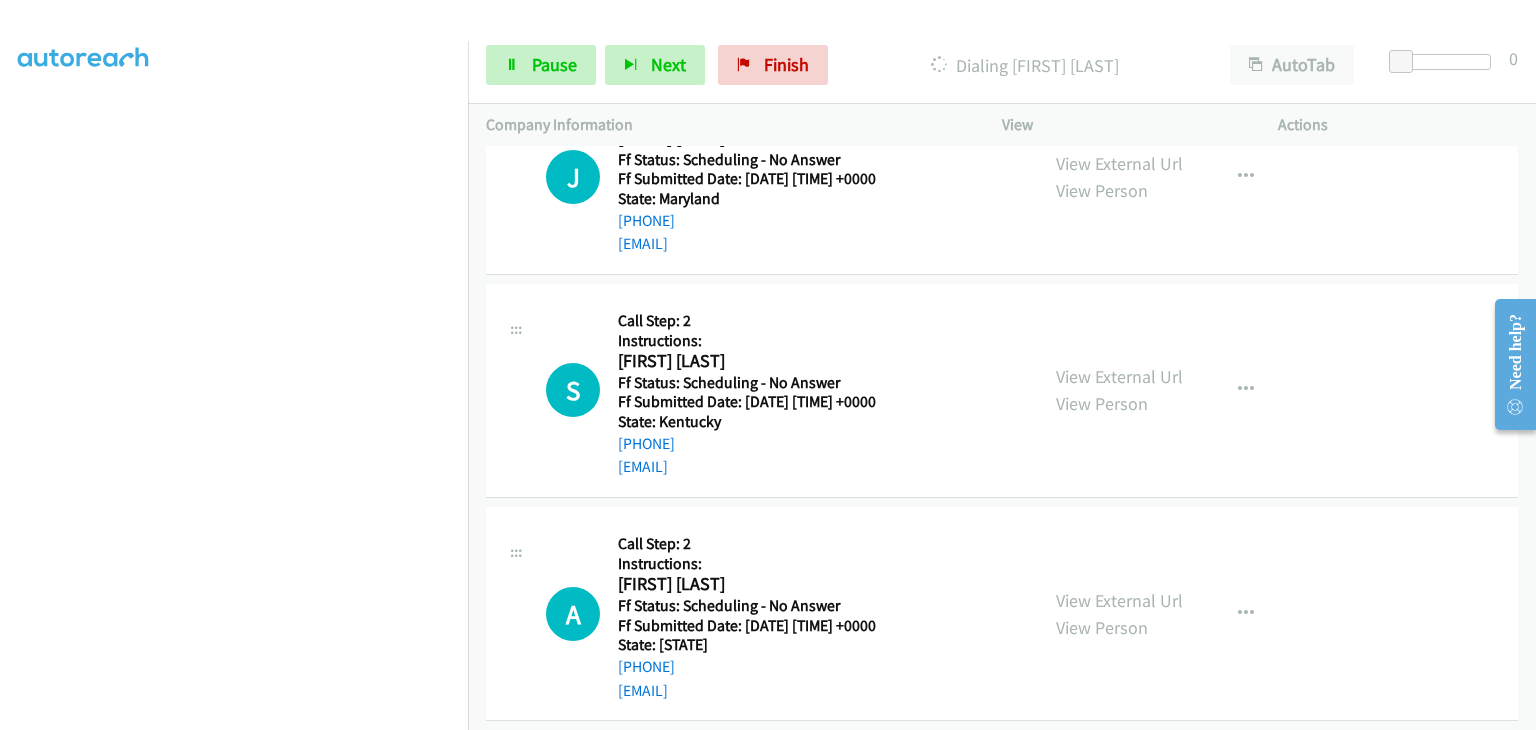 scroll, scrollTop: 1021, scrollLeft: 0, axis: vertical 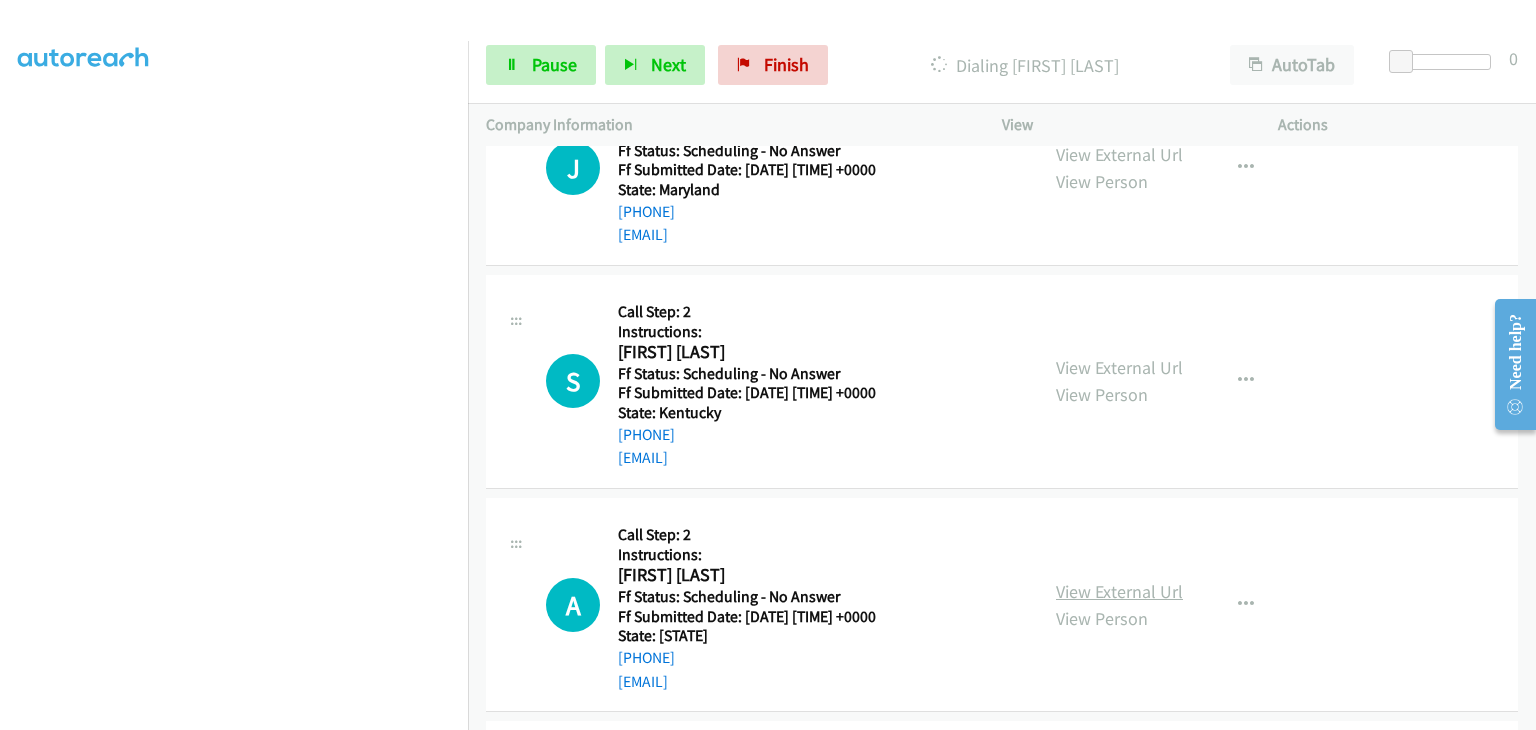 click on "View External Url" at bounding box center [1119, 591] 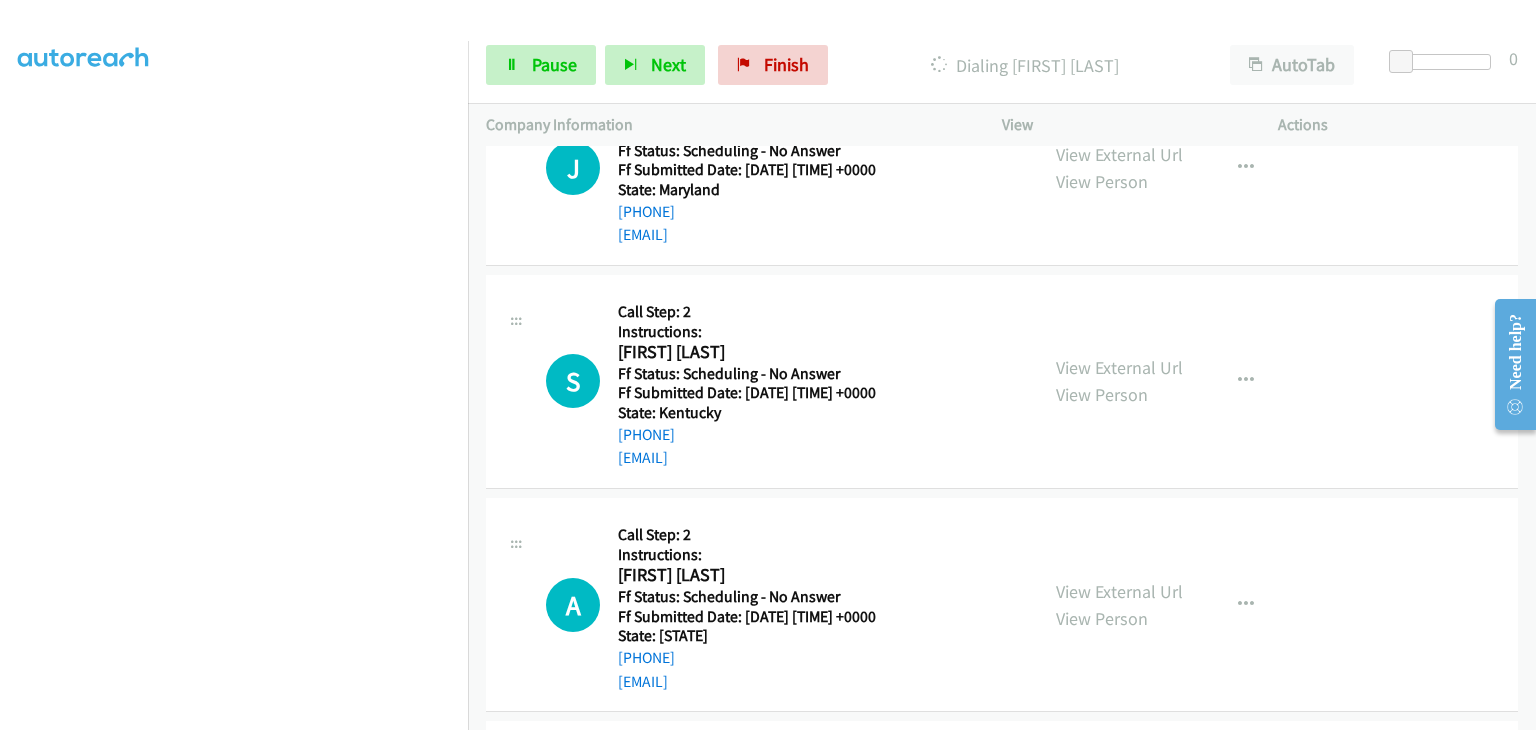 scroll, scrollTop: 392, scrollLeft: 0, axis: vertical 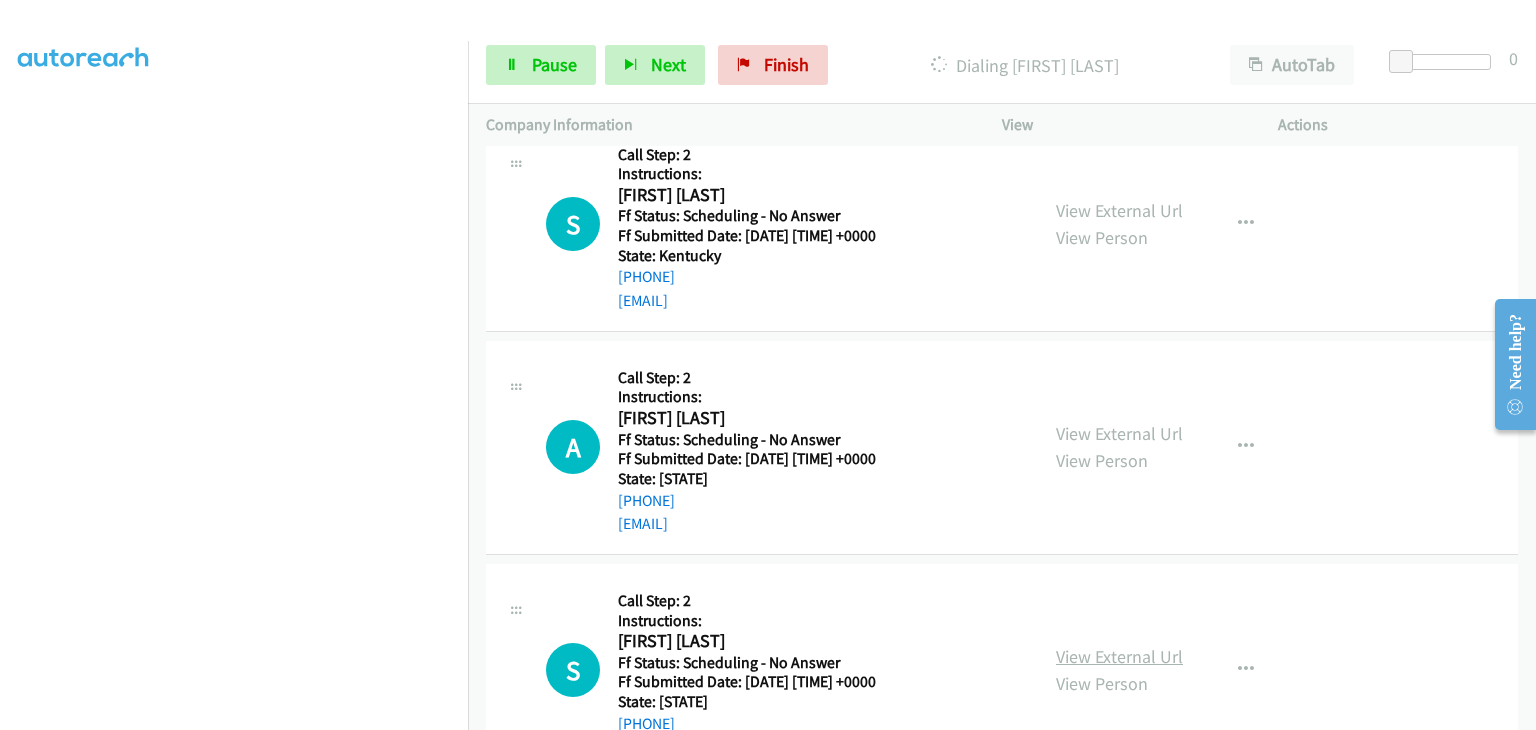 click on "View External Url" at bounding box center (1119, 656) 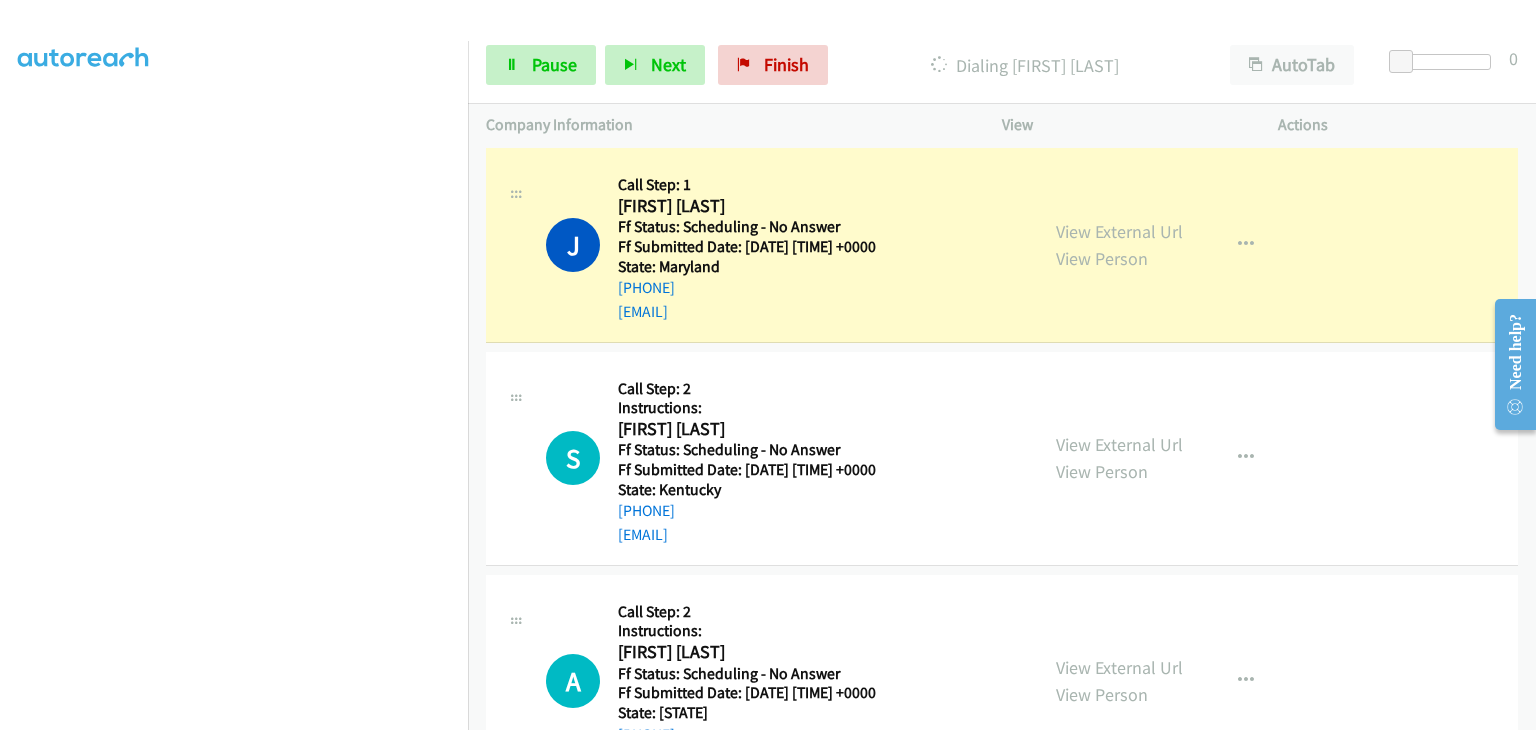 scroll, scrollTop: 1021, scrollLeft: 0, axis: vertical 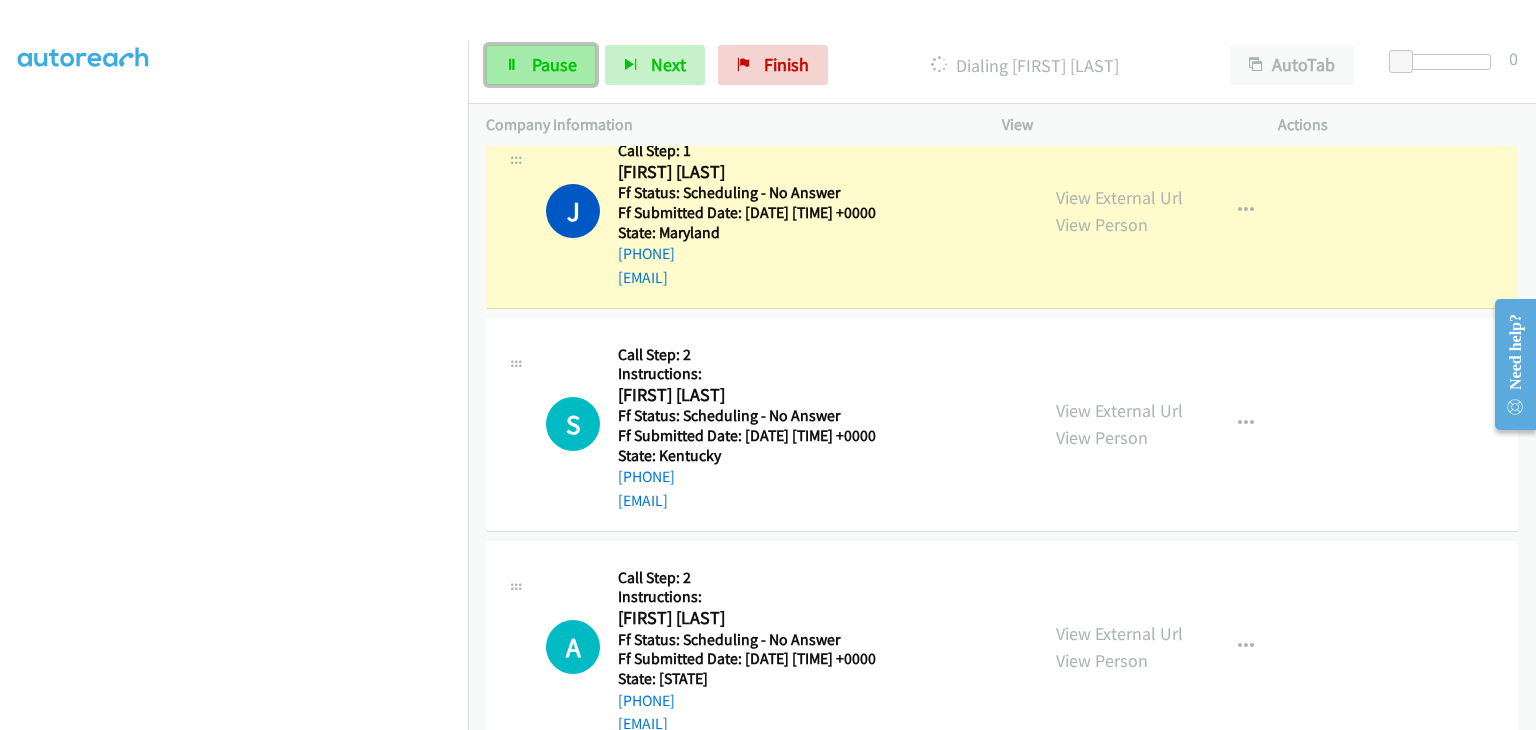 click on "Pause" at bounding box center [554, 64] 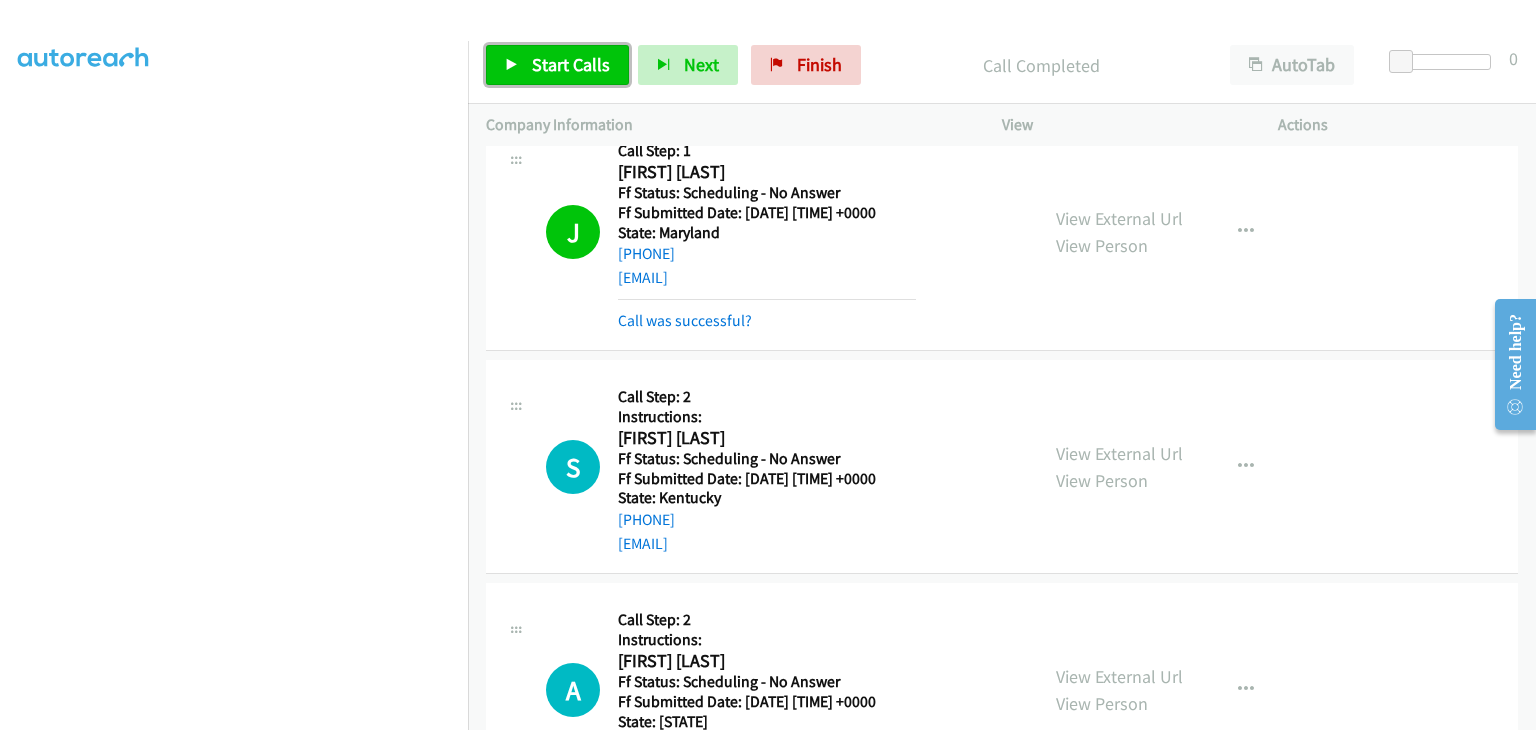 click on "Start Calls" at bounding box center (571, 64) 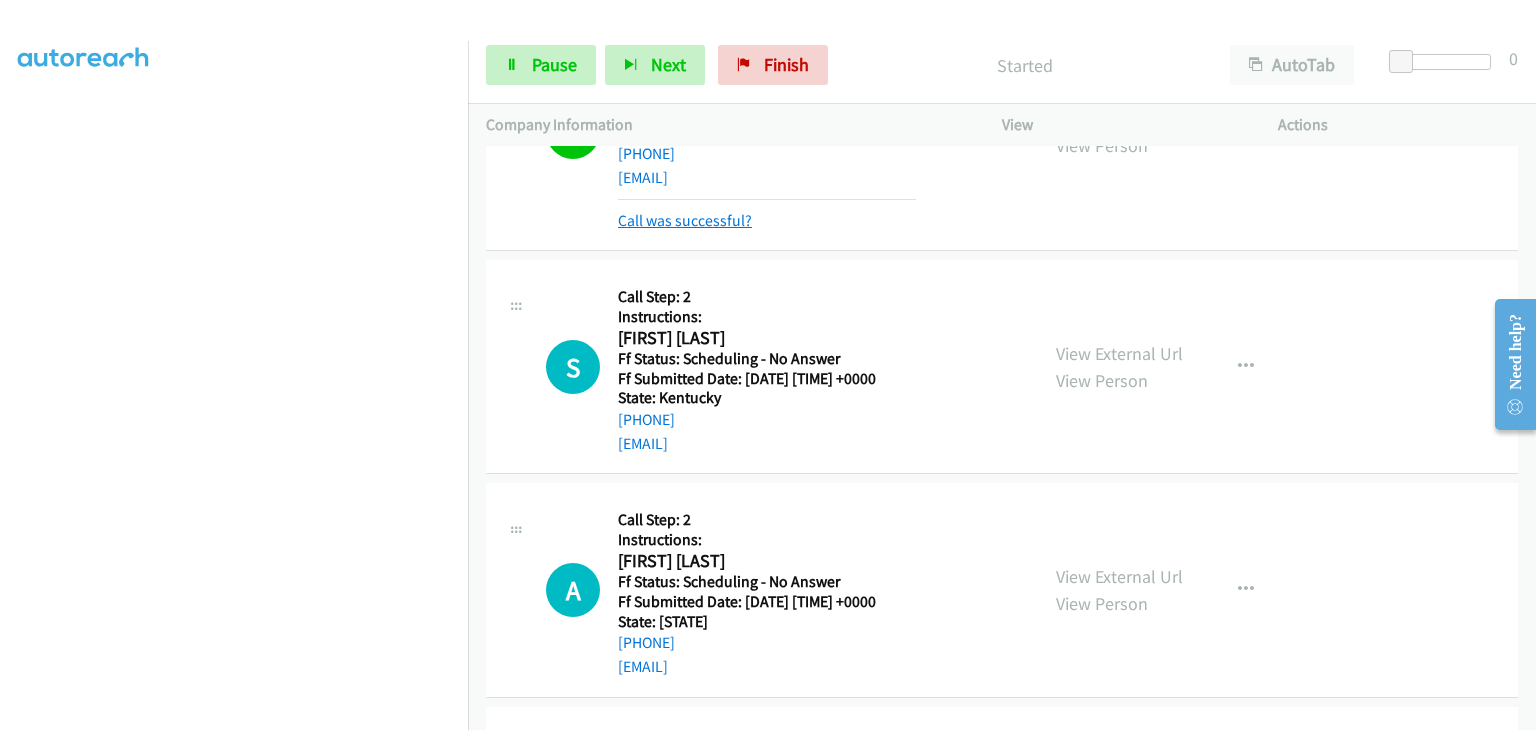 click on "Call was successful?" at bounding box center (685, 220) 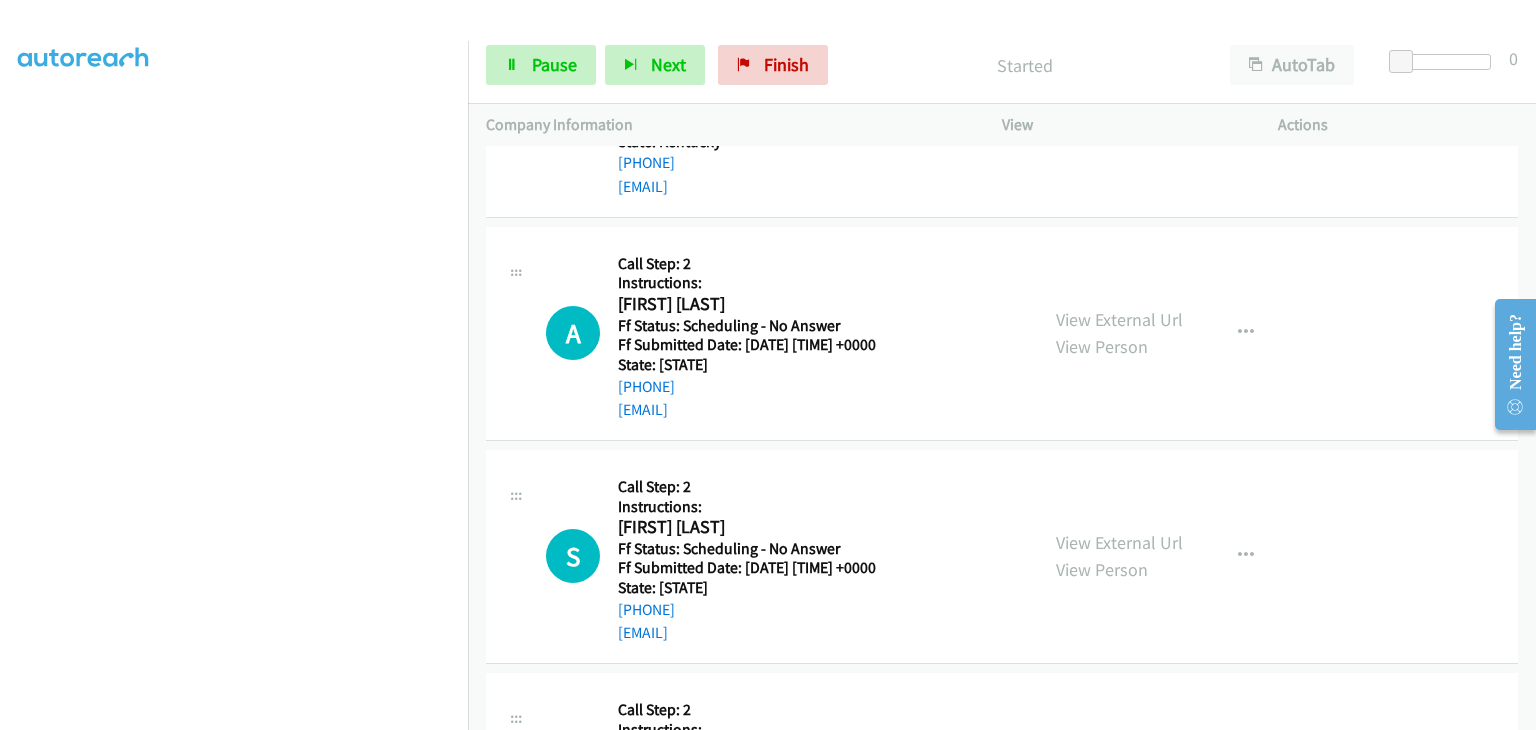 scroll, scrollTop: 1500, scrollLeft: 0, axis: vertical 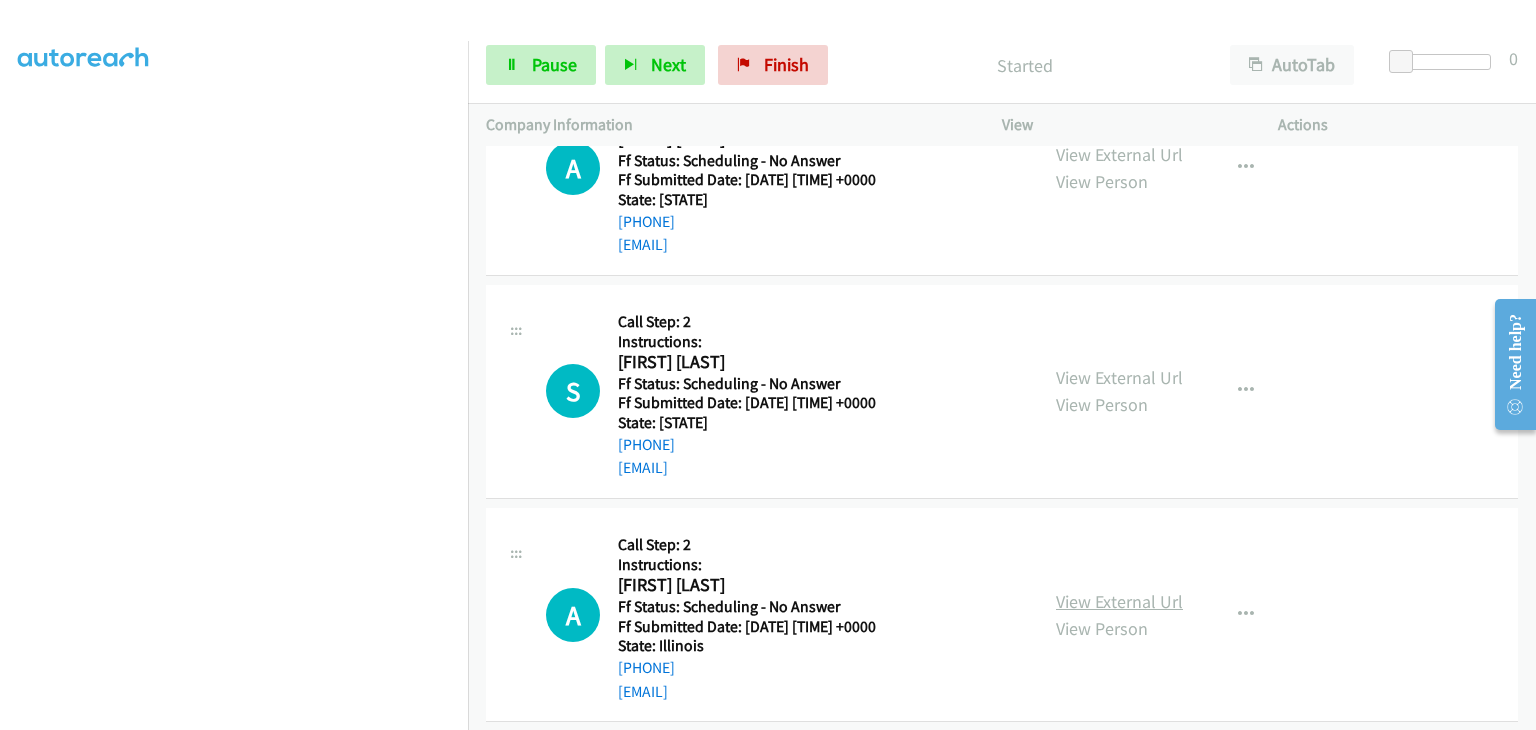 click on "View External Url" at bounding box center (1119, 601) 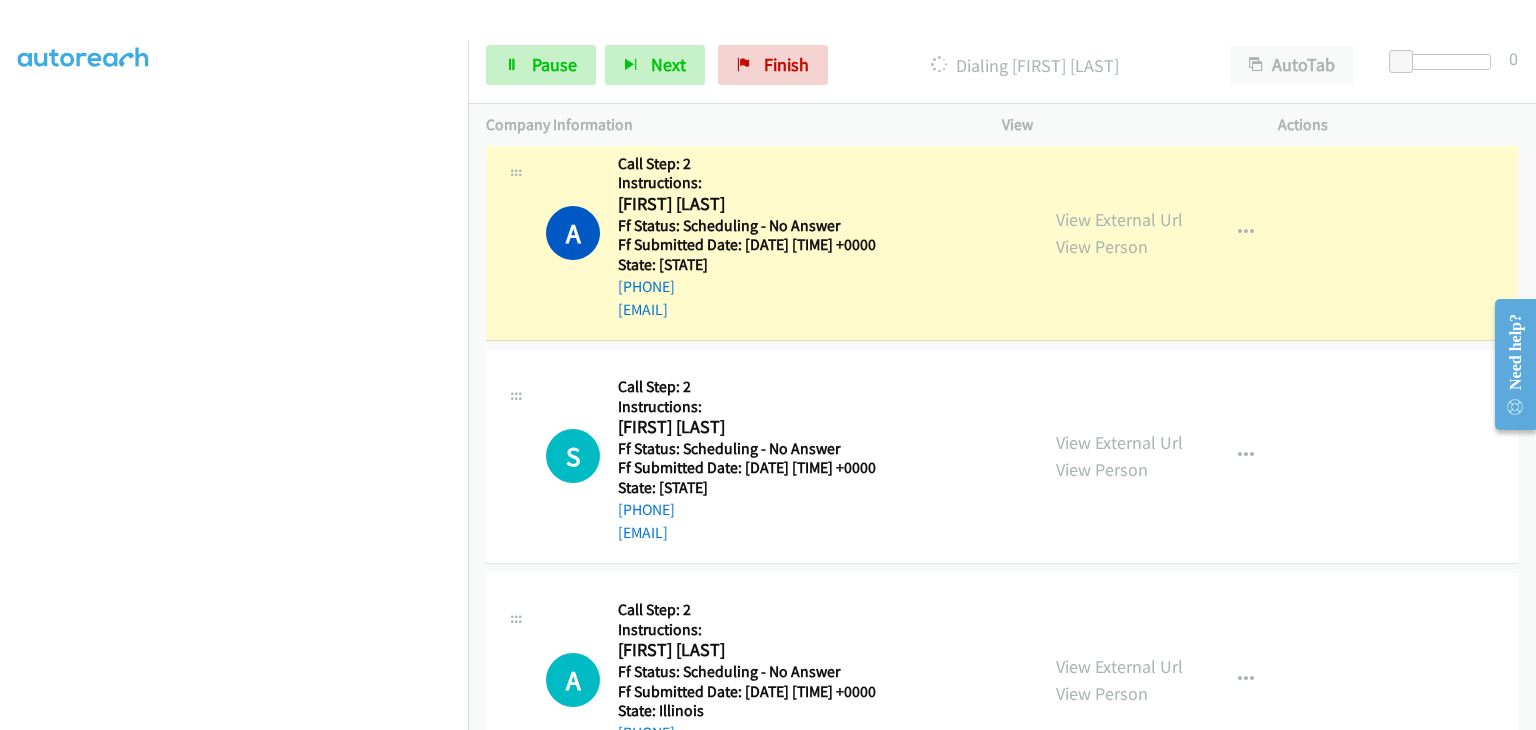 scroll, scrollTop: 1400, scrollLeft: 0, axis: vertical 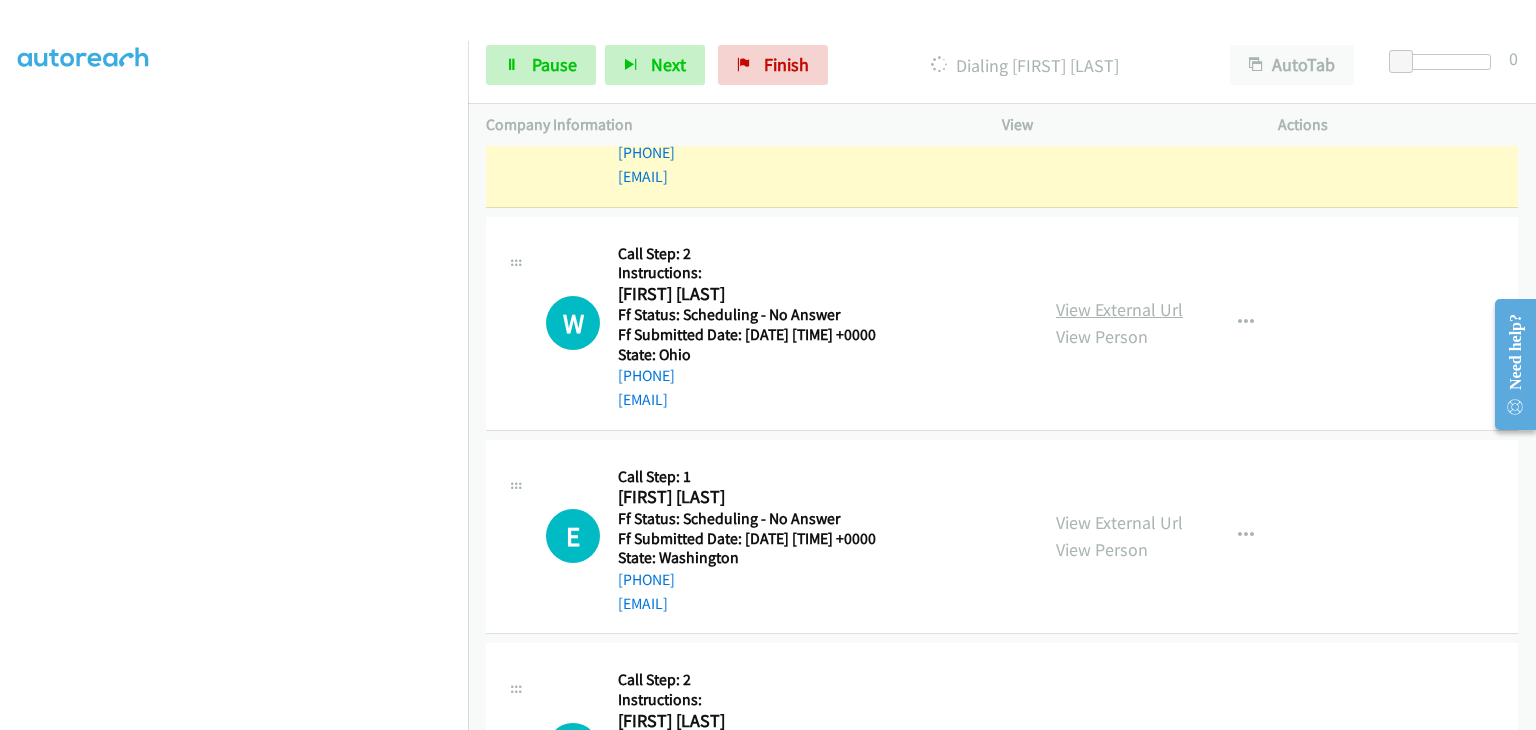 click on "View External Url" at bounding box center [1119, 309] 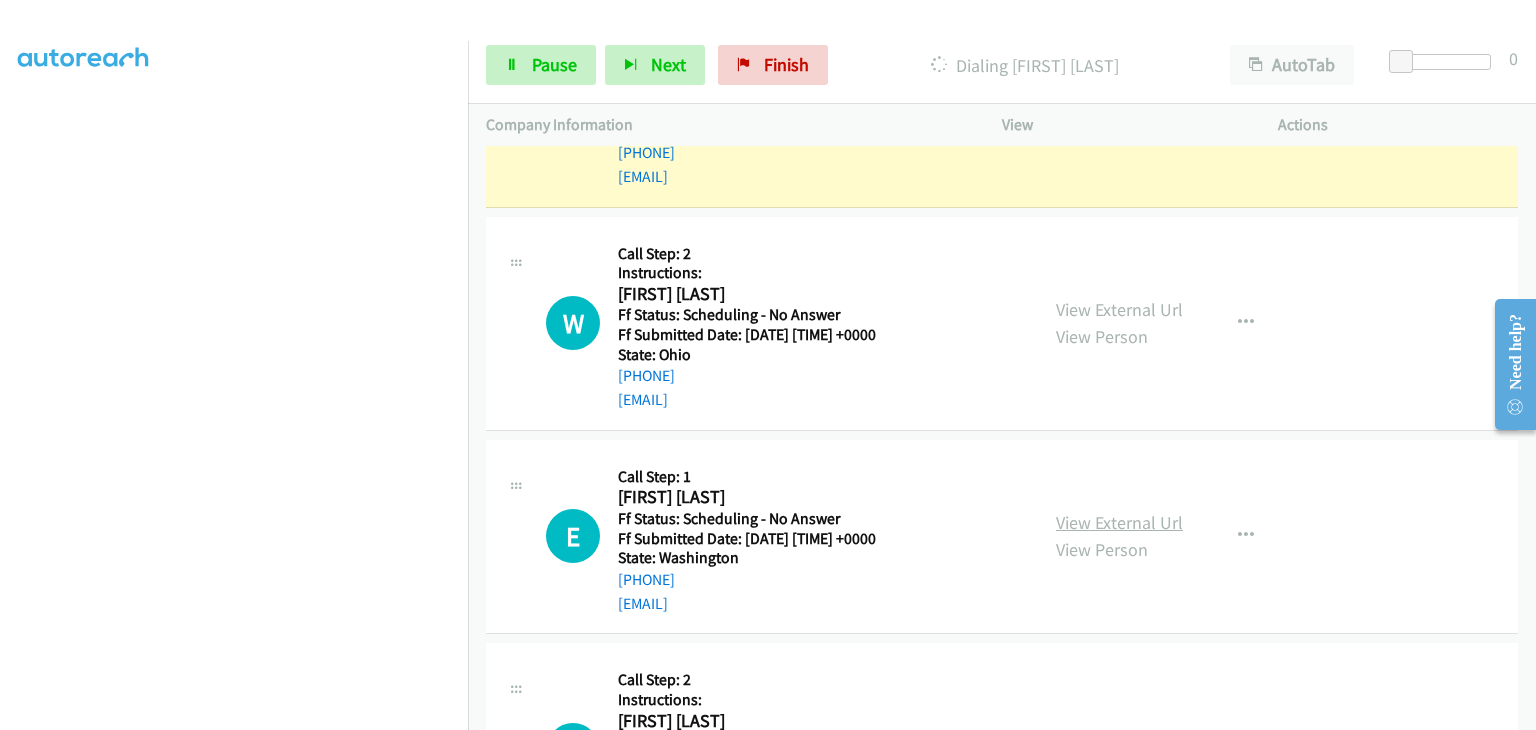click on "View External Url" at bounding box center [1119, 522] 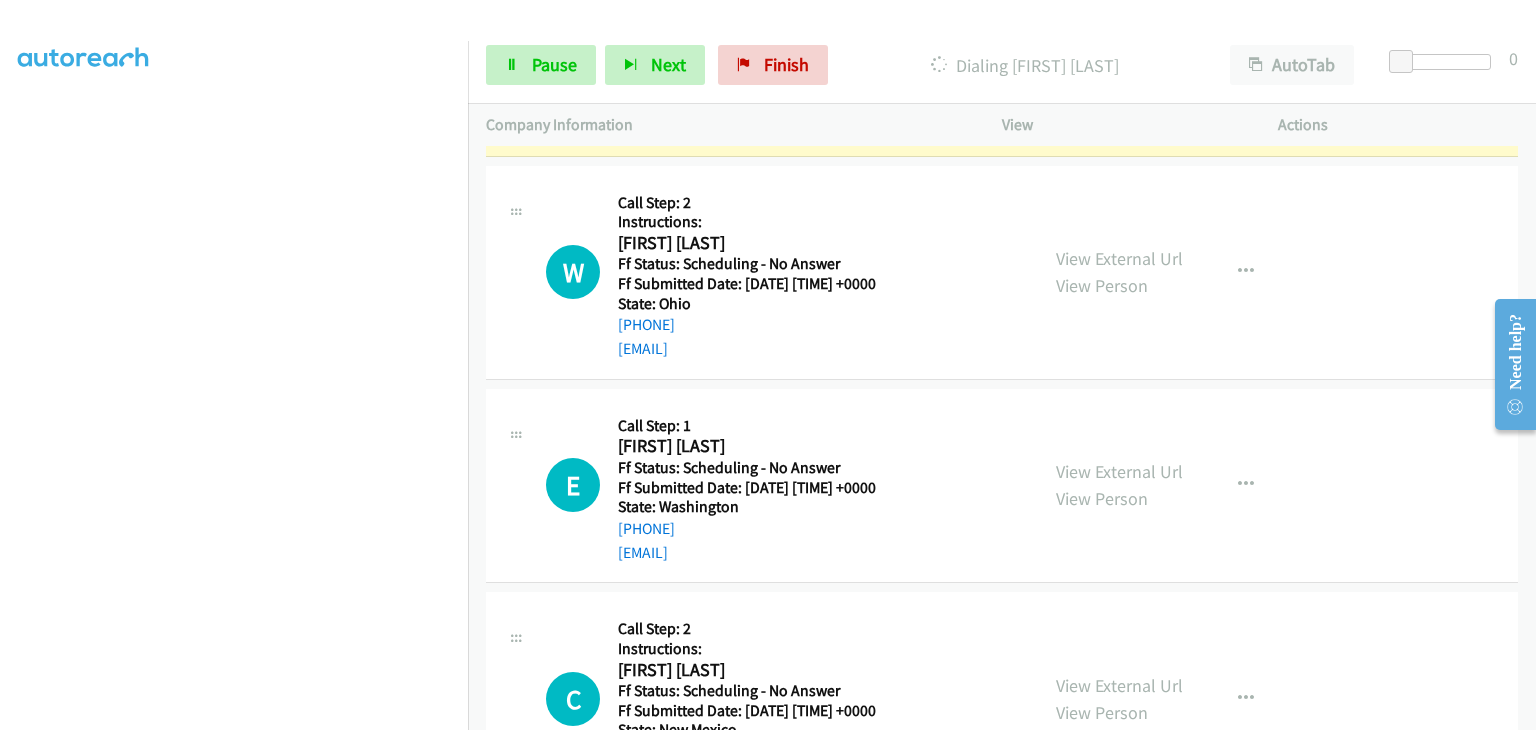 scroll, scrollTop: 2200, scrollLeft: 0, axis: vertical 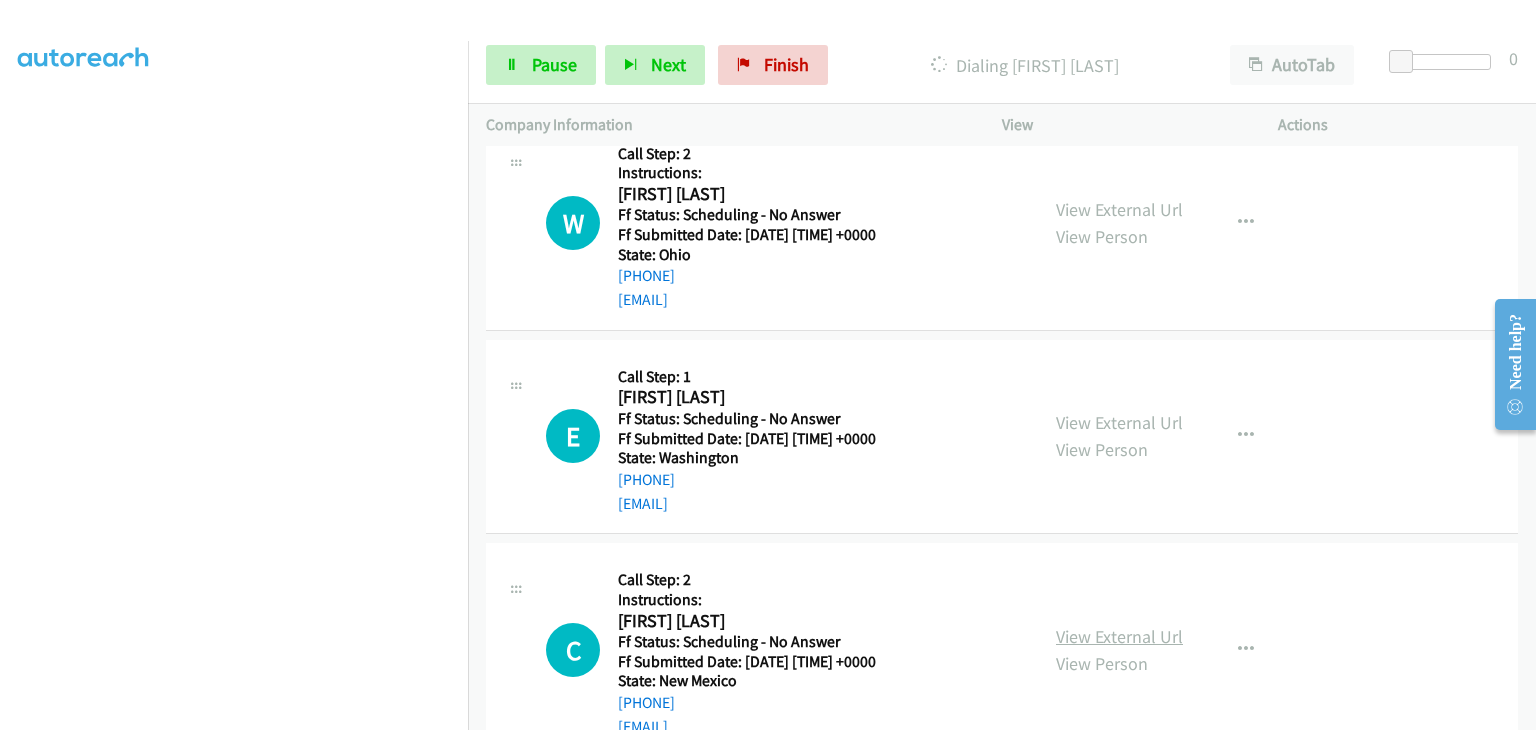 click on "View External Url" at bounding box center [1119, 636] 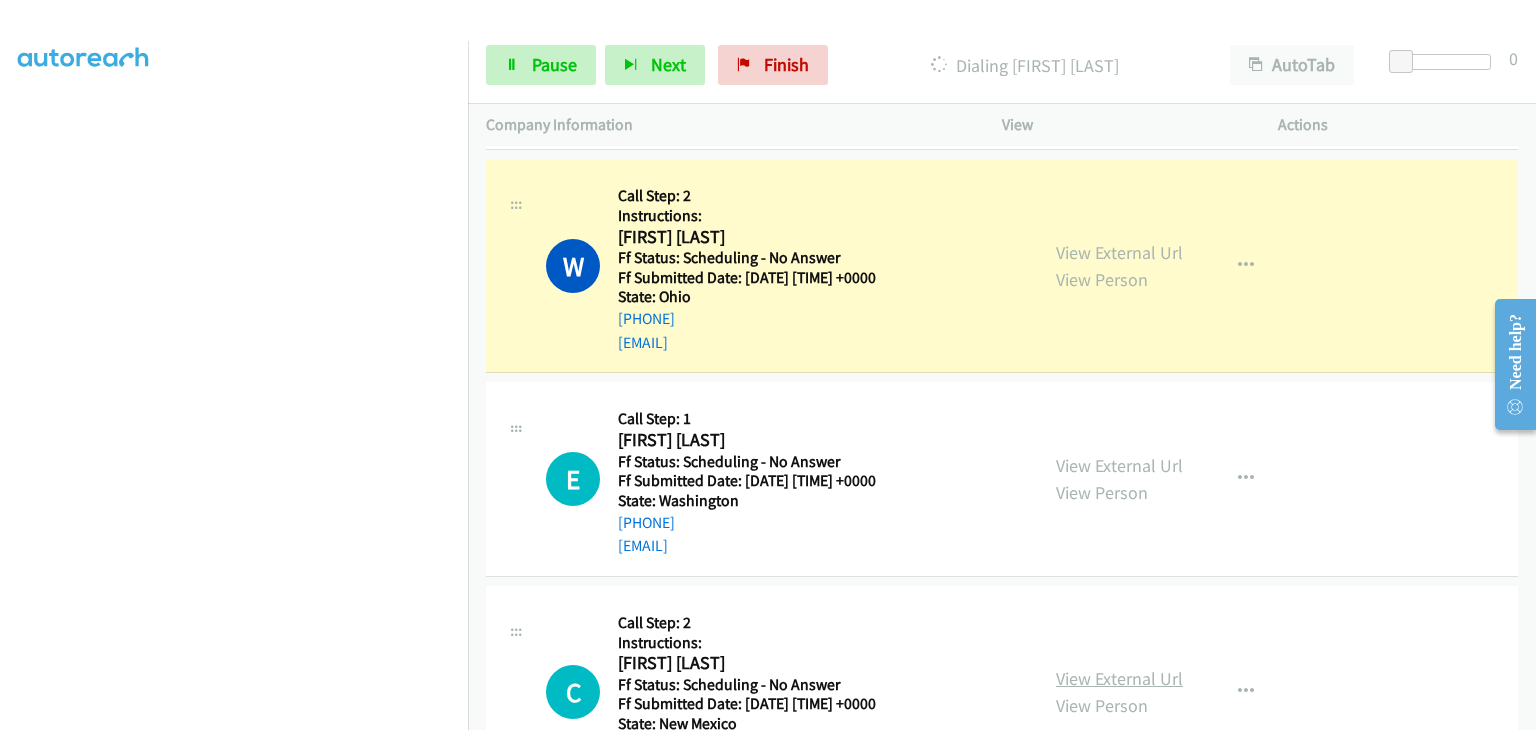 scroll, scrollTop: 2242, scrollLeft: 0, axis: vertical 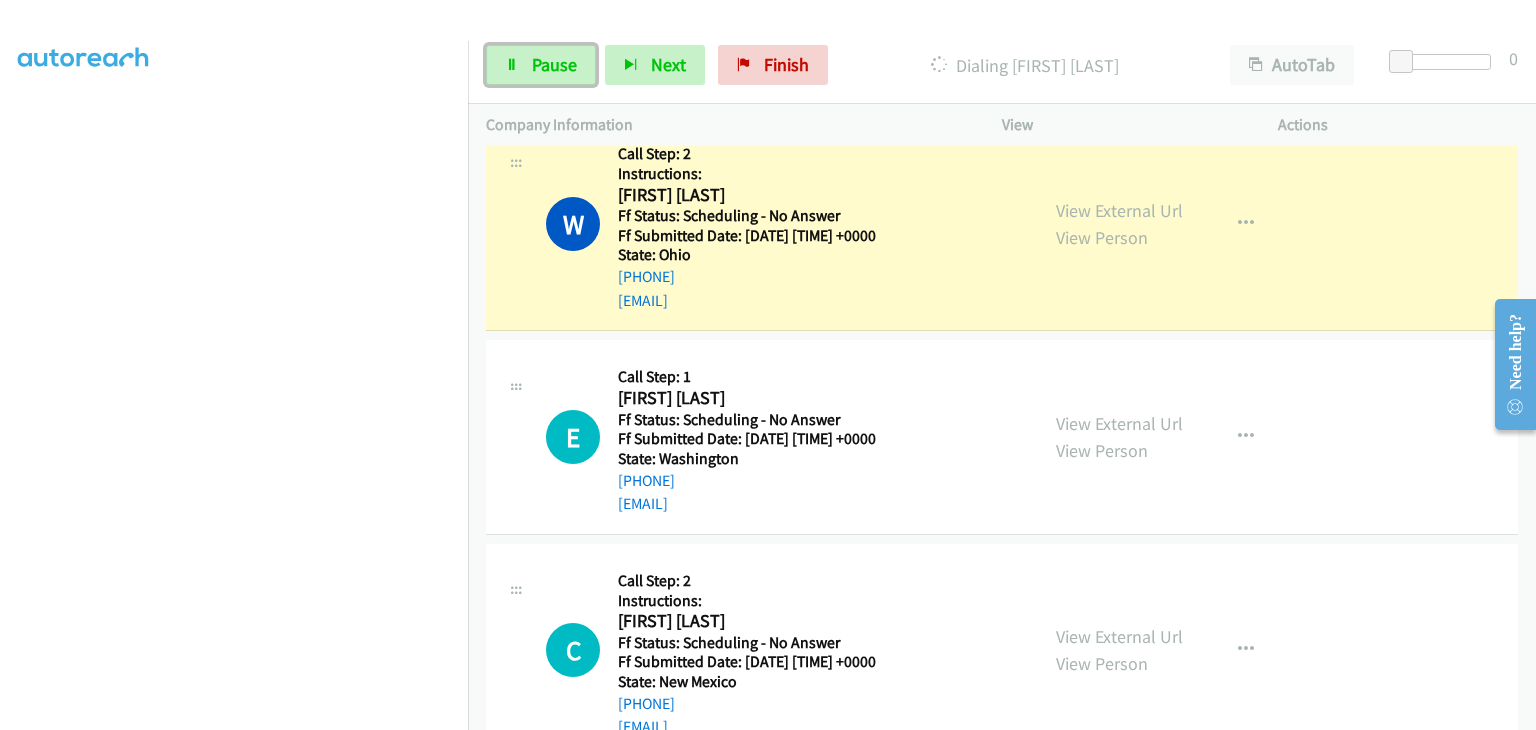 click on "Pause" at bounding box center (554, 64) 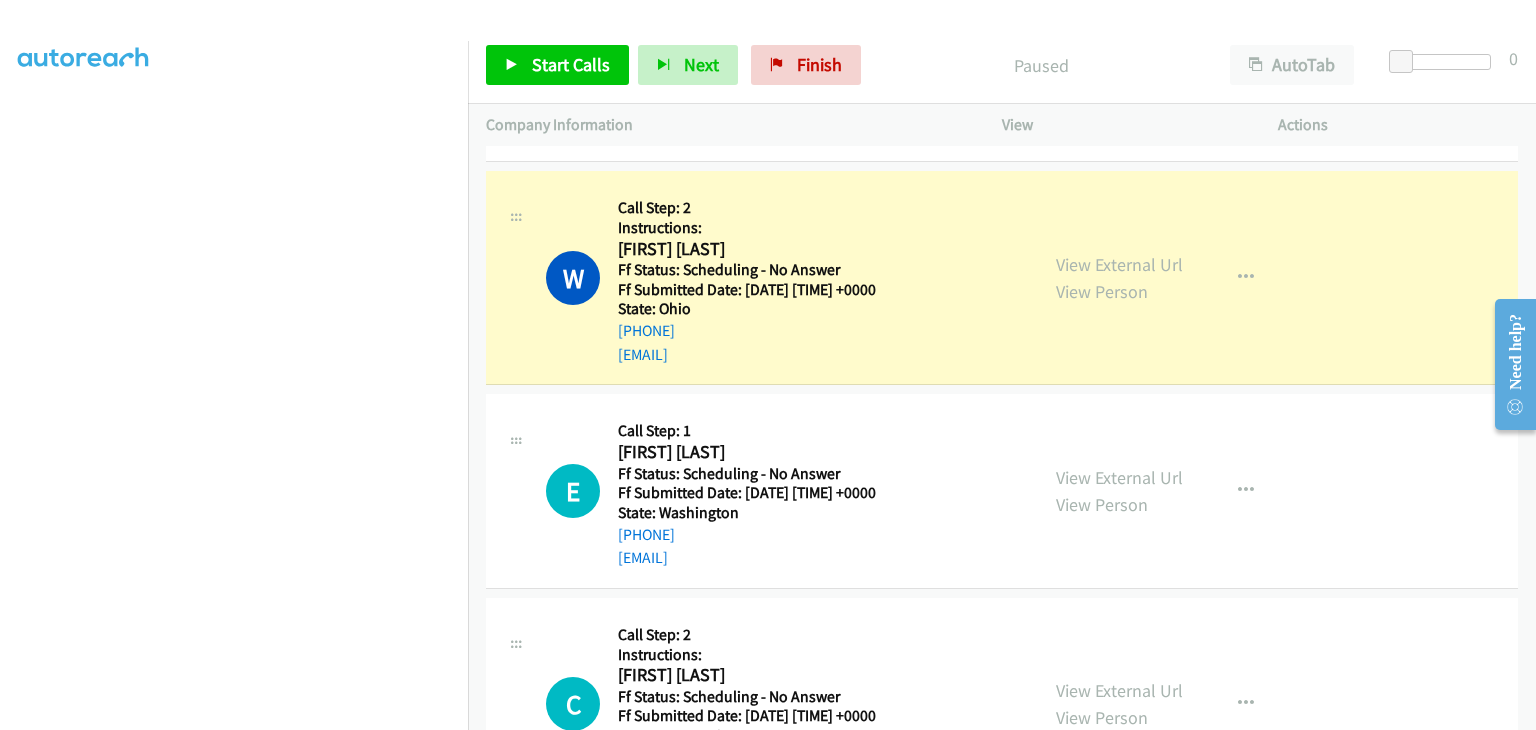 scroll, scrollTop: 2142, scrollLeft: 0, axis: vertical 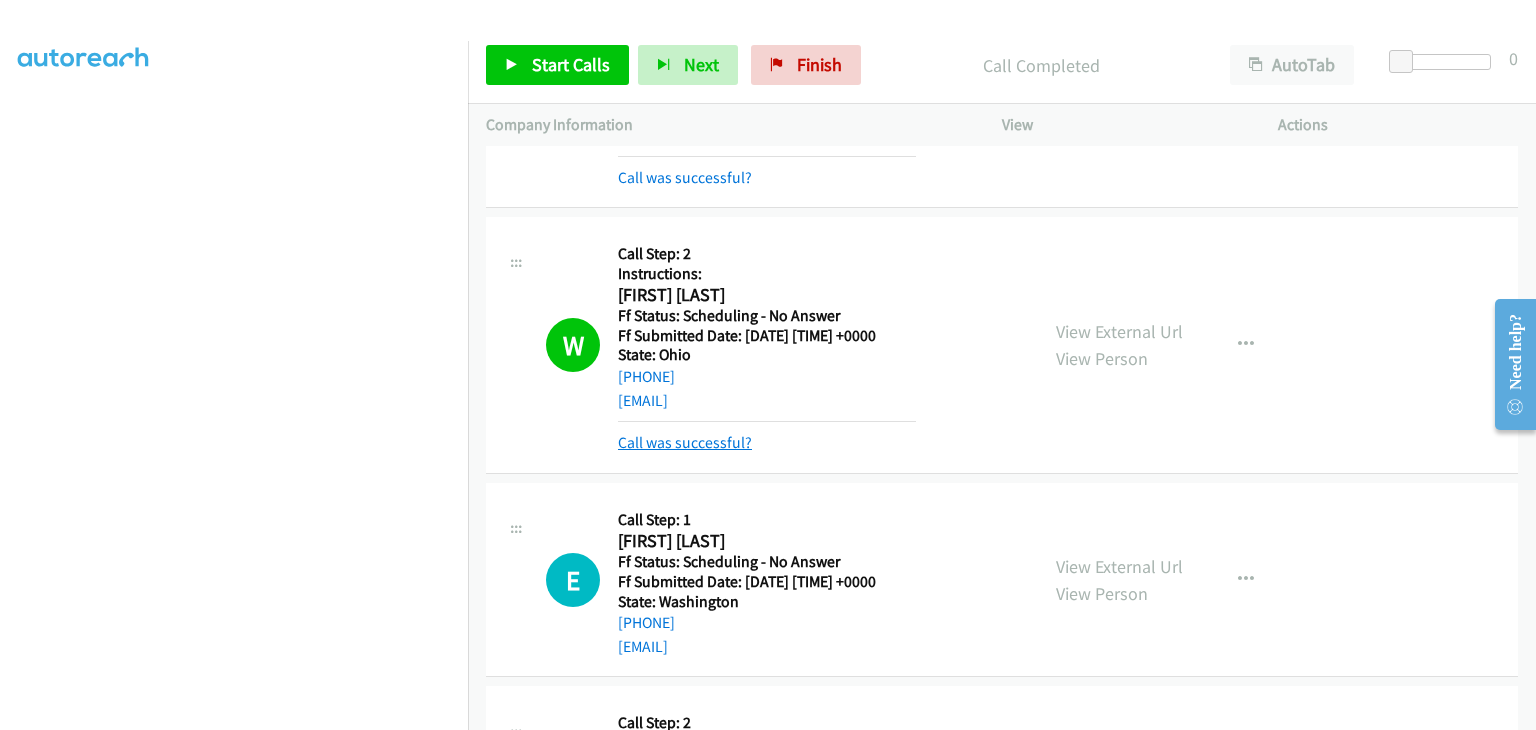click on "Call was successful?" at bounding box center [685, 442] 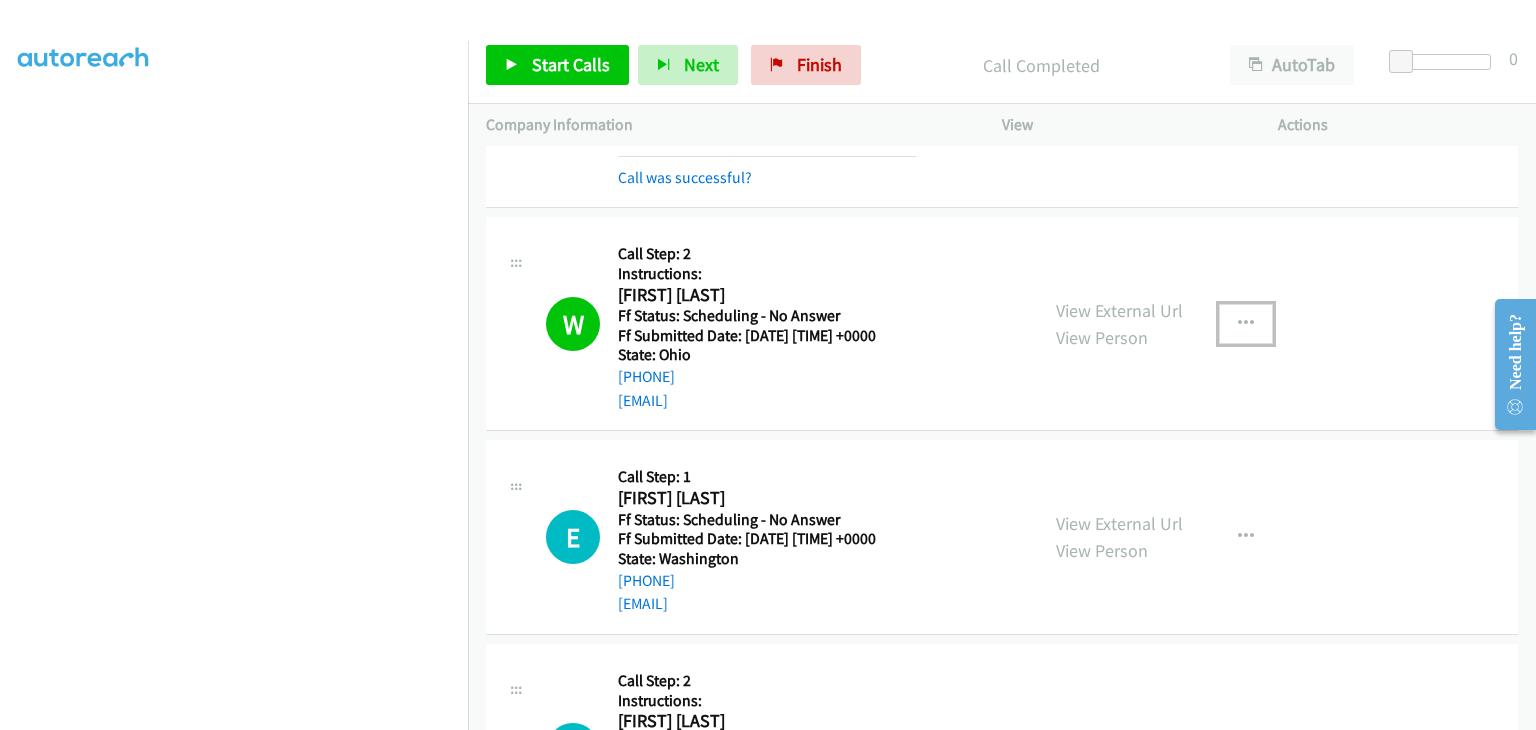 click at bounding box center [1246, 324] 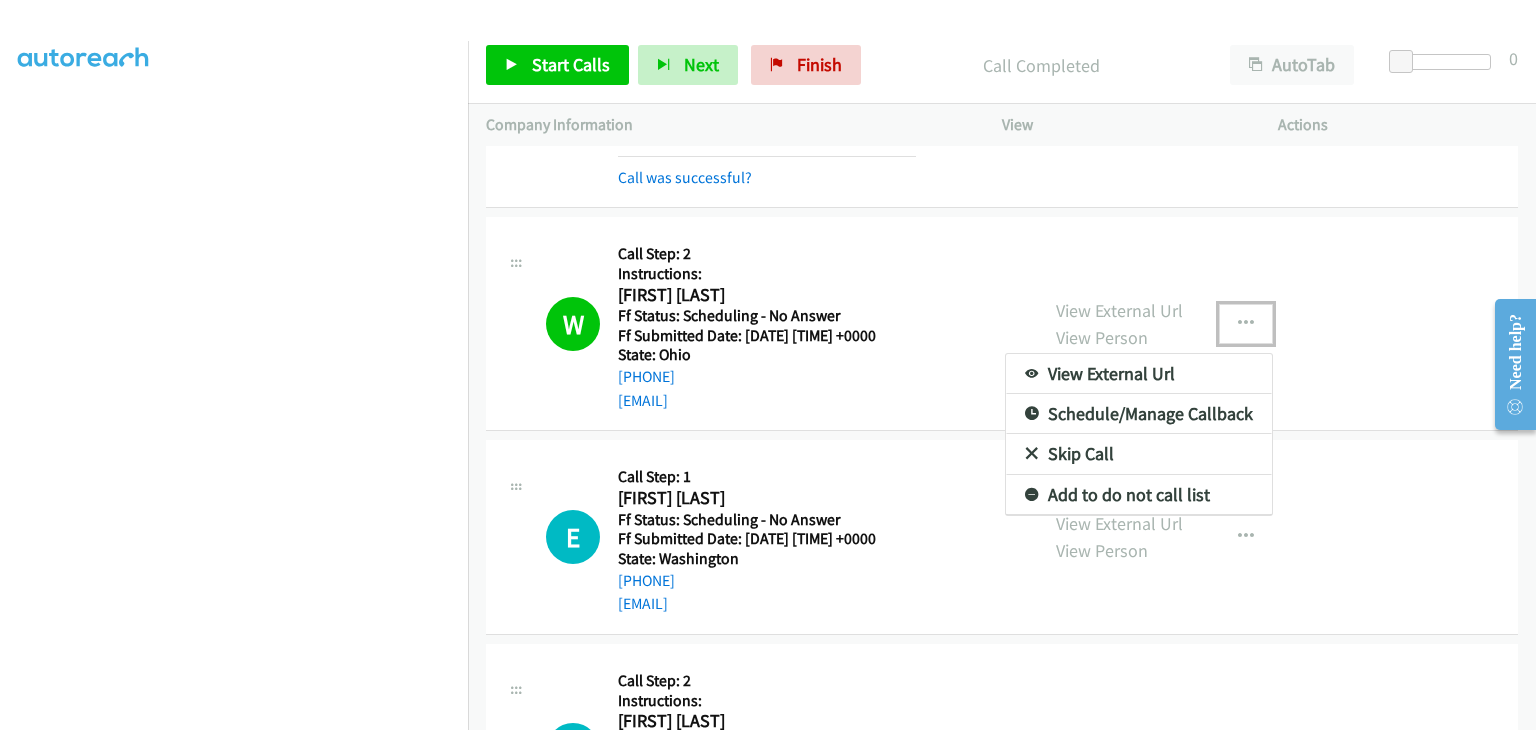 click on "Add to do not call list" at bounding box center (1139, 495) 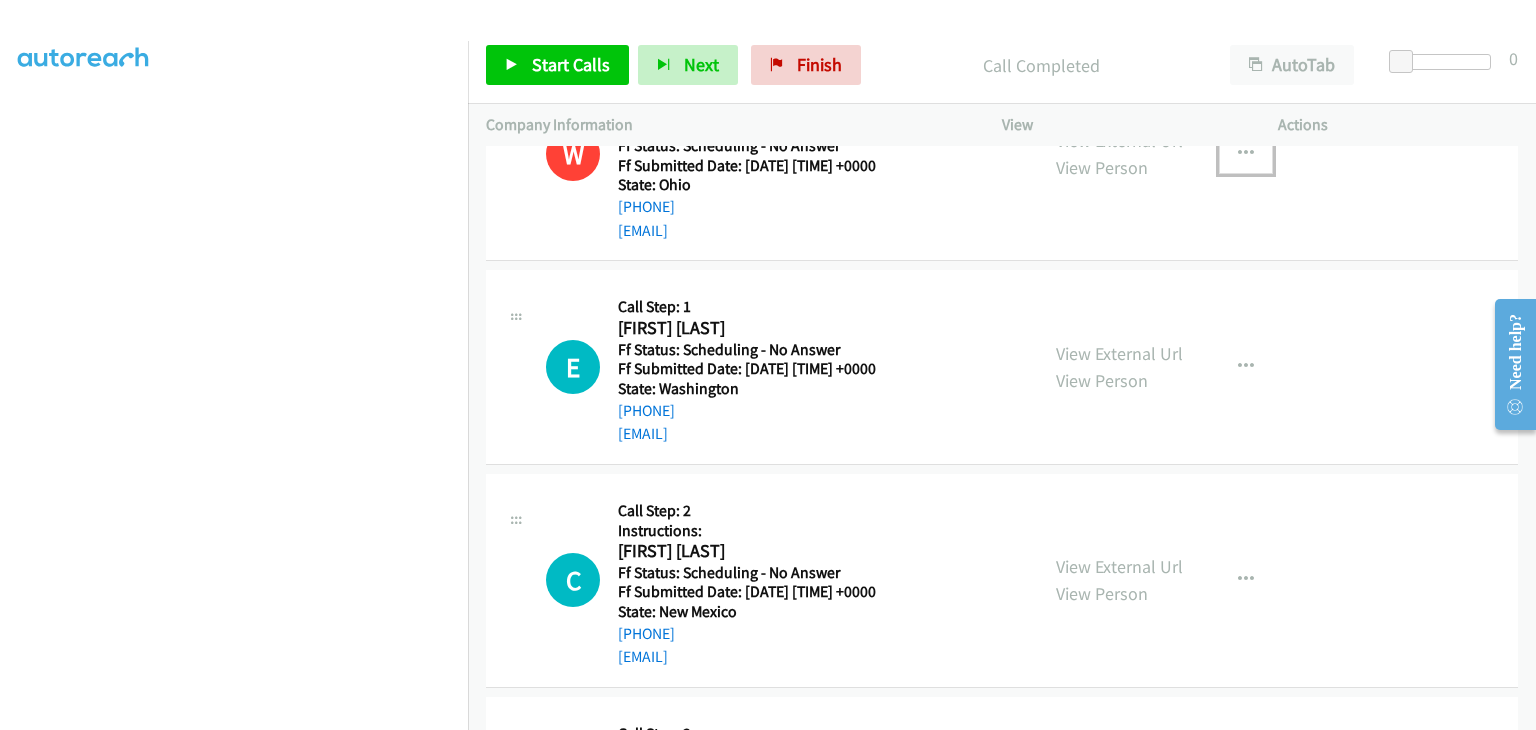 scroll, scrollTop: 2442, scrollLeft: 0, axis: vertical 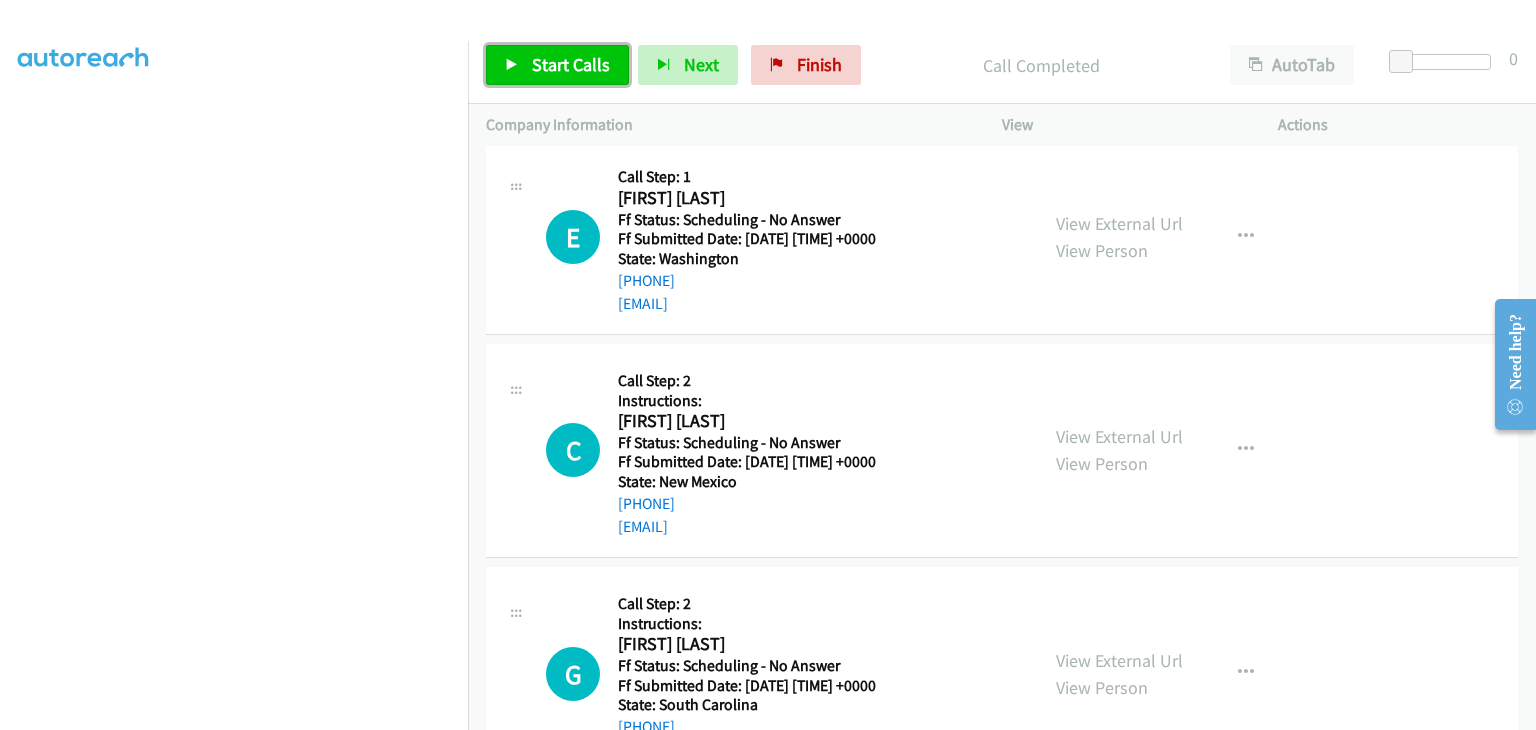 click on "Start Calls" at bounding box center [571, 64] 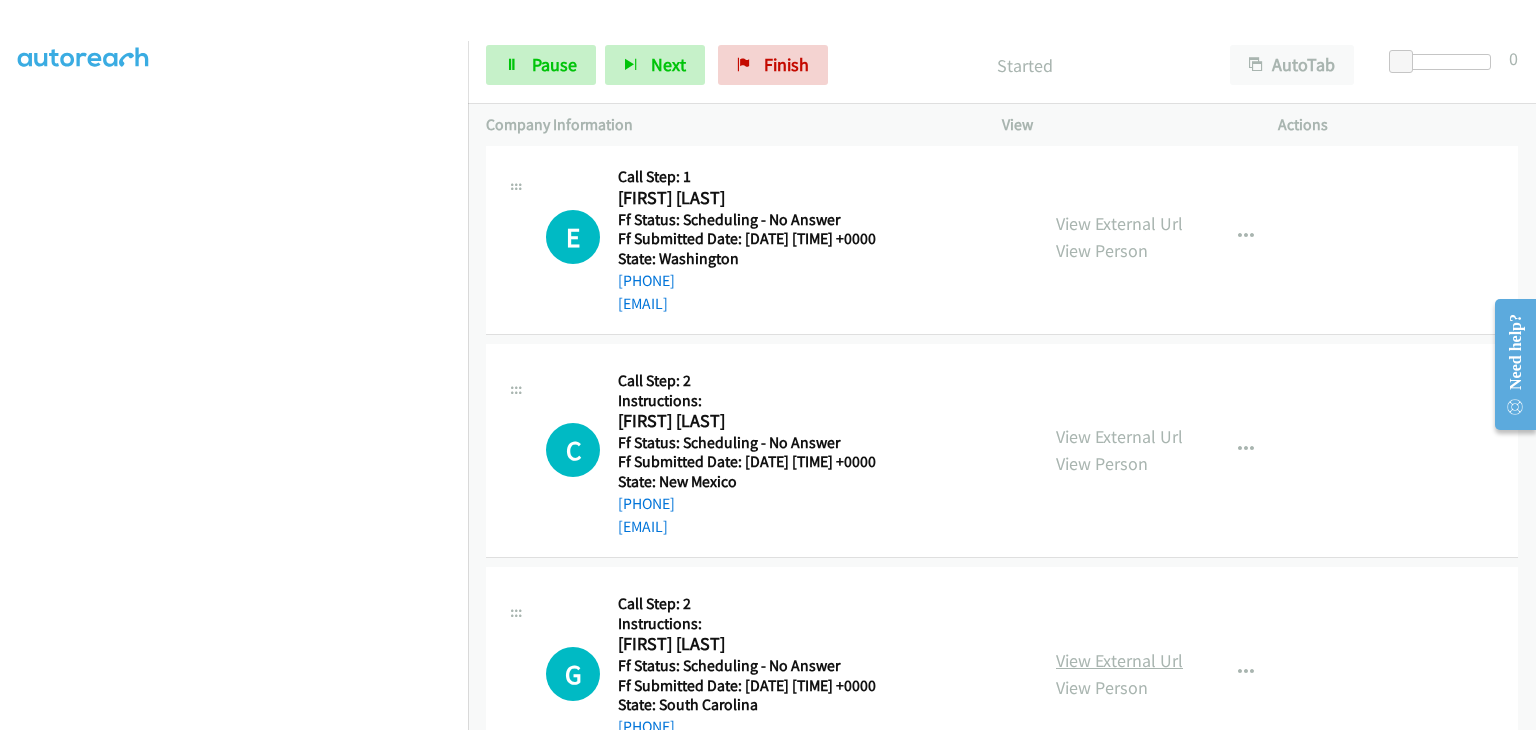 click on "View External Url" at bounding box center [1119, 660] 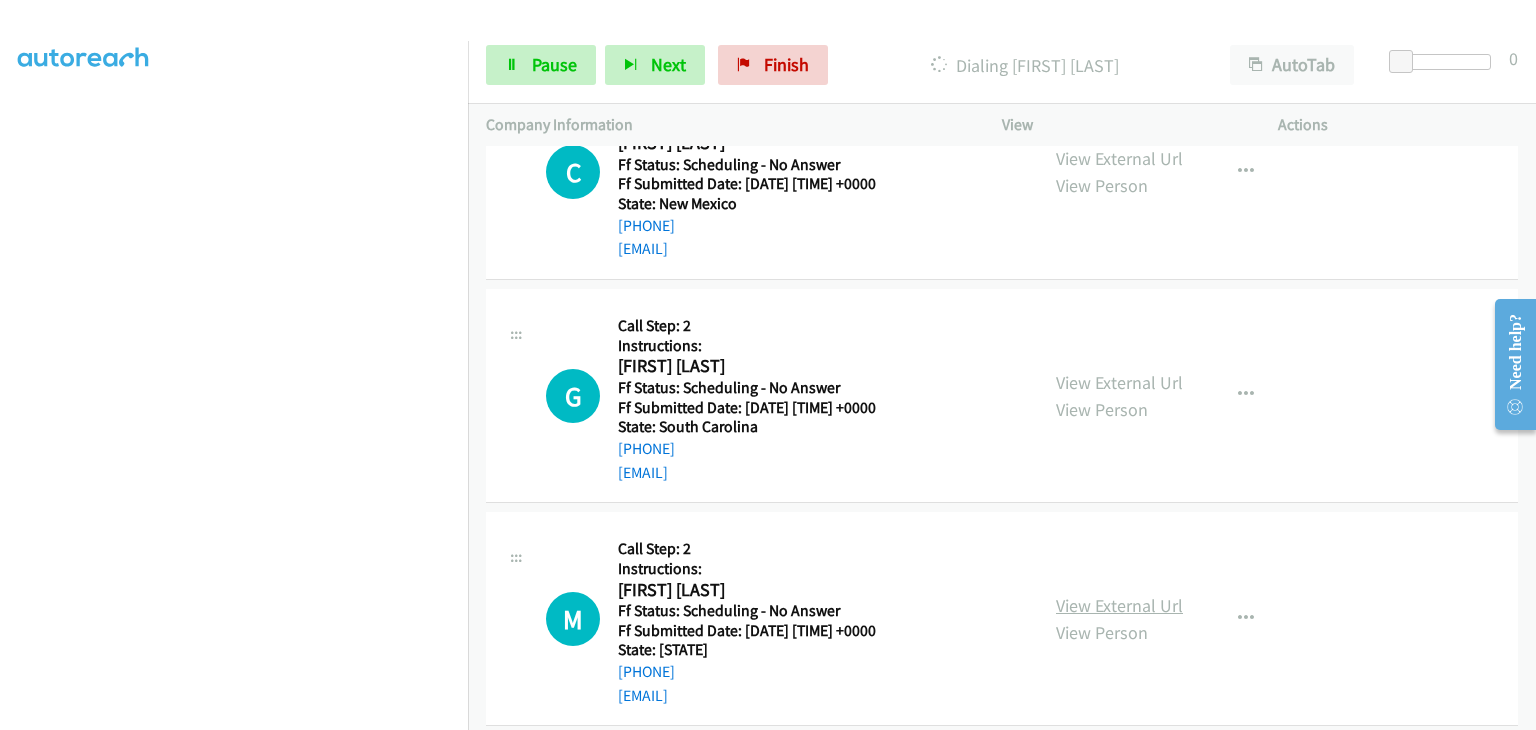 scroll, scrollTop: 2742, scrollLeft: 0, axis: vertical 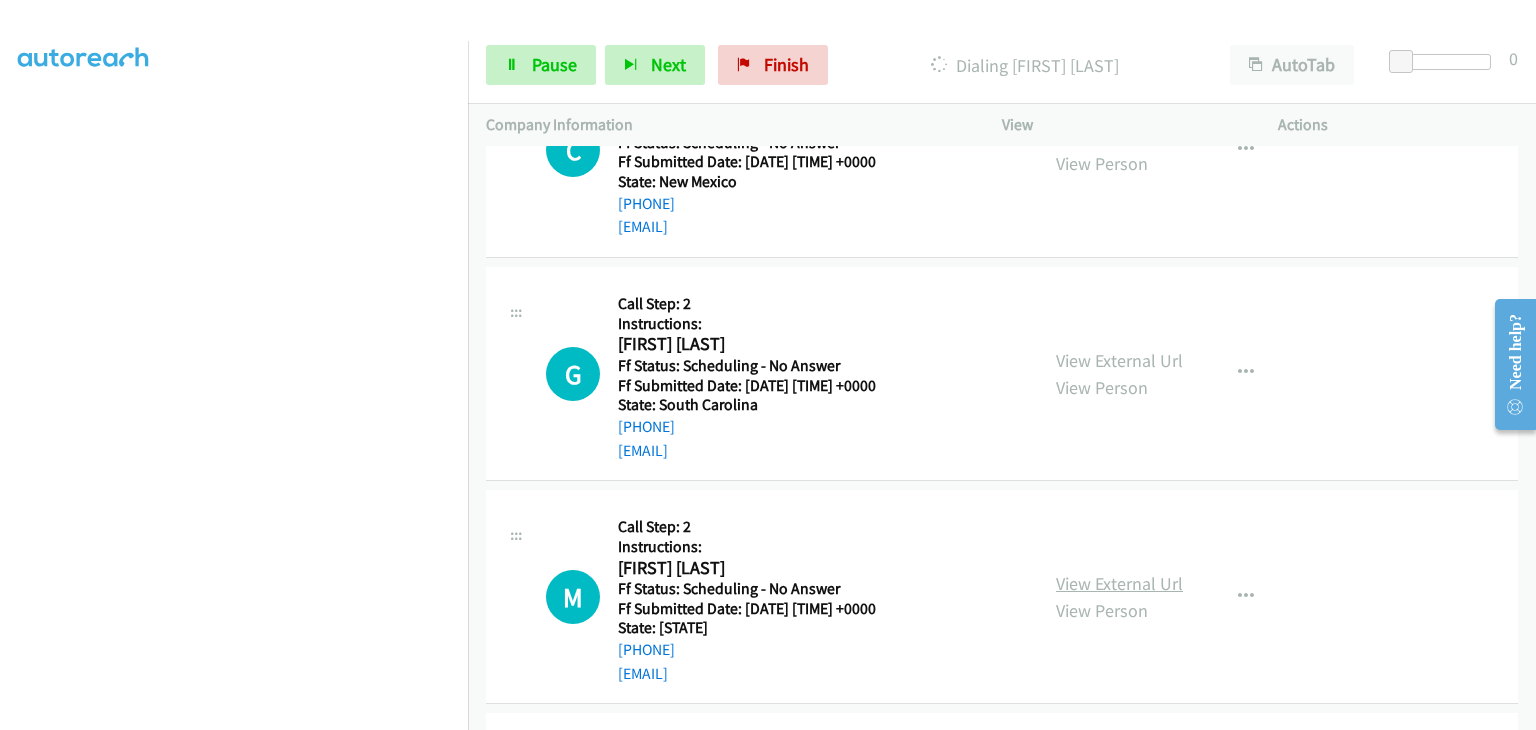 click on "View External Url" at bounding box center (1119, 583) 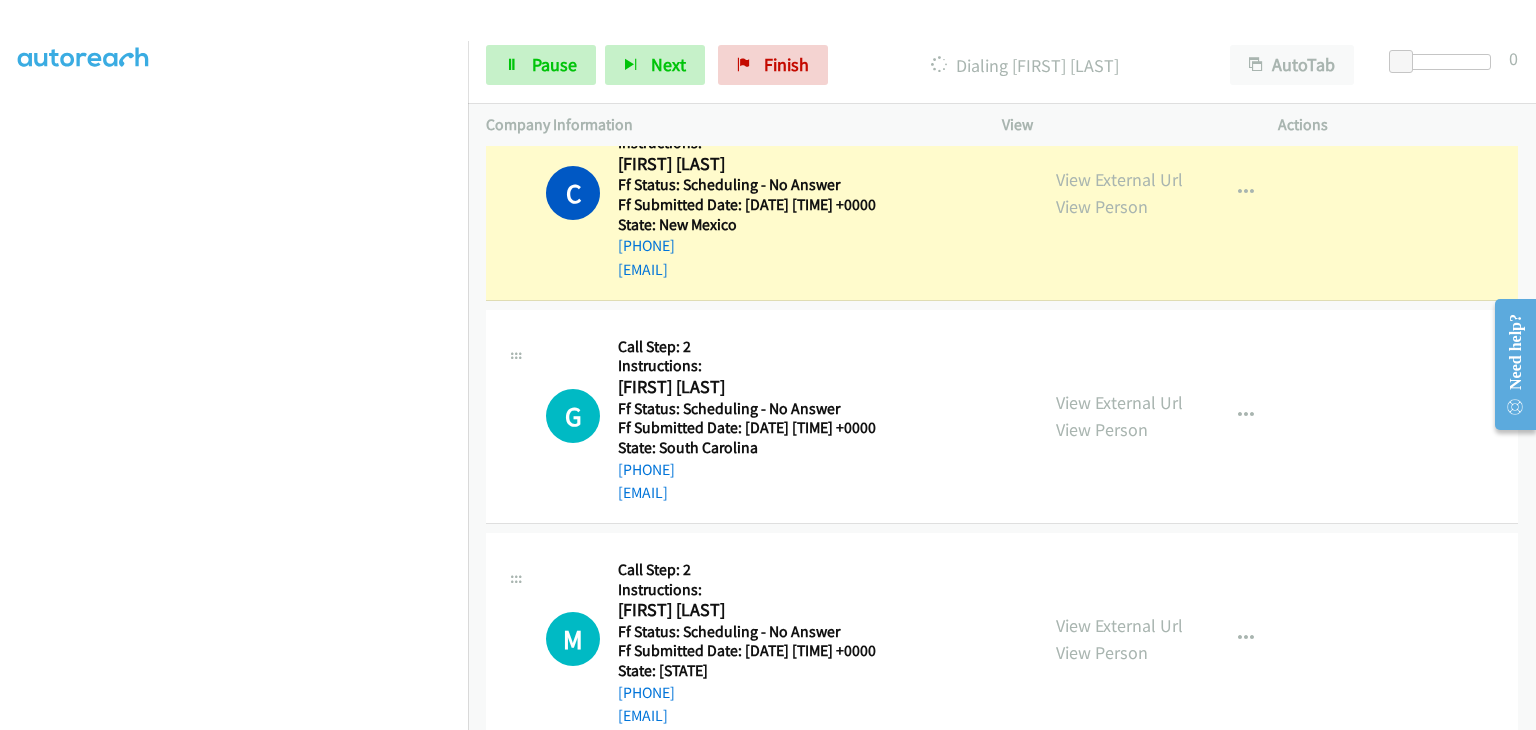 scroll, scrollTop: 2784, scrollLeft: 0, axis: vertical 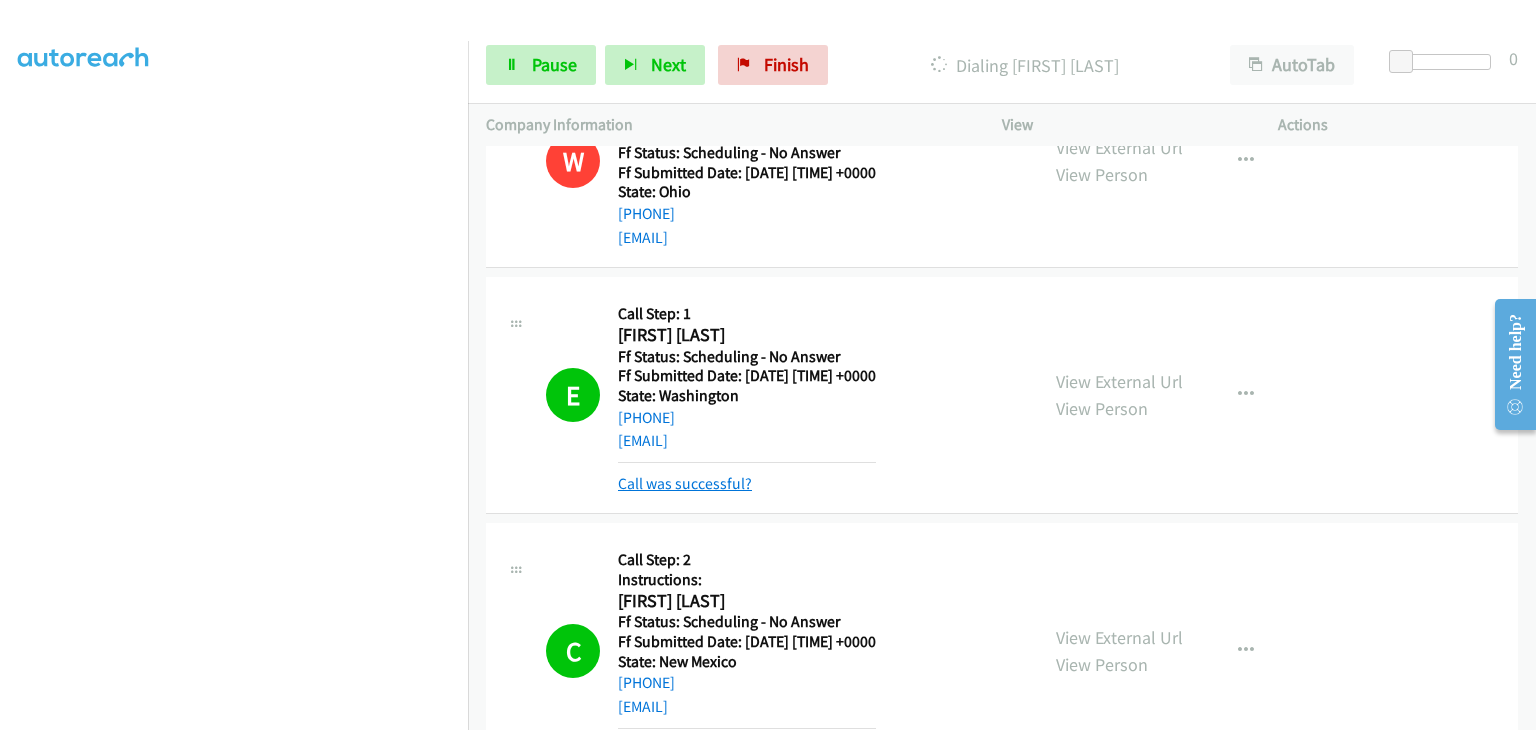 click on "Call was successful?" at bounding box center (685, 483) 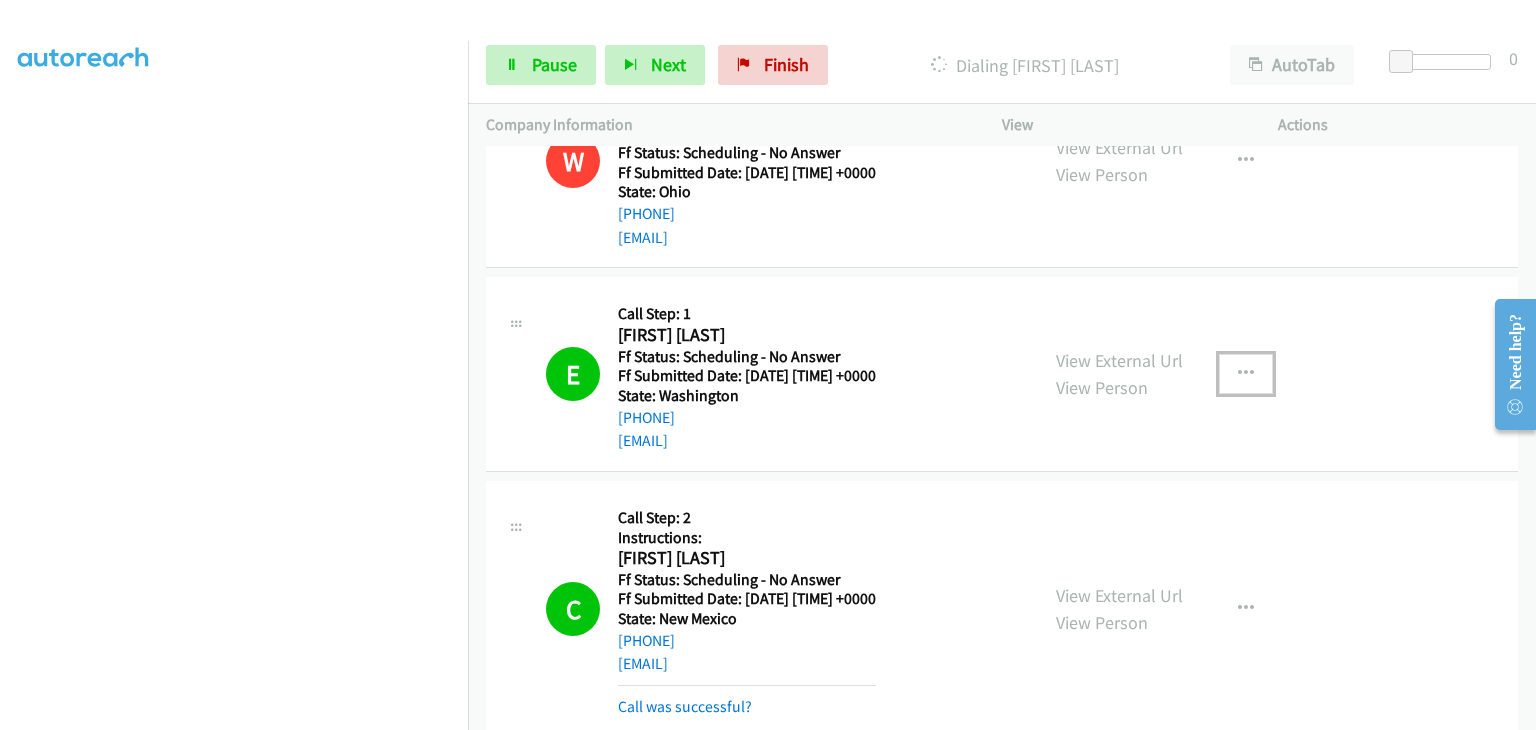 click at bounding box center [1246, 374] 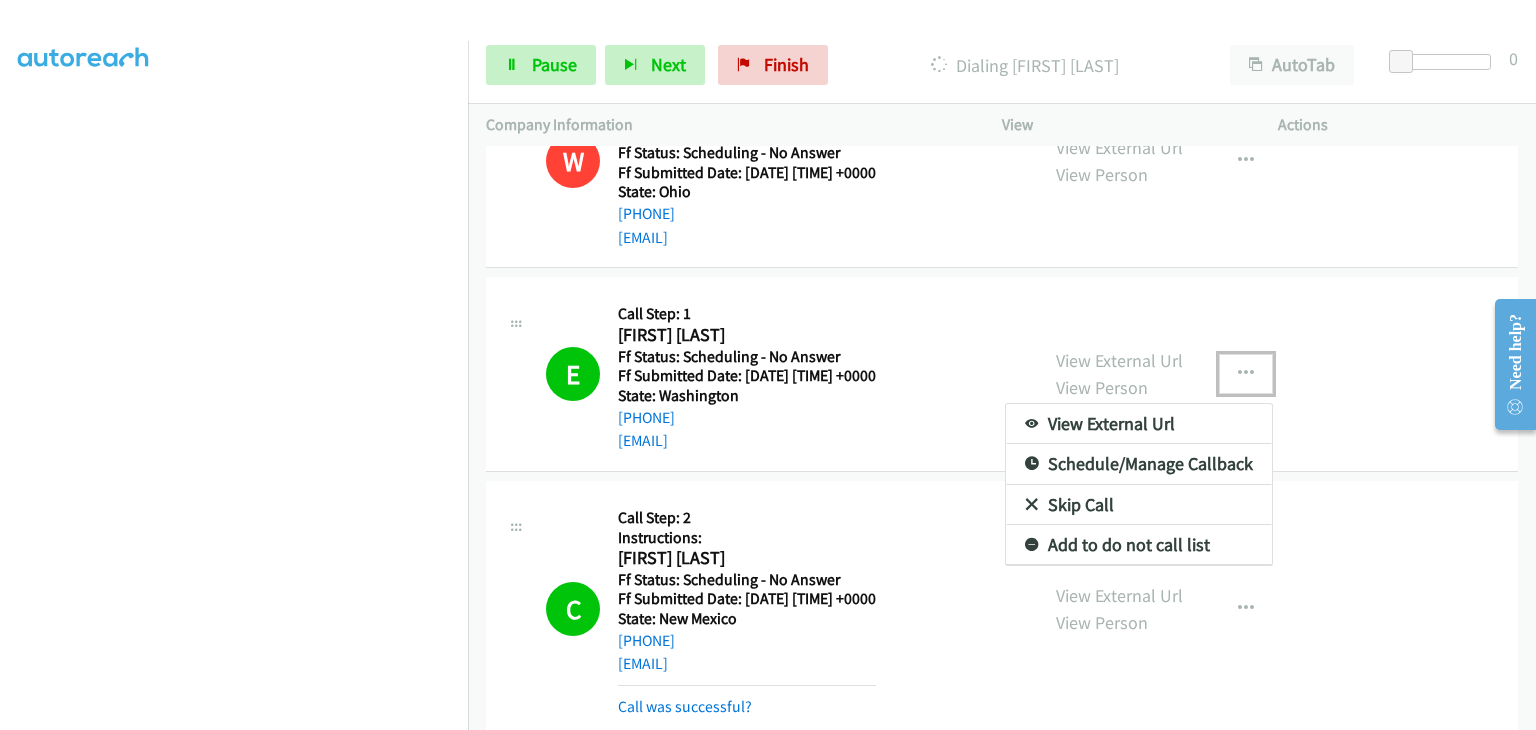 click on "Add to do not call list" at bounding box center (1139, 545) 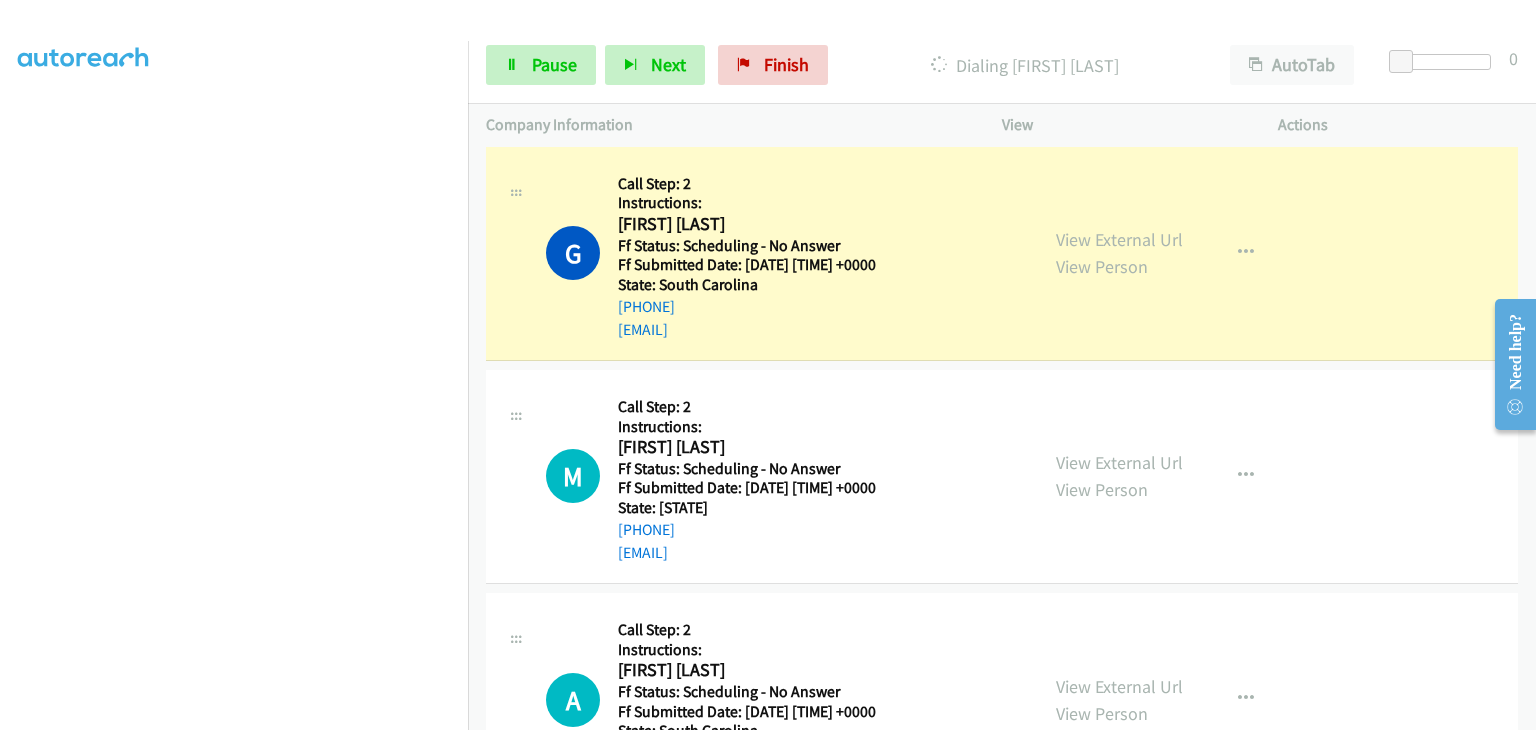 scroll, scrollTop: 3005, scrollLeft: 0, axis: vertical 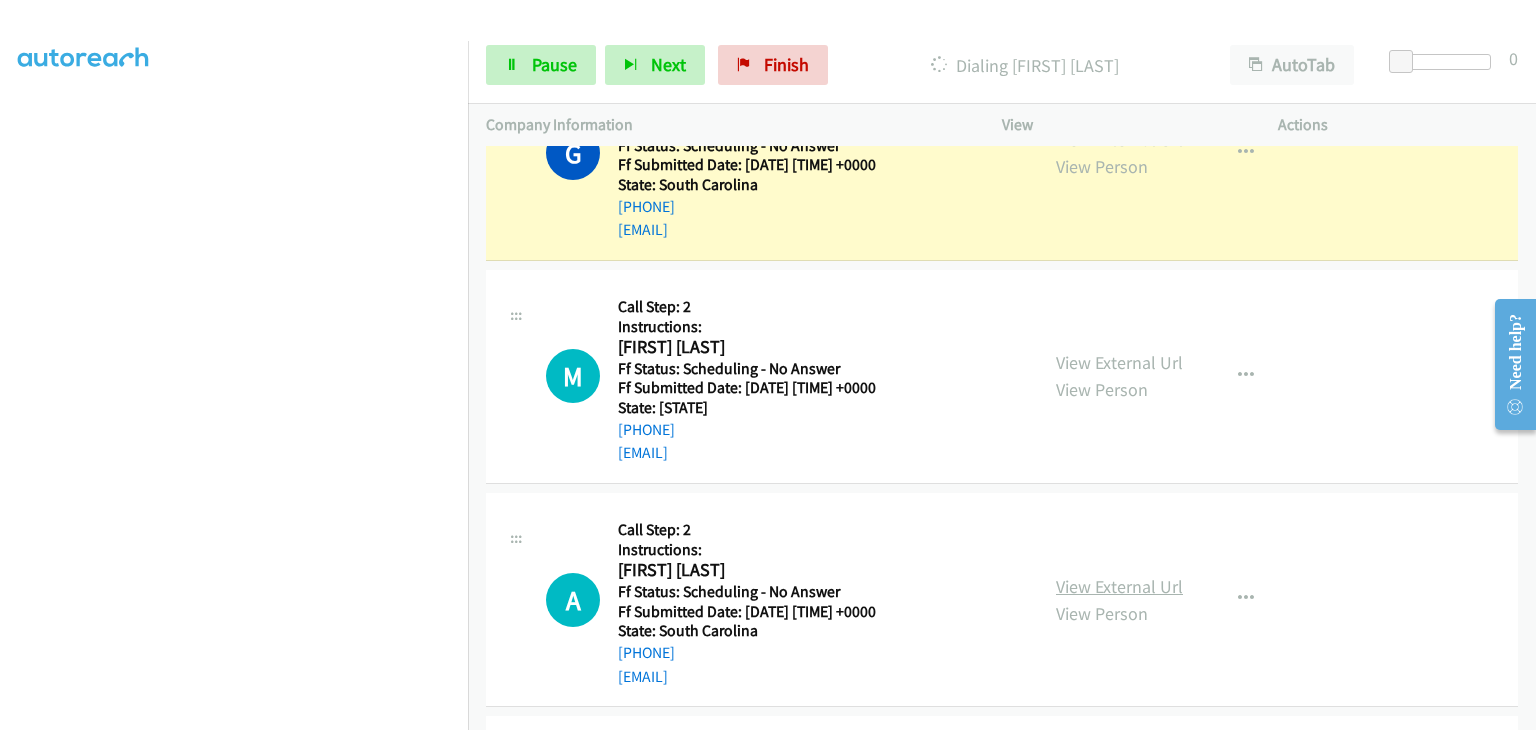 click on "View External Url" at bounding box center [1119, 586] 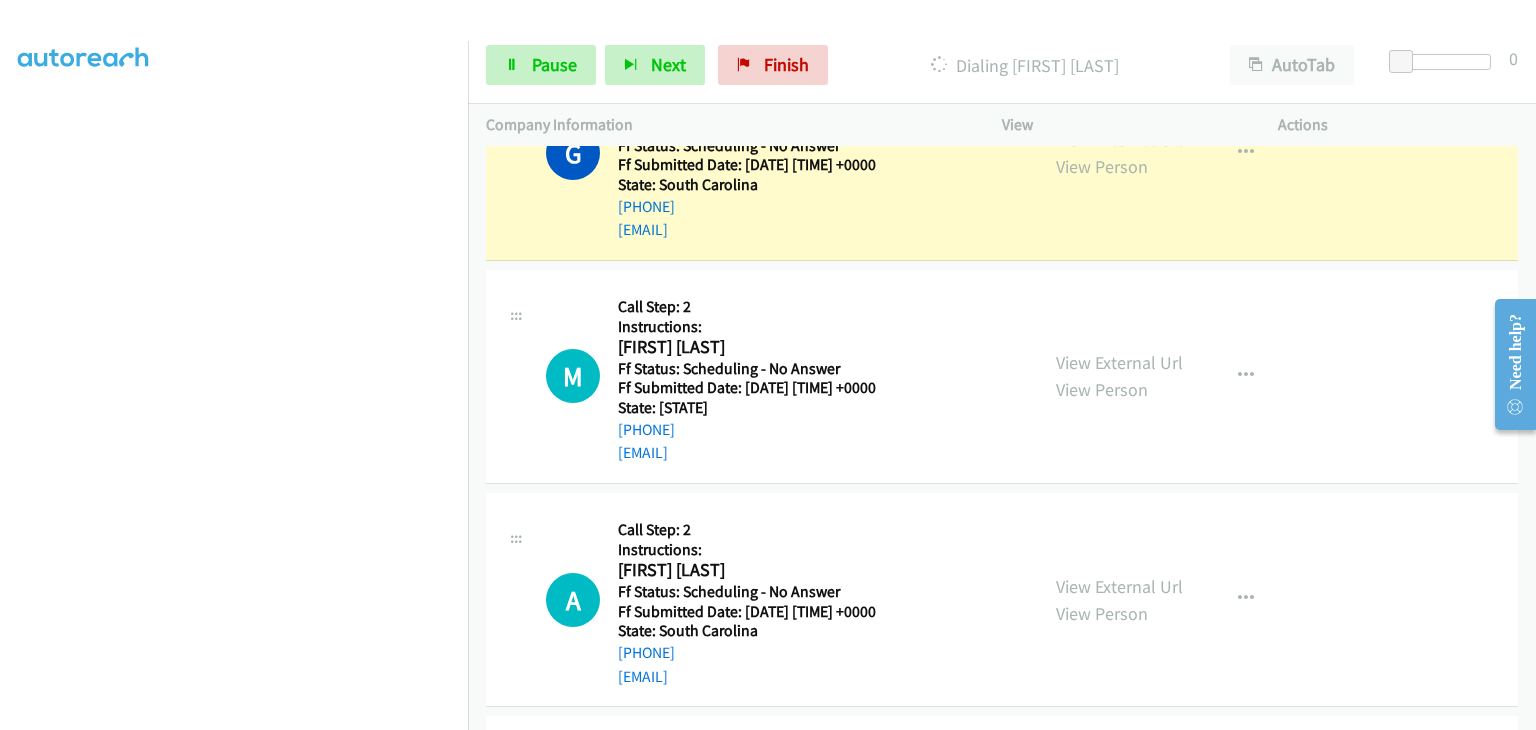 scroll, scrollTop: 392, scrollLeft: 0, axis: vertical 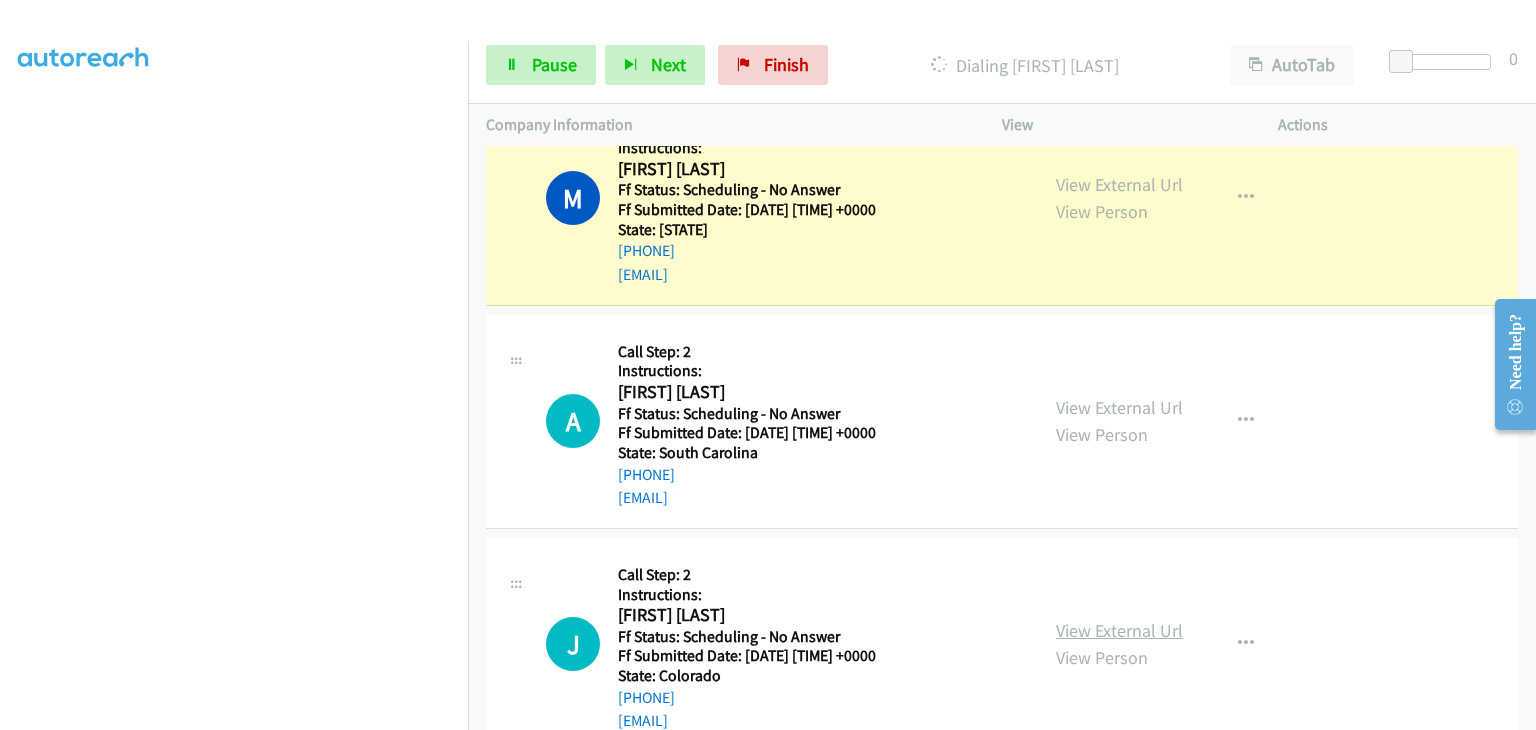 click on "View External Url" at bounding box center [1119, 630] 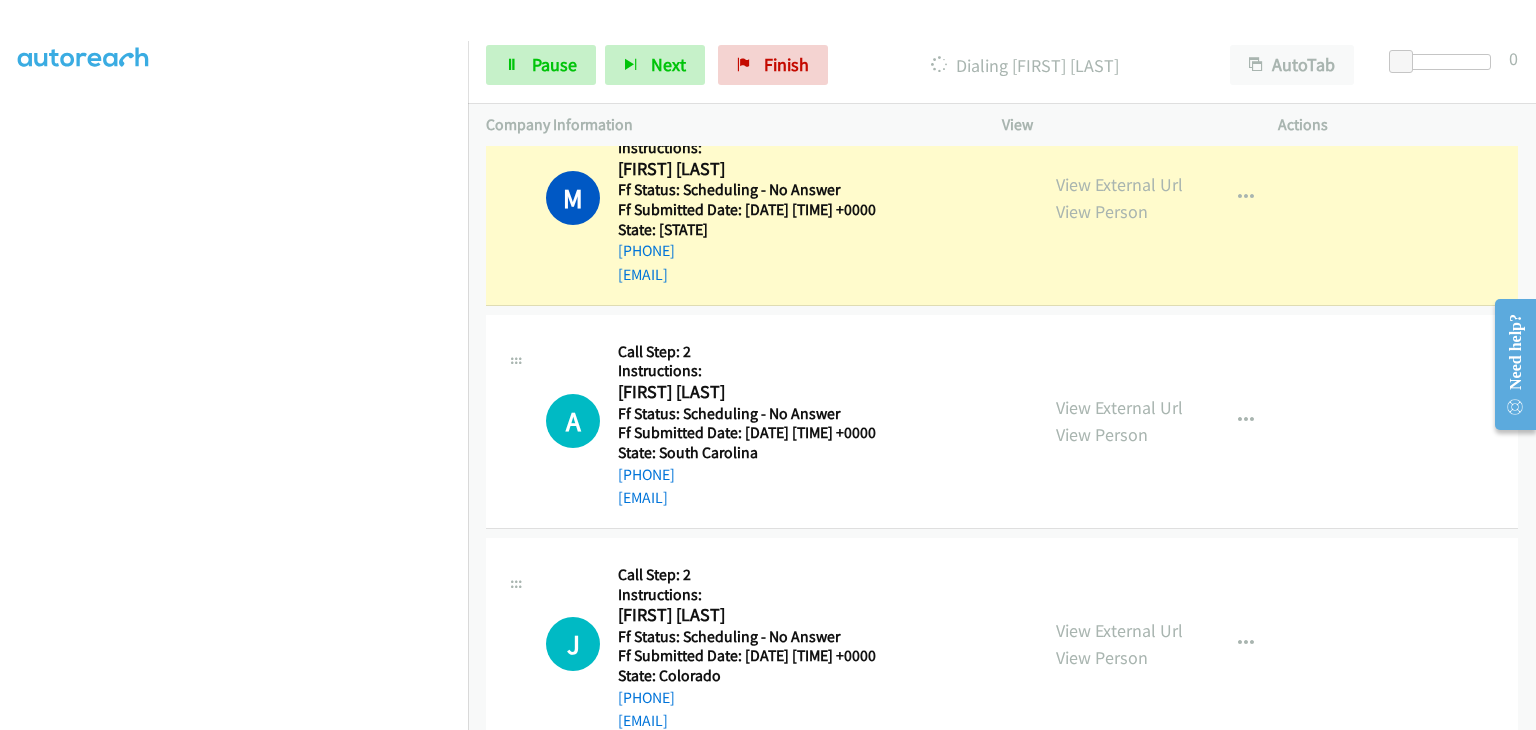 scroll, scrollTop: 392, scrollLeft: 0, axis: vertical 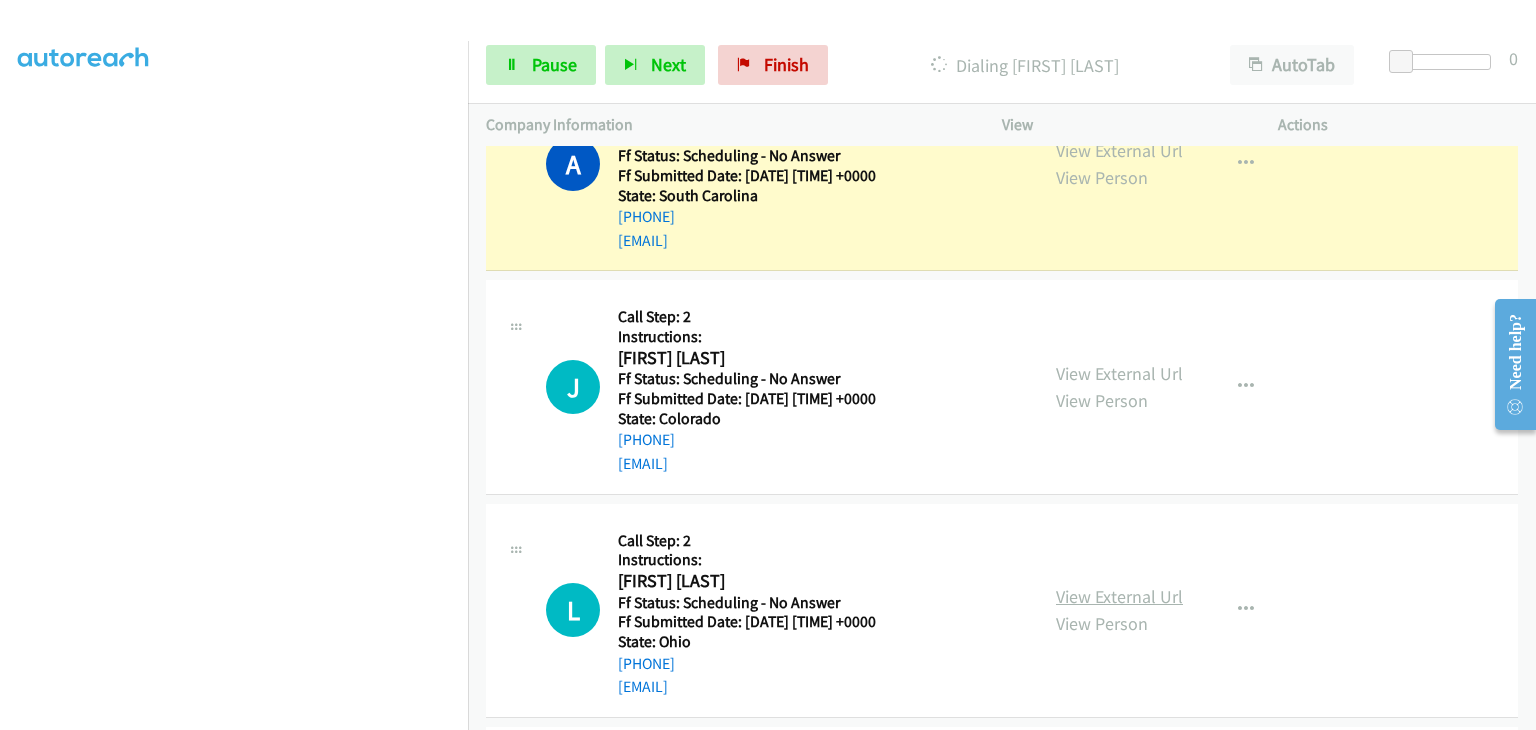 click on "View External Url" at bounding box center [1119, 596] 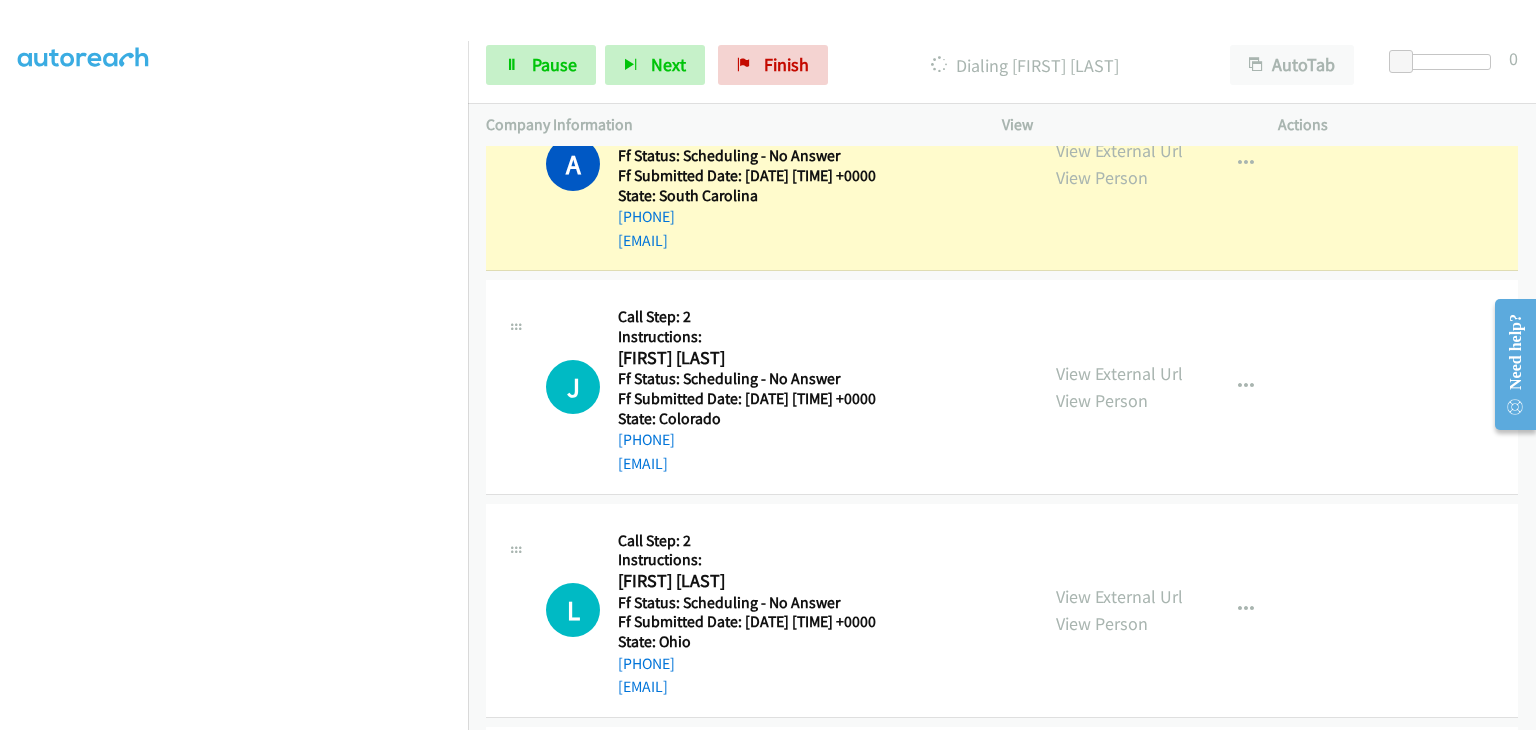 scroll, scrollTop: 392, scrollLeft: 0, axis: vertical 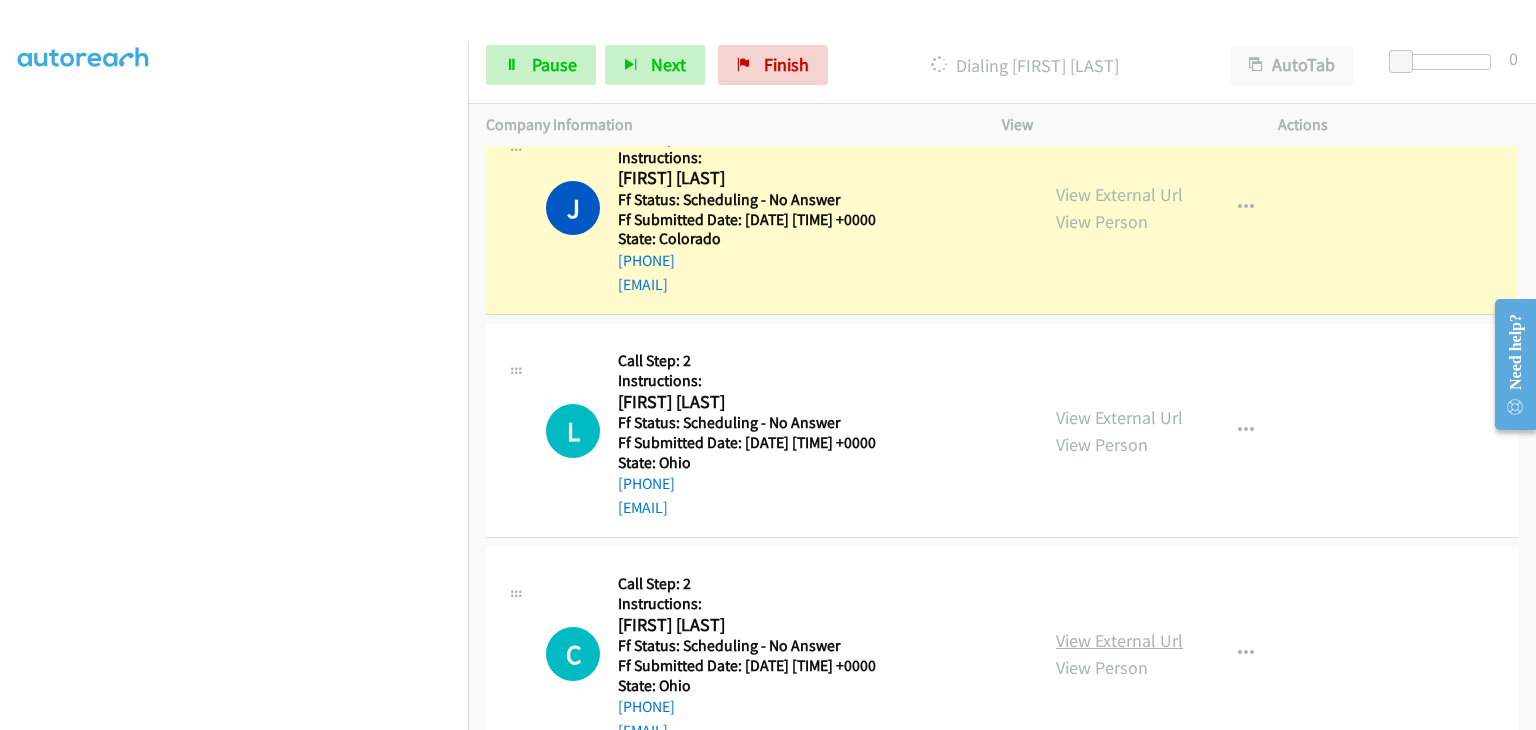 click on "View External Url" at bounding box center [1119, 640] 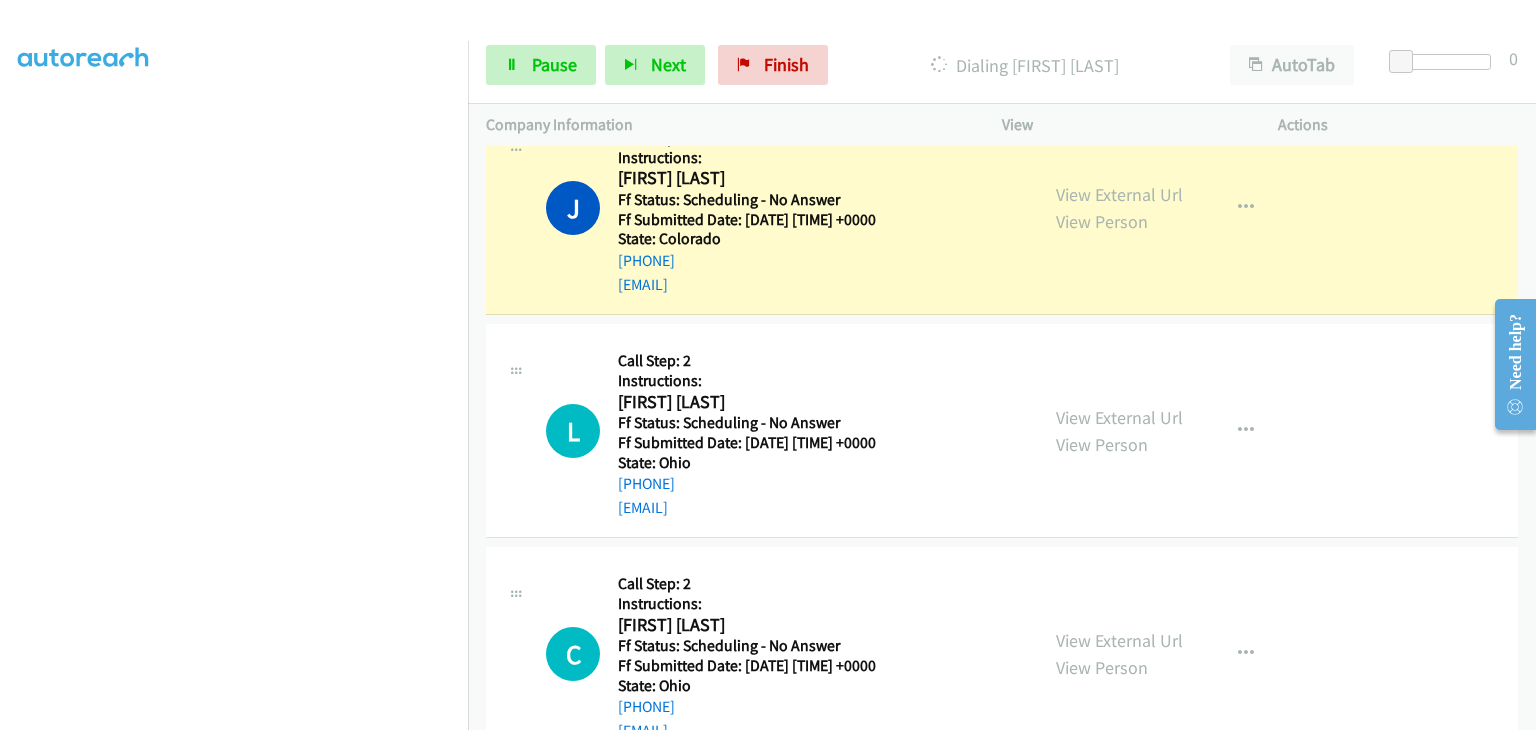 scroll, scrollTop: 392, scrollLeft: 0, axis: vertical 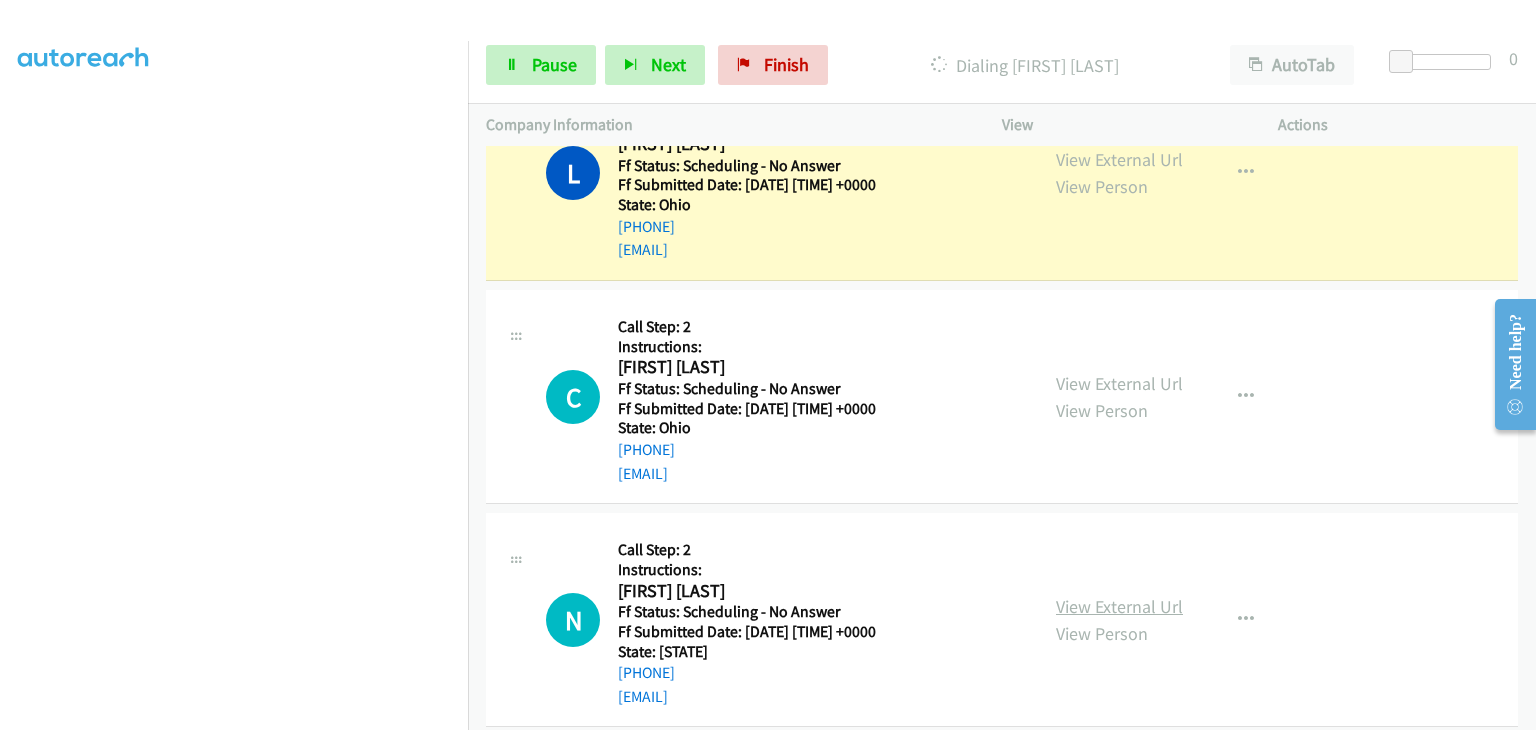 click on "View External Url" at bounding box center (1119, 606) 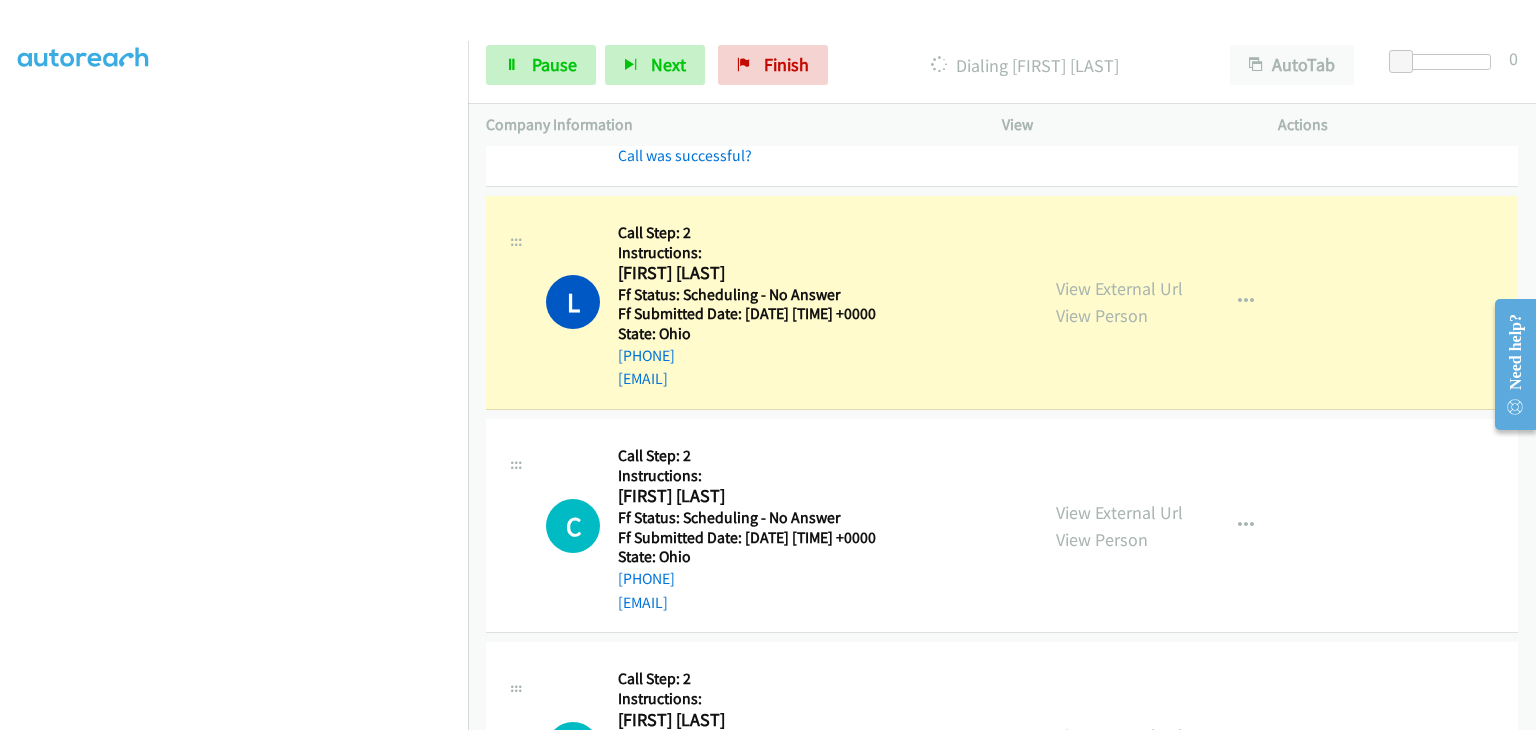 scroll, scrollTop: 3948, scrollLeft: 0, axis: vertical 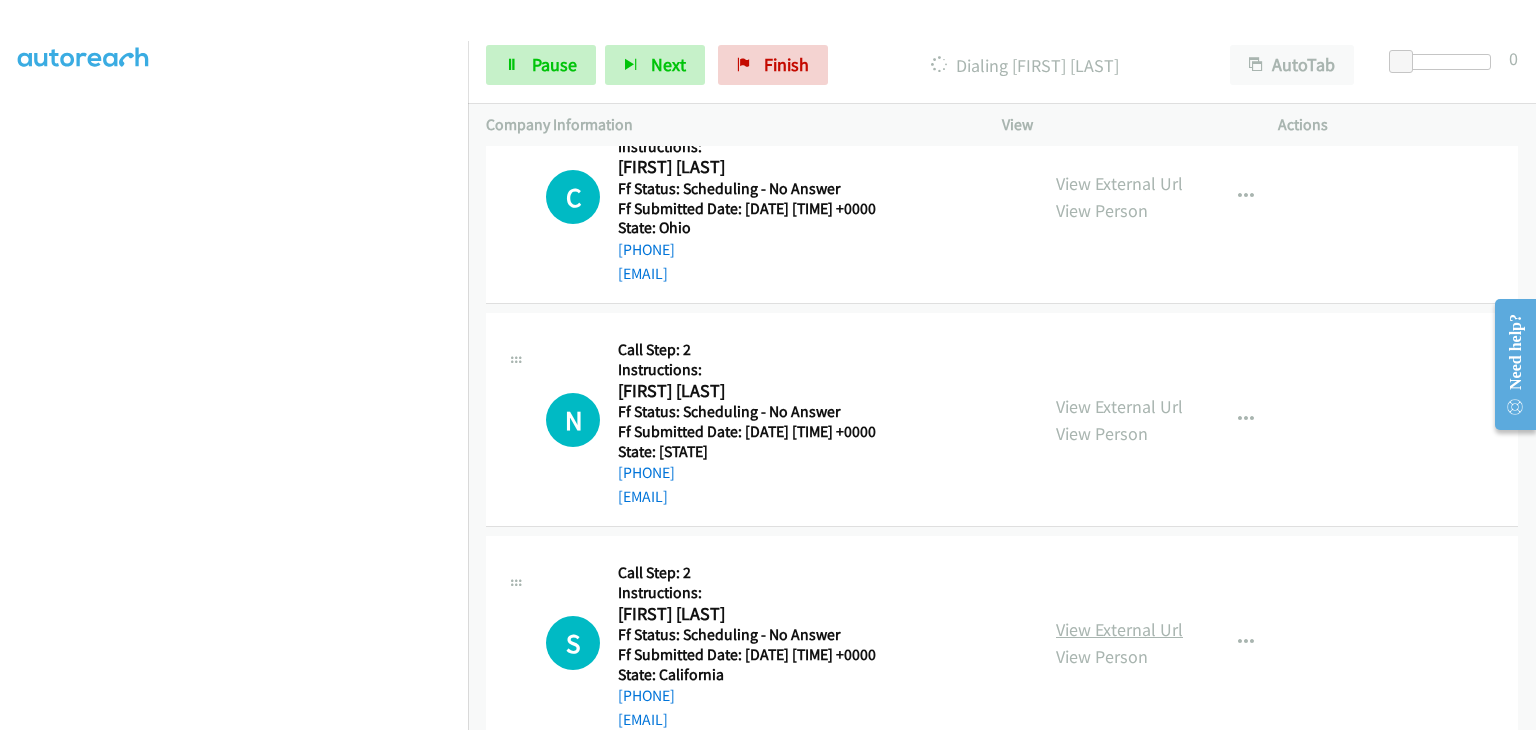 click on "View External Url" at bounding box center [1119, 629] 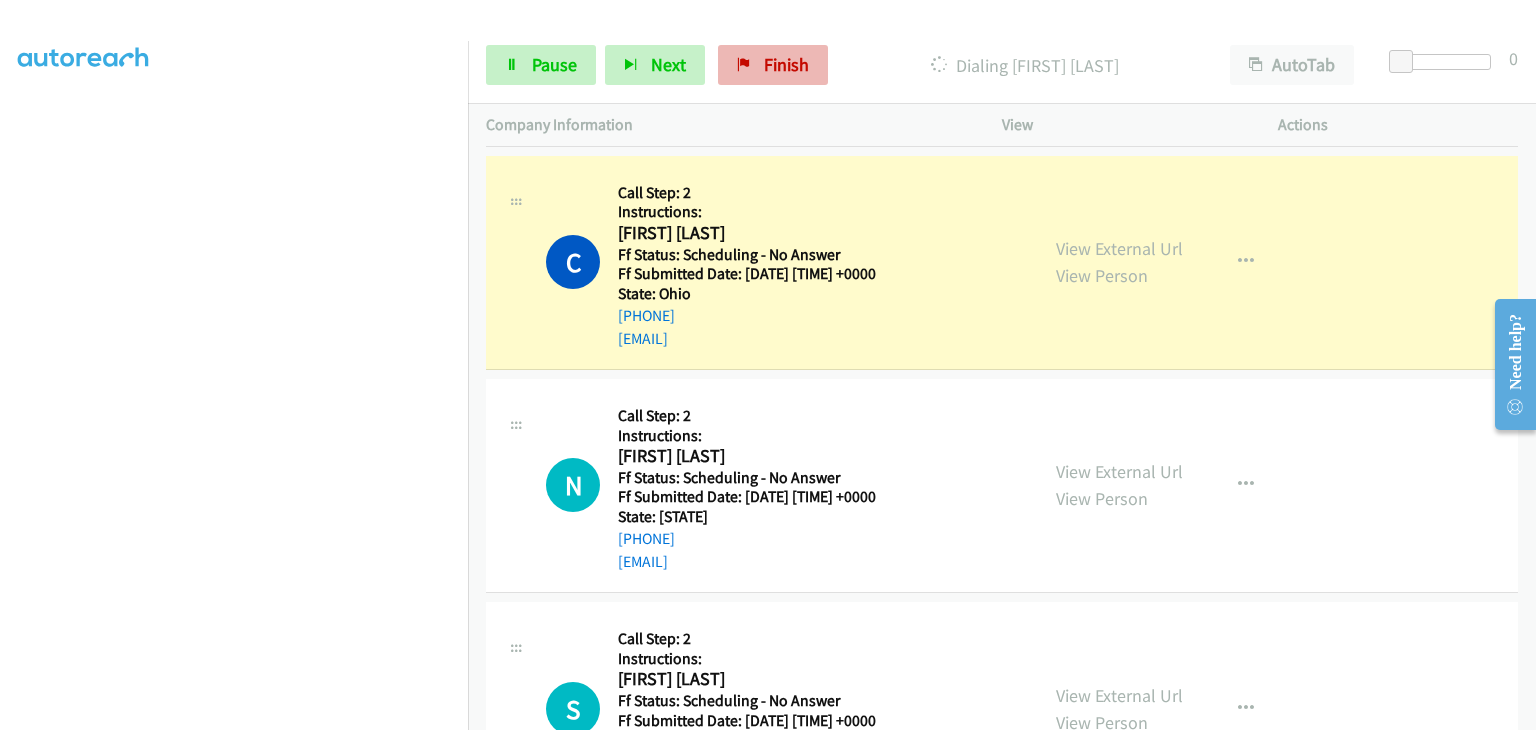 scroll, scrollTop: 4190, scrollLeft: 0, axis: vertical 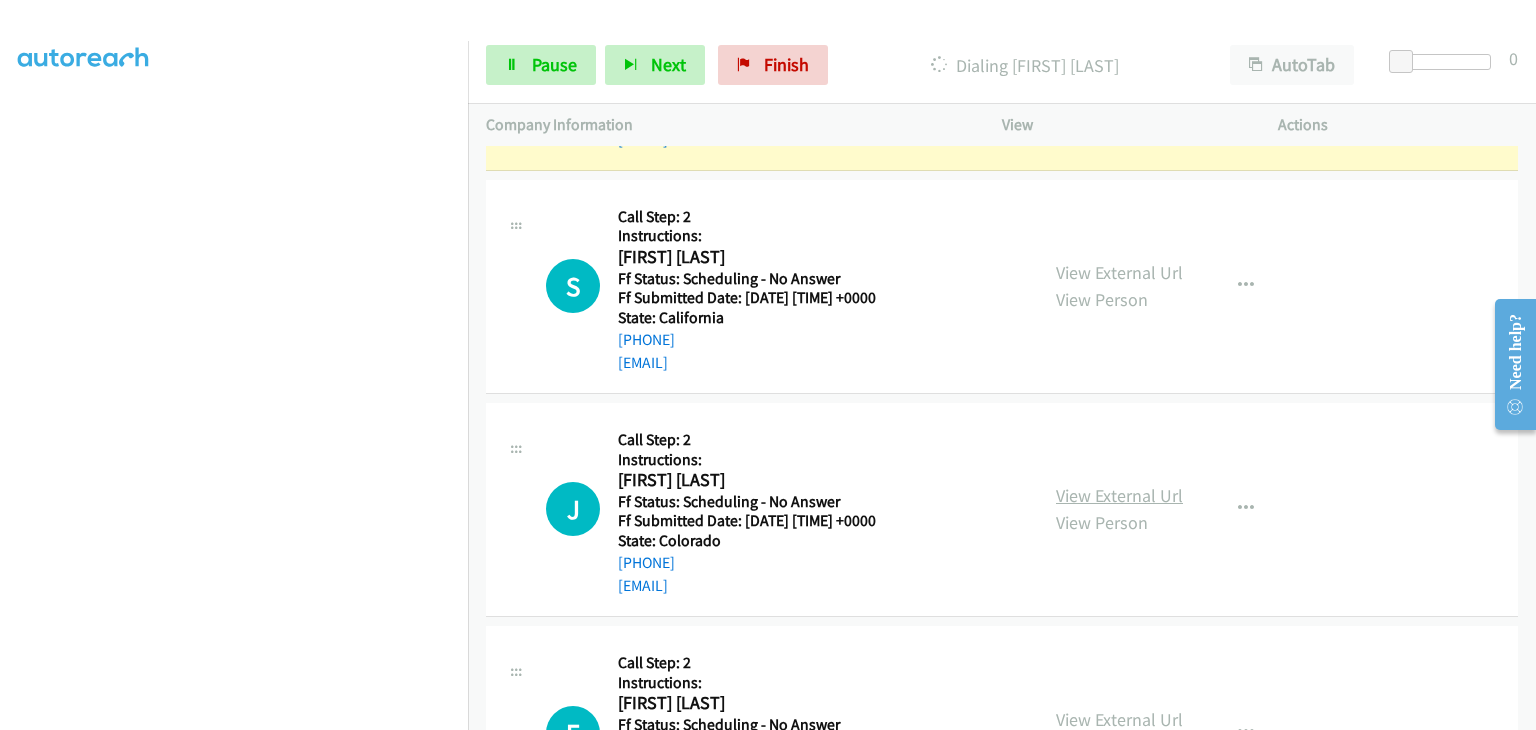 click on "View External Url" at bounding box center (1119, 495) 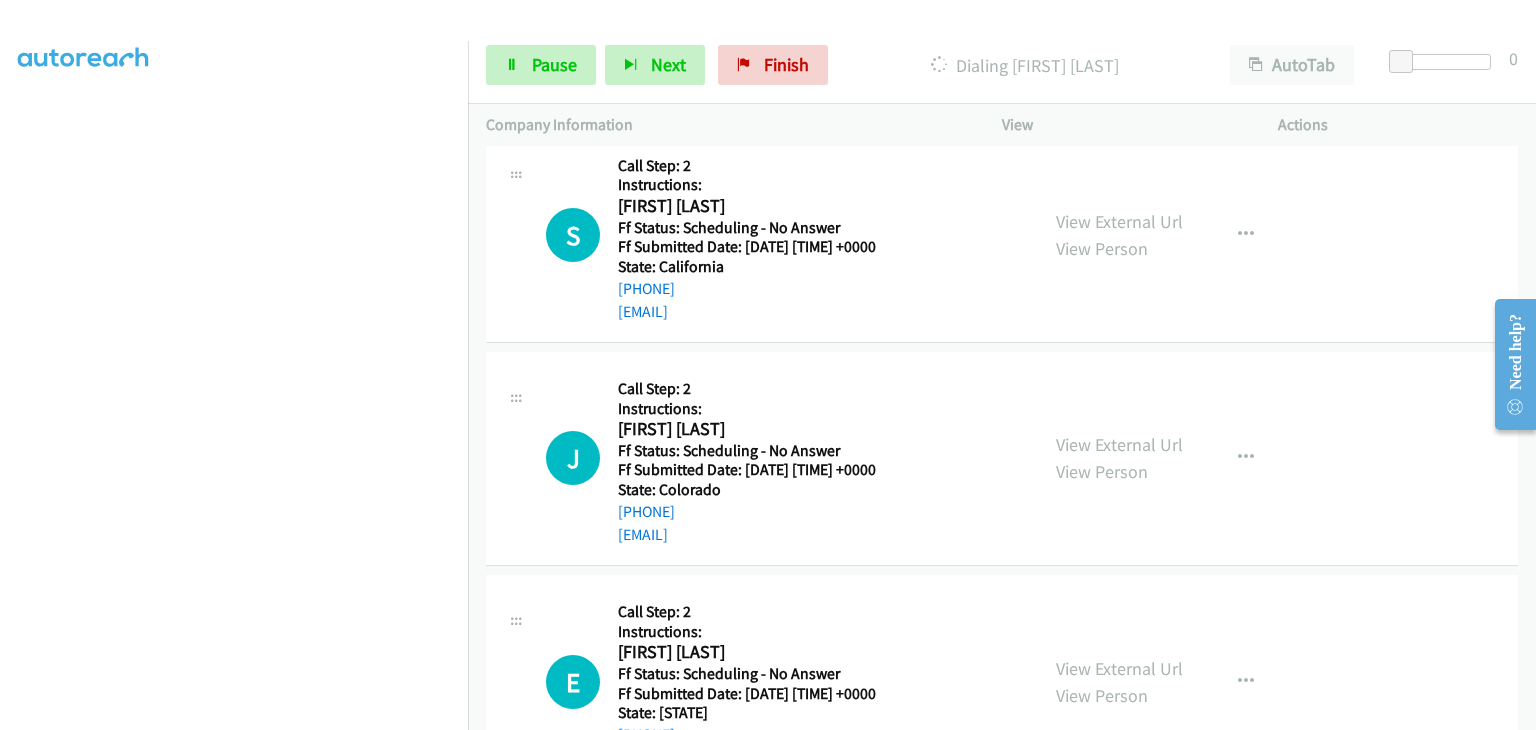 scroll, scrollTop: 4790, scrollLeft: 0, axis: vertical 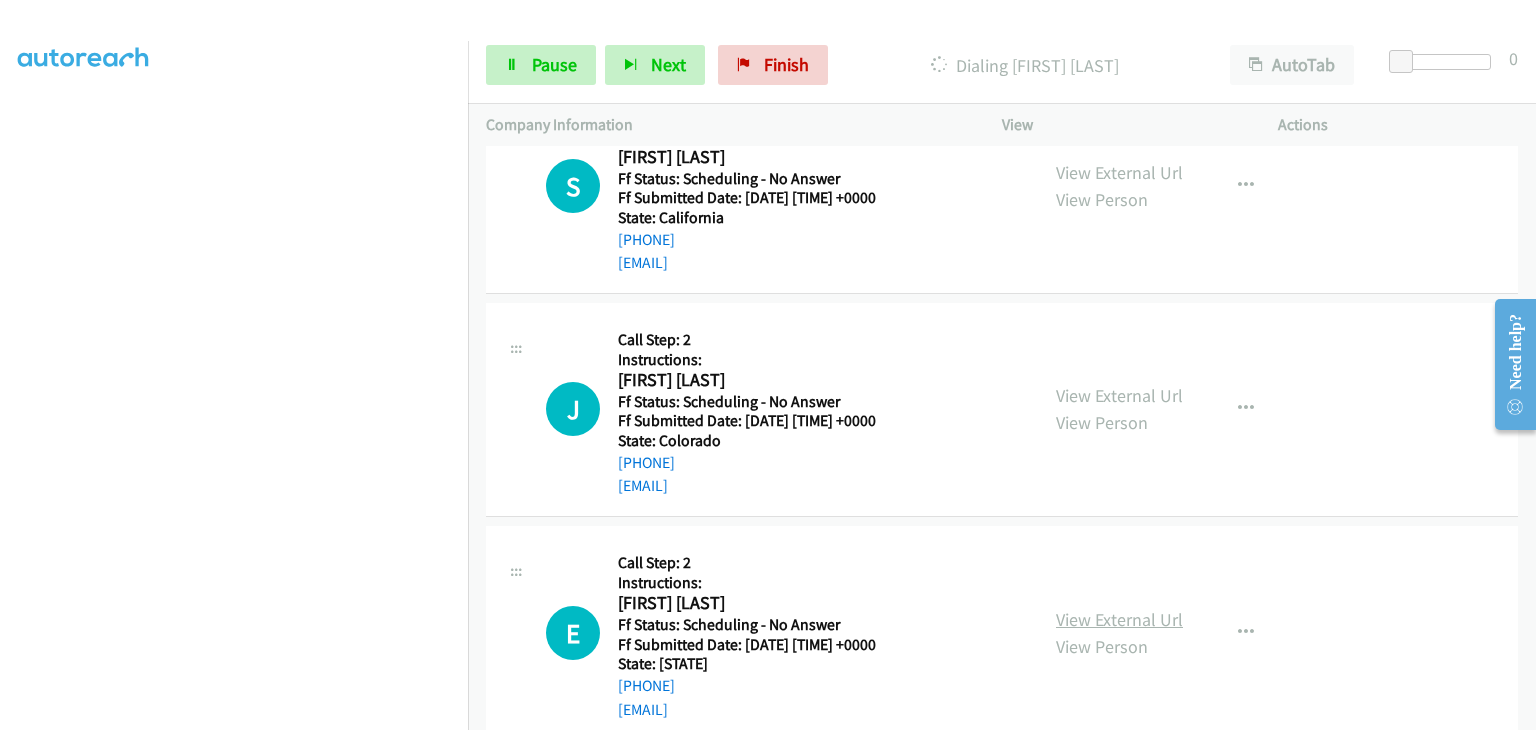 click on "View External Url" at bounding box center (1119, 619) 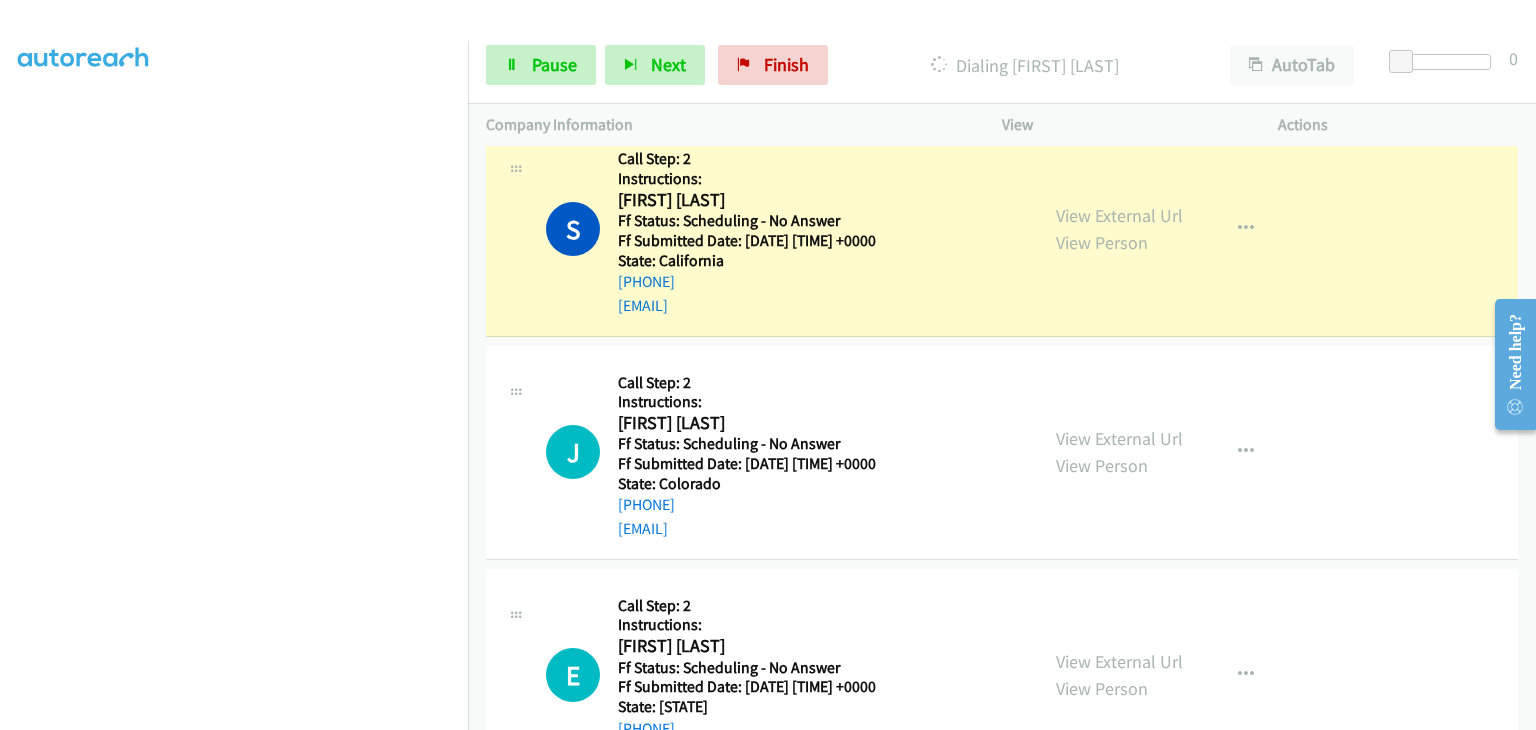scroll, scrollTop: 4832, scrollLeft: 0, axis: vertical 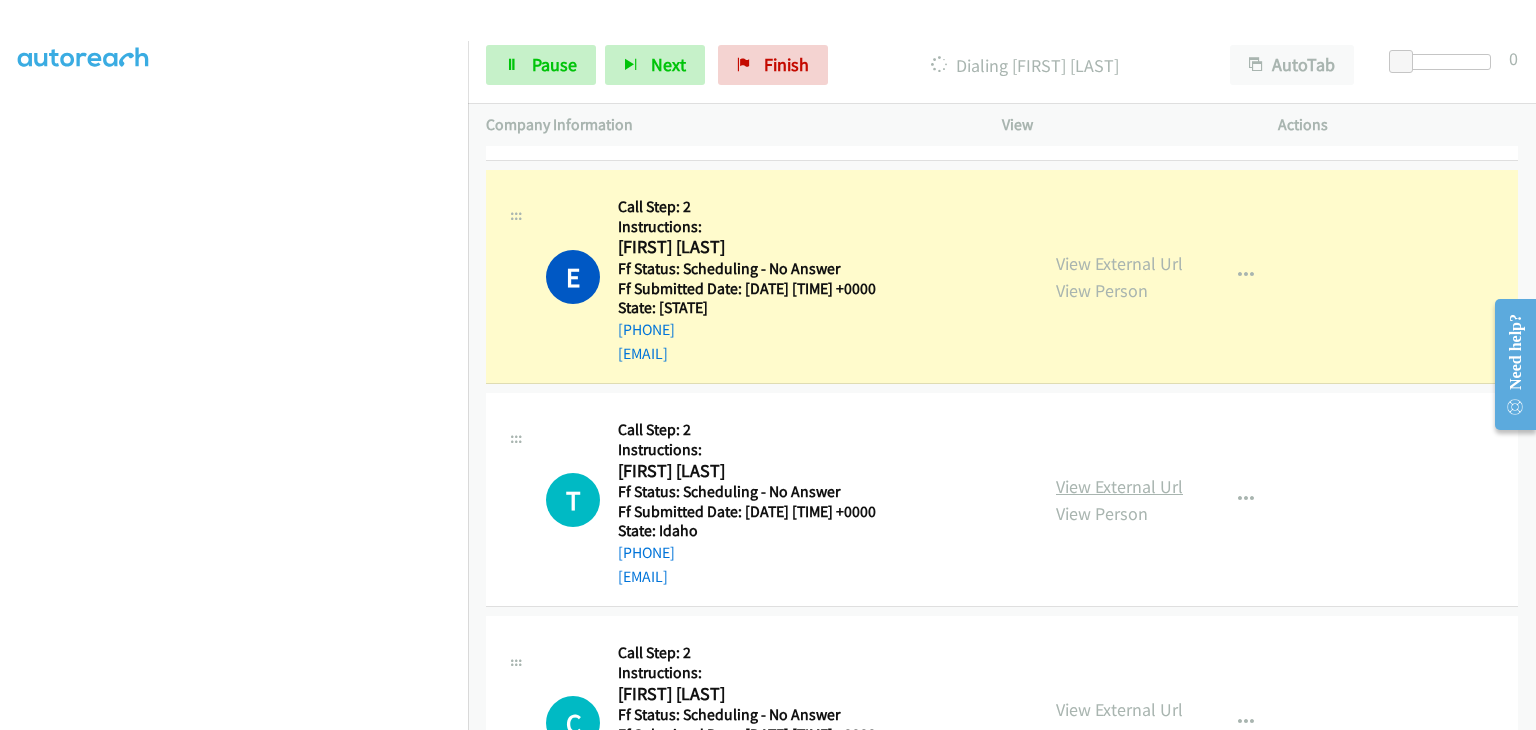 click on "View External Url" at bounding box center [1119, 486] 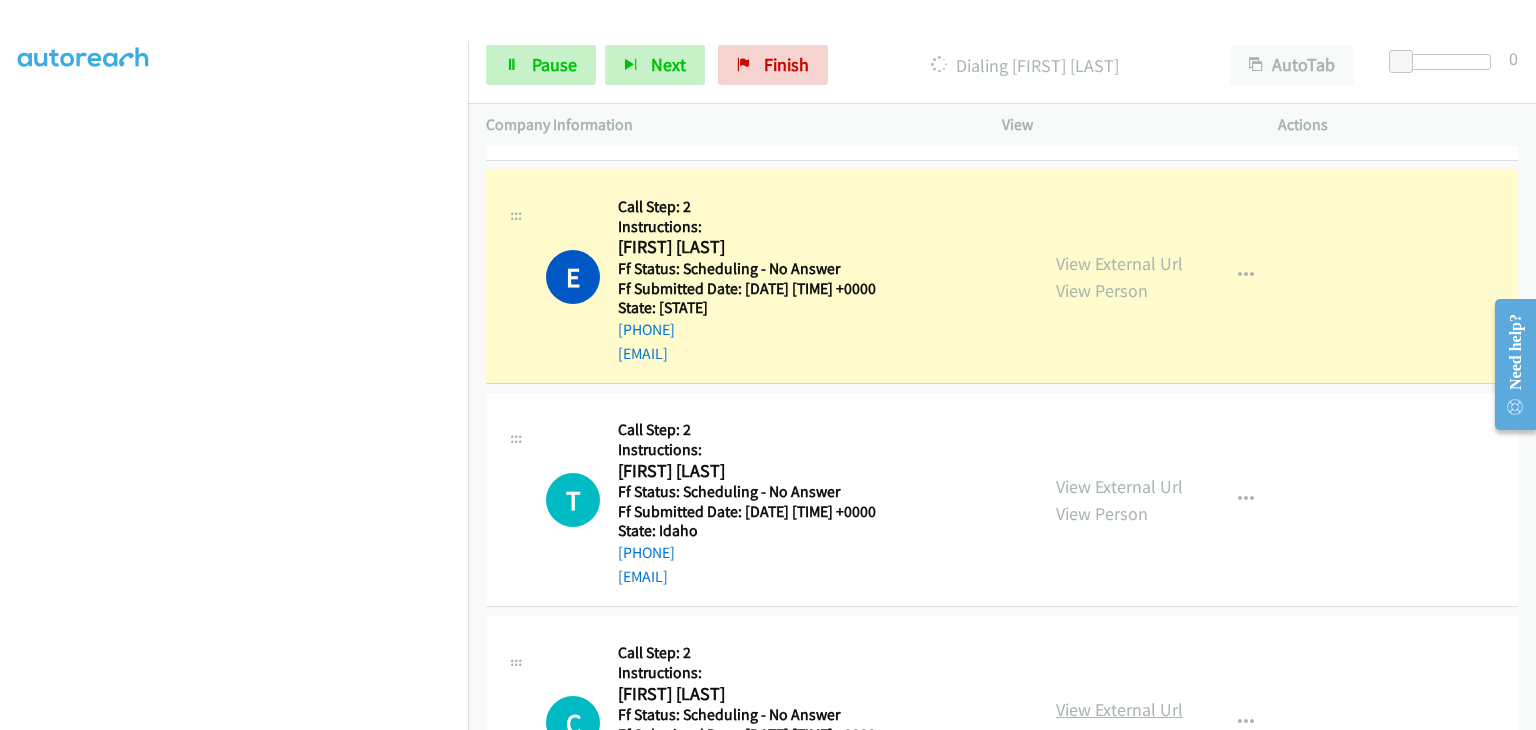 click on "View External Url" at bounding box center [1119, 709] 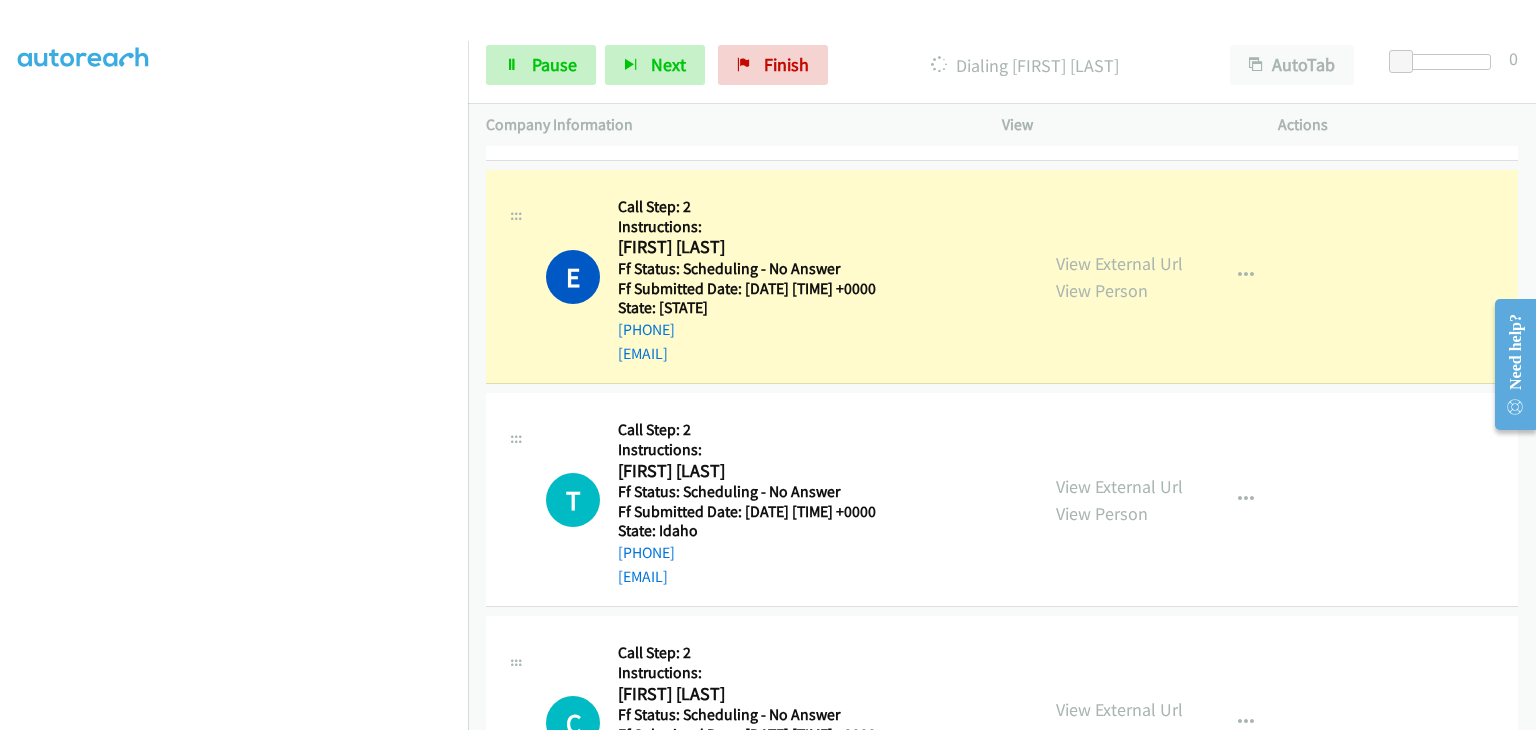 scroll, scrollTop: 392, scrollLeft: 0, axis: vertical 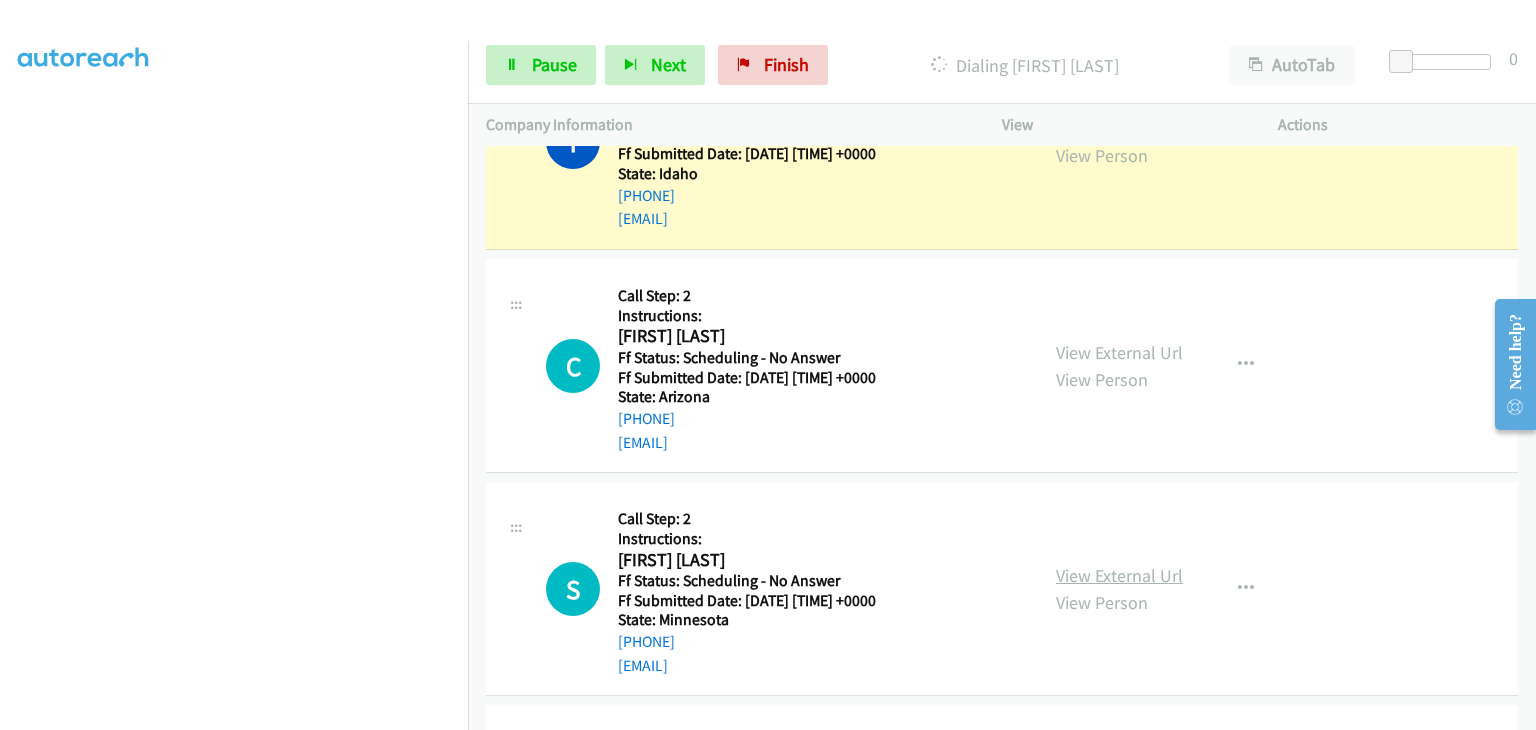 click on "View External Url" at bounding box center [1119, 575] 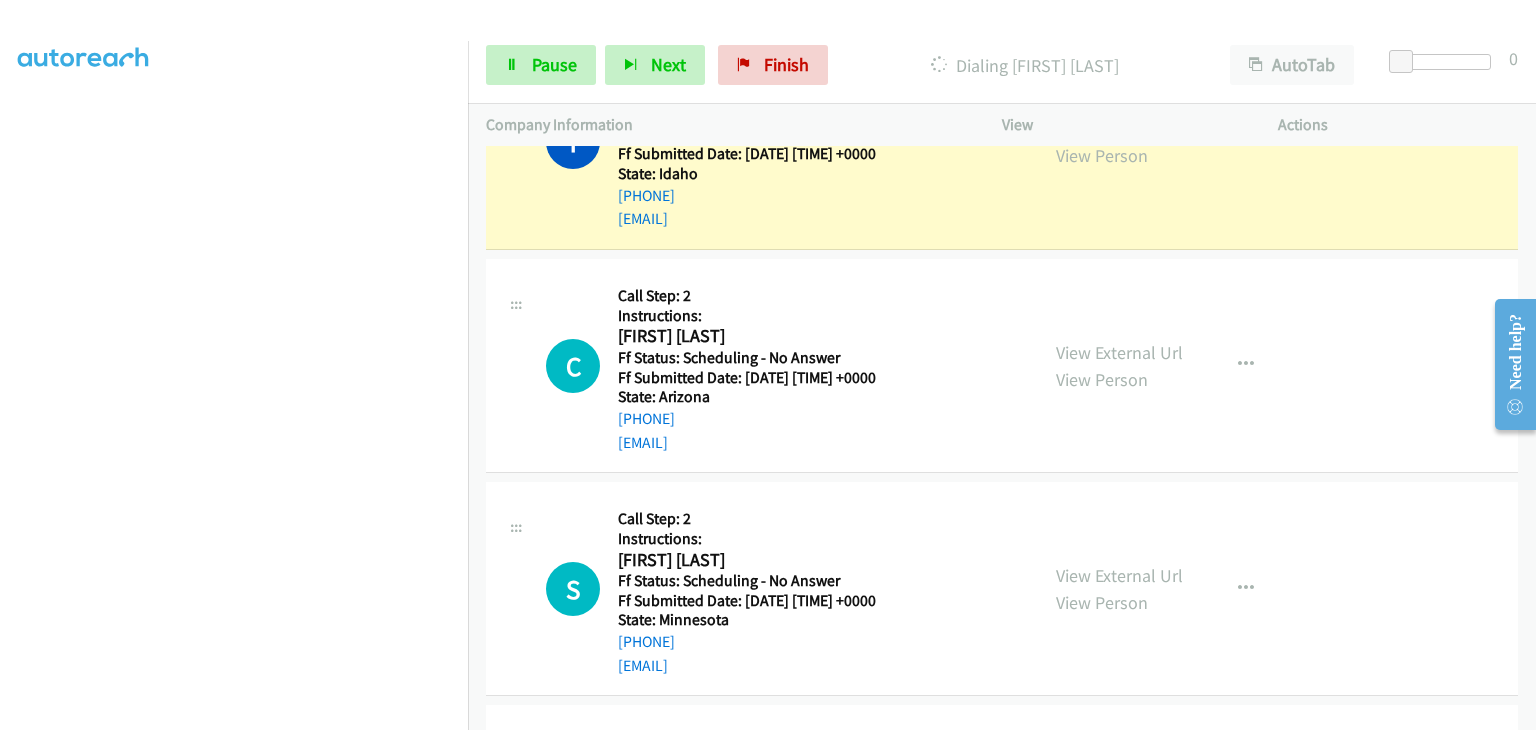 scroll, scrollTop: 392, scrollLeft: 0, axis: vertical 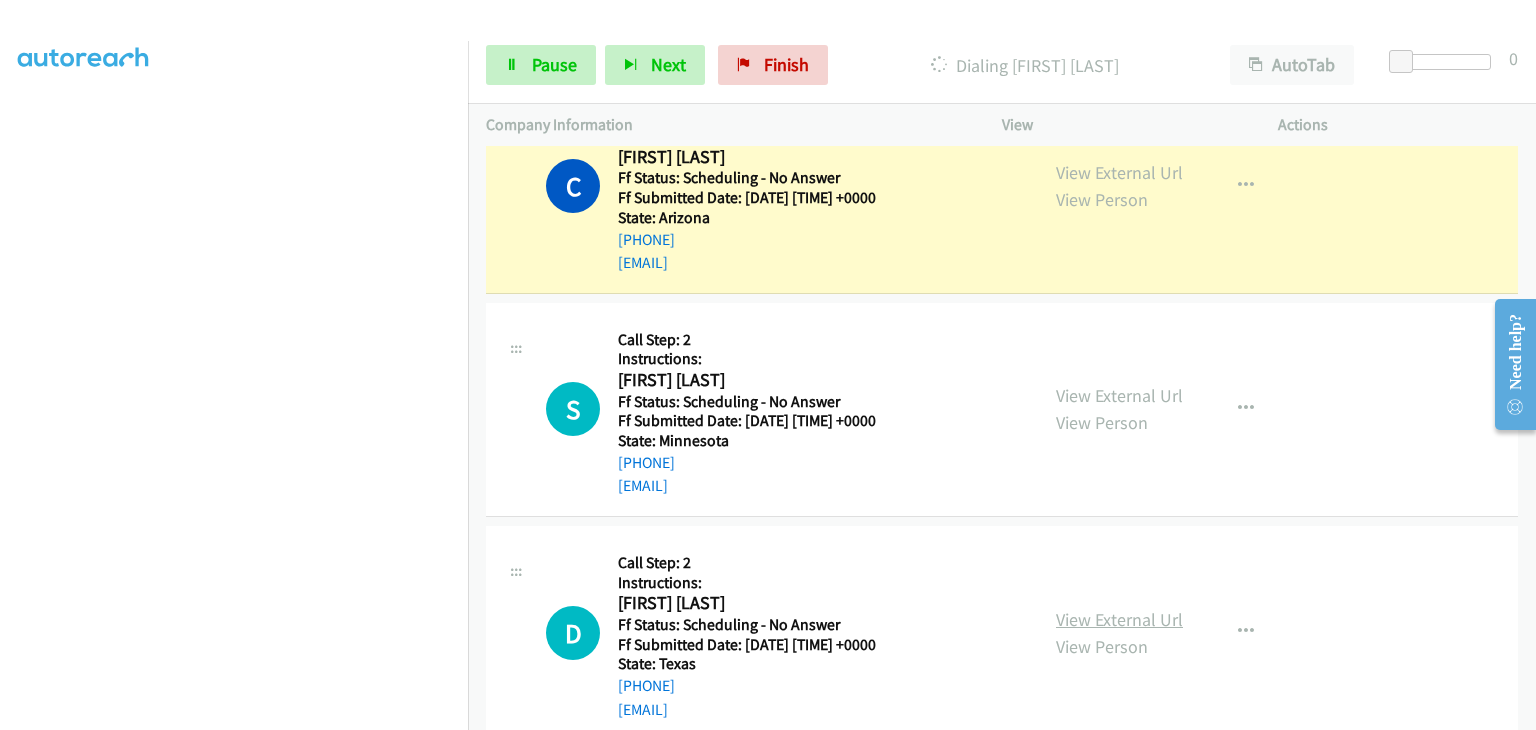 click on "View External Url" at bounding box center [1119, 619] 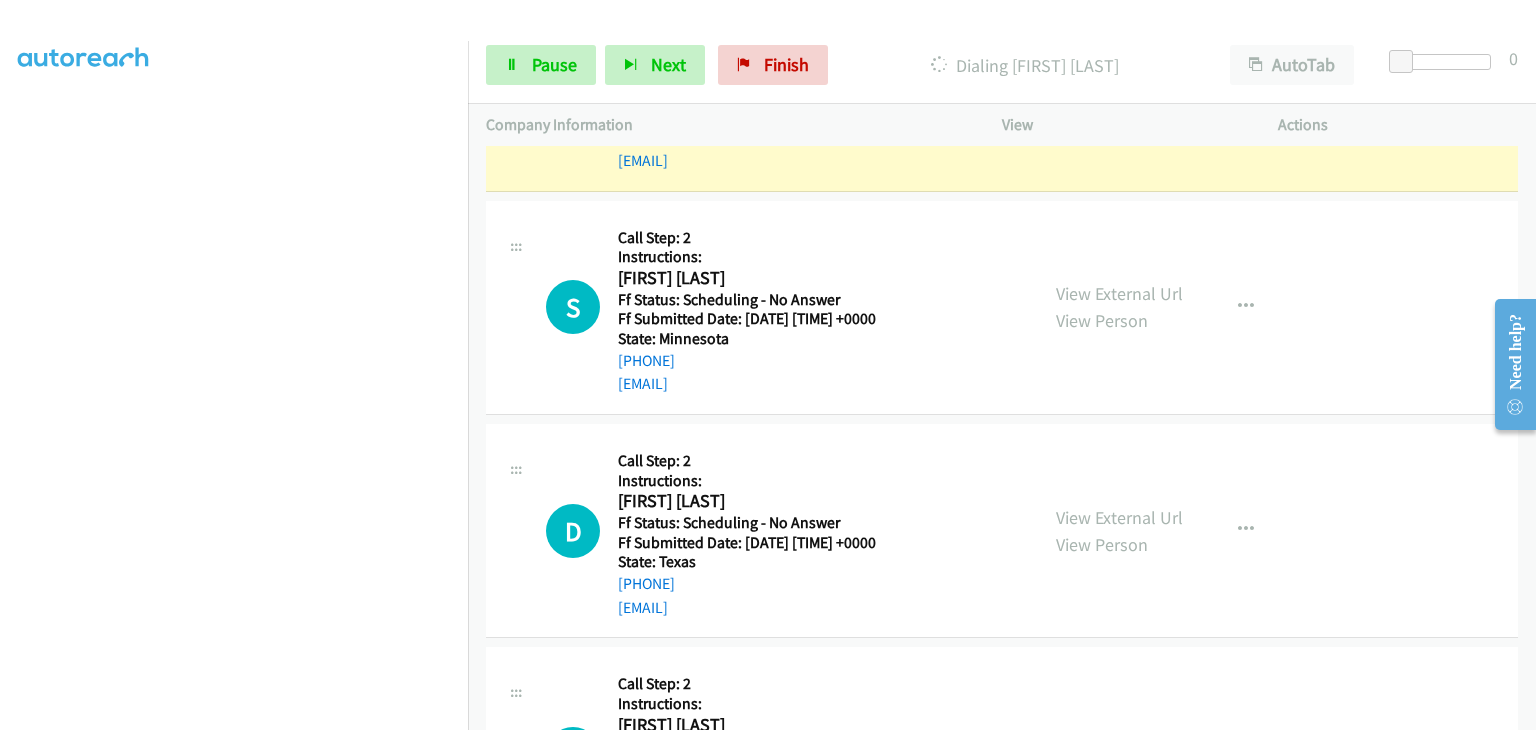 scroll, scrollTop: 6096, scrollLeft: 0, axis: vertical 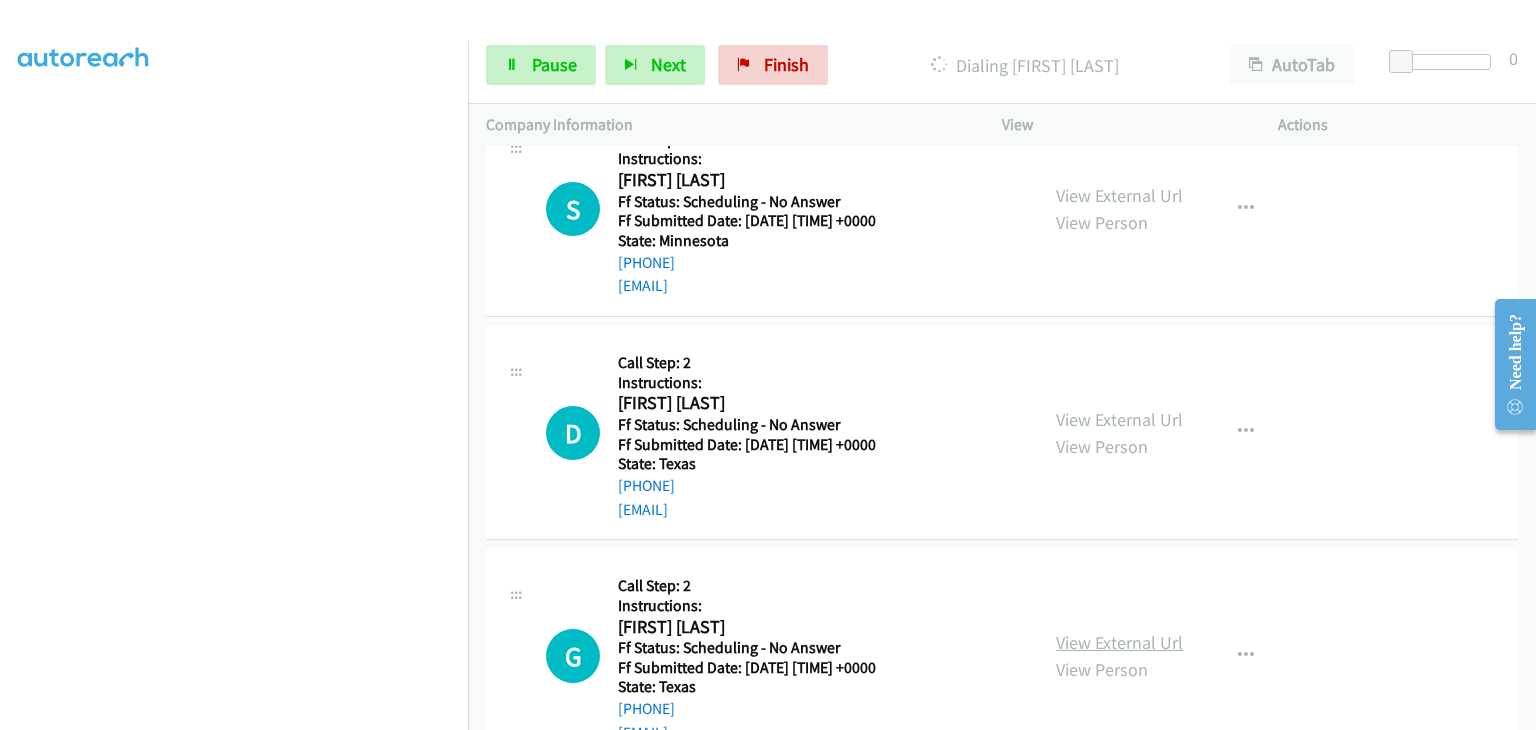 click on "View External Url" at bounding box center [1119, 642] 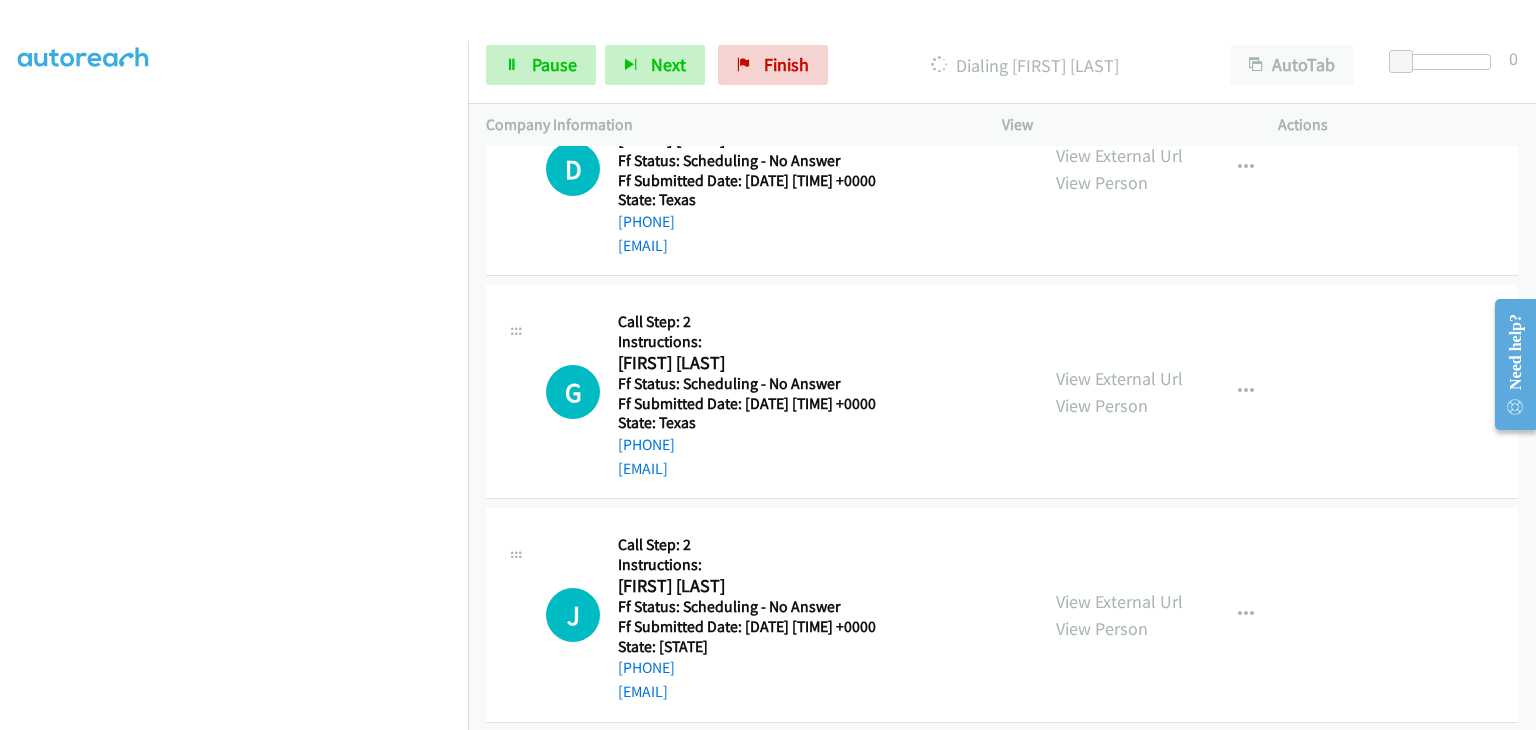 scroll, scrollTop: 6396, scrollLeft: 0, axis: vertical 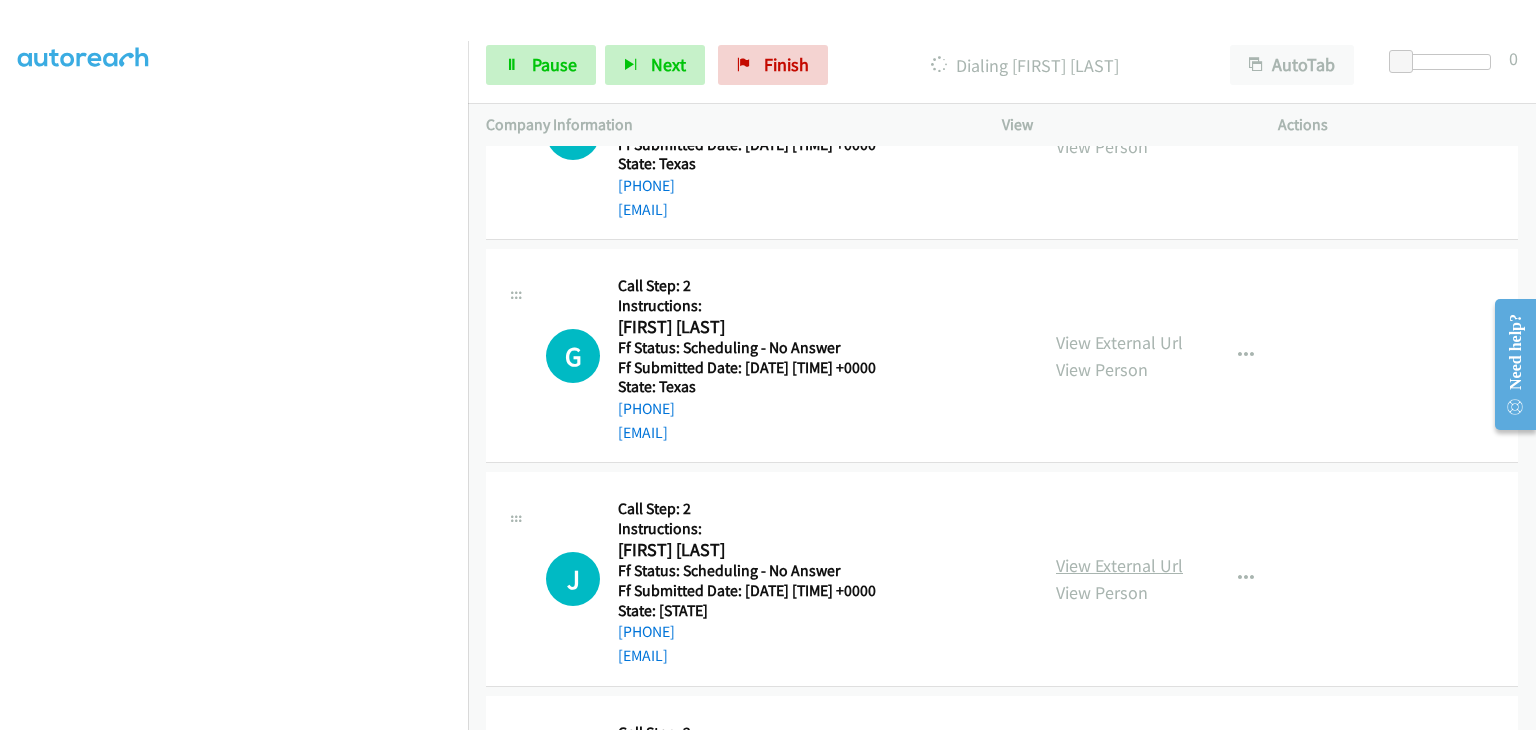 click on "View External Url" at bounding box center (1119, 565) 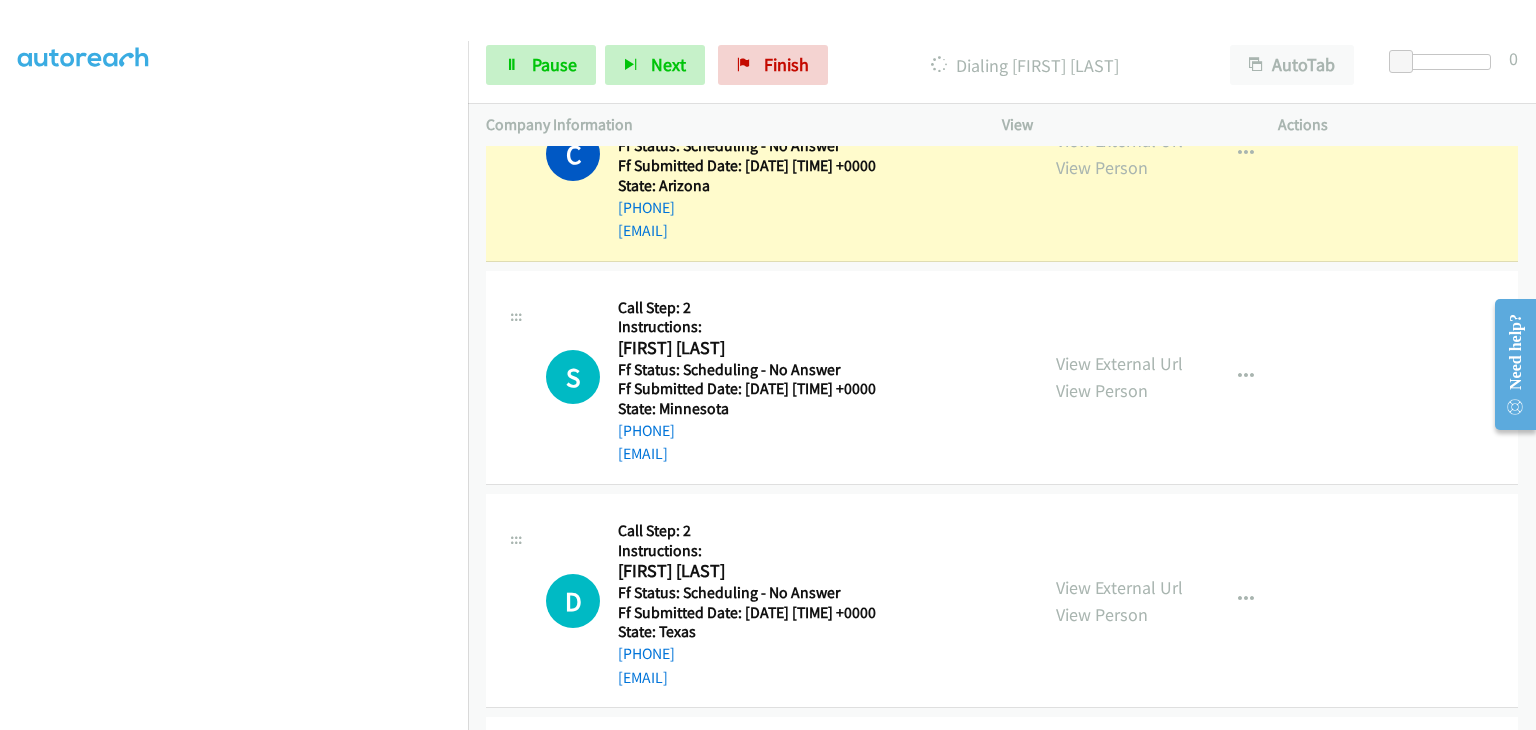 scroll, scrollTop: 5896, scrollLeft: 0, axis: vertical 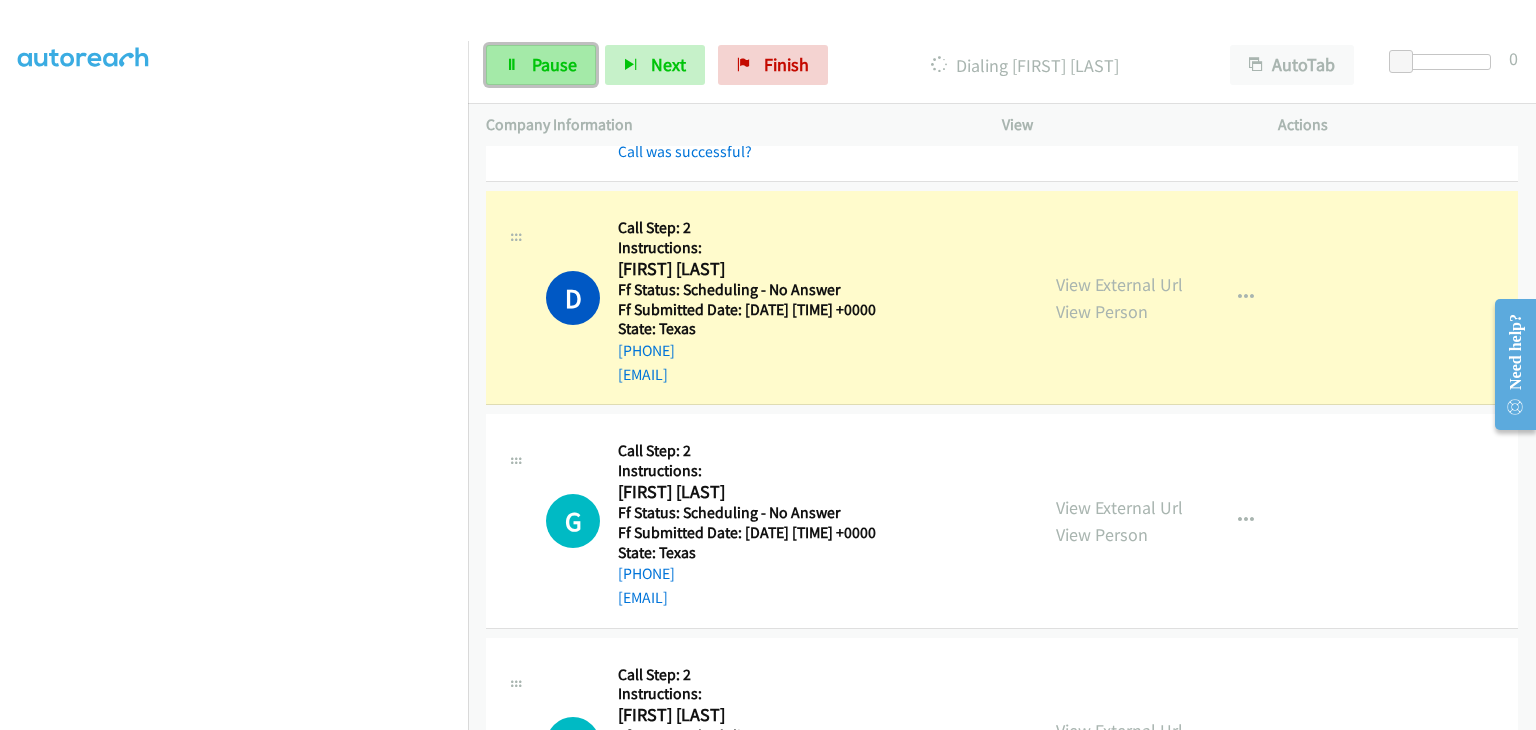 click on "Pause" at bounding box center (554, 64) 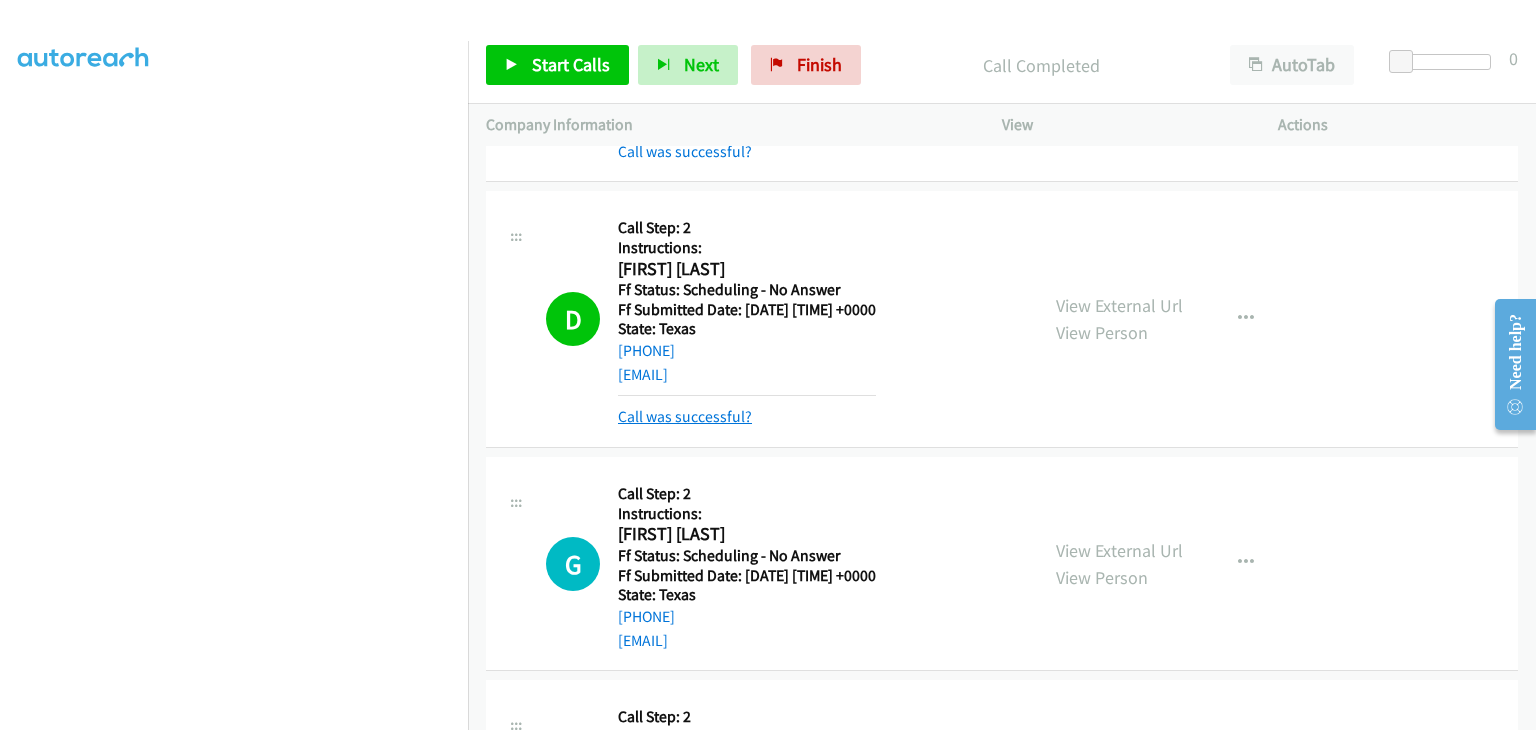 click on "Call was successful?" at bounding box center [685, 416] 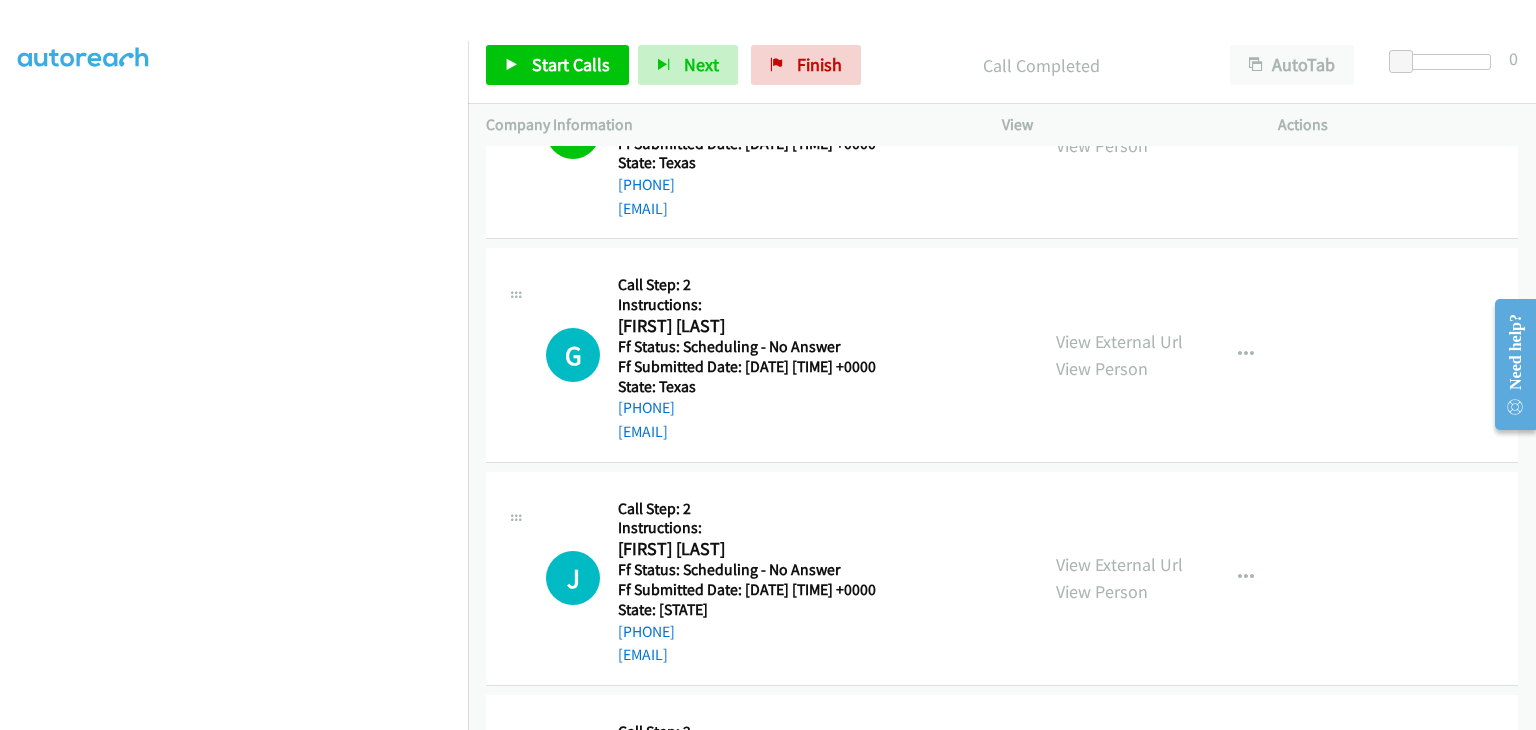 scroll, scrollTop: 6516, scrollLeft: 0, axis: vertical 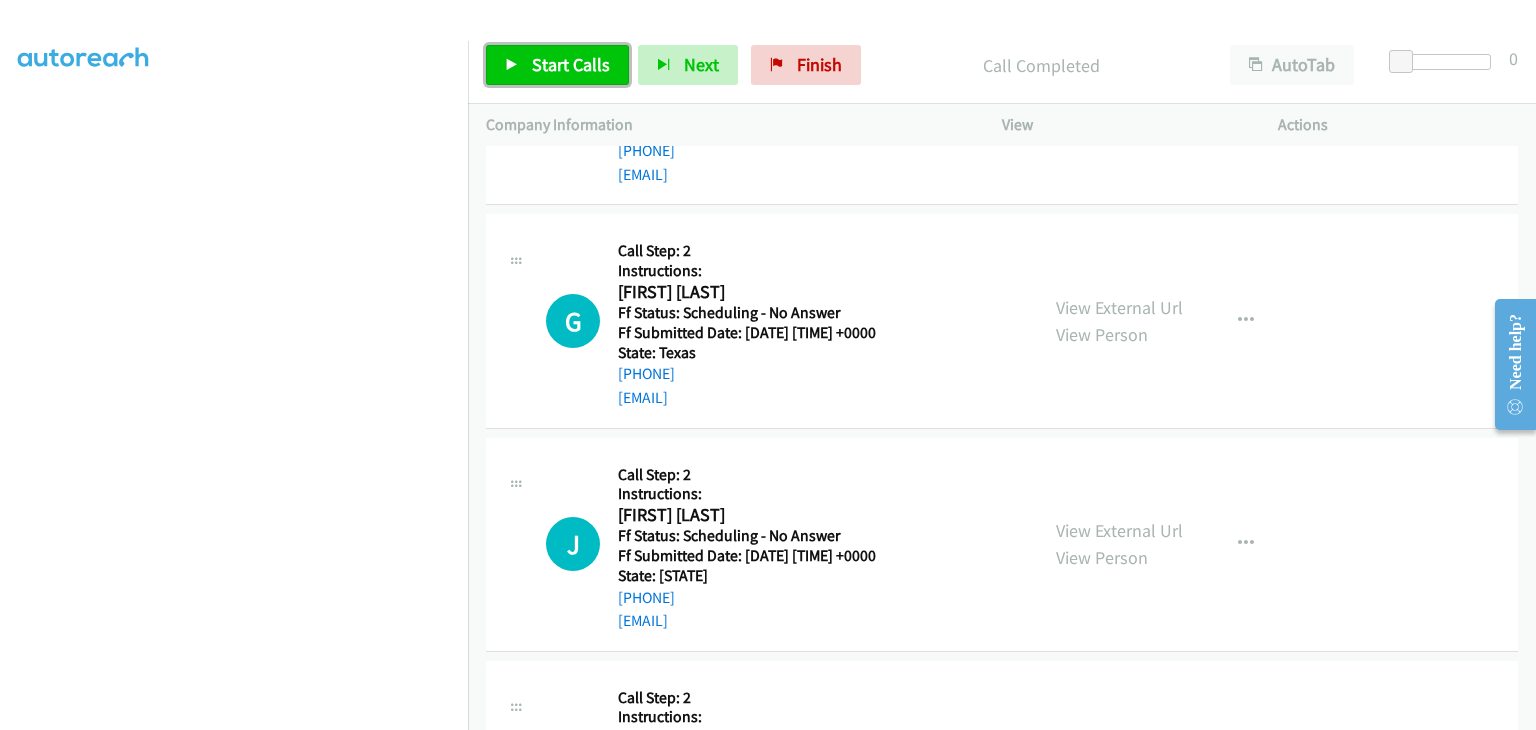 click on "Start Calls" at bounding box center [571, 64] 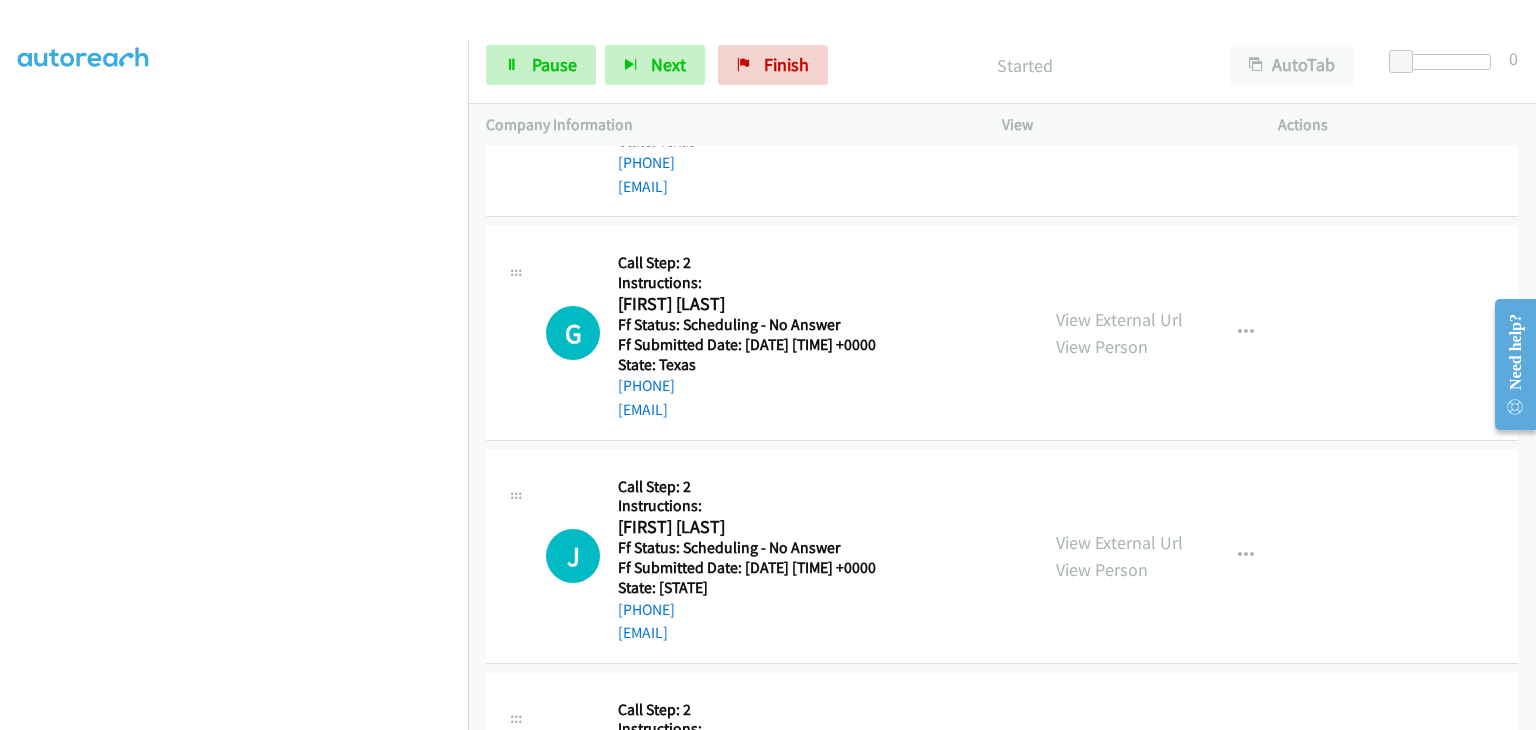 scroll, scrollTop: 6516, scrollLeft: 0, axis: vertical 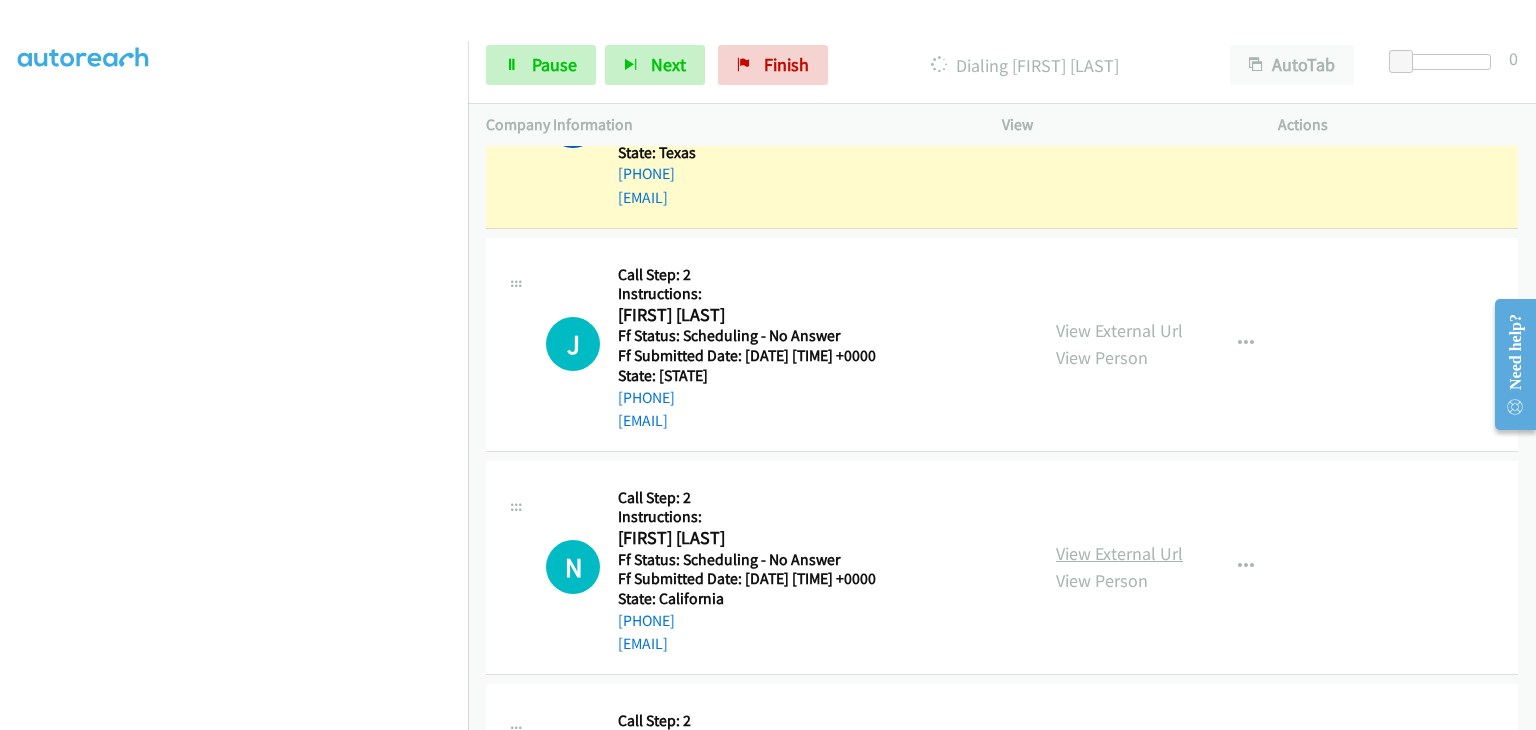 click on "View External Url" at bounding box center (1119, 553) 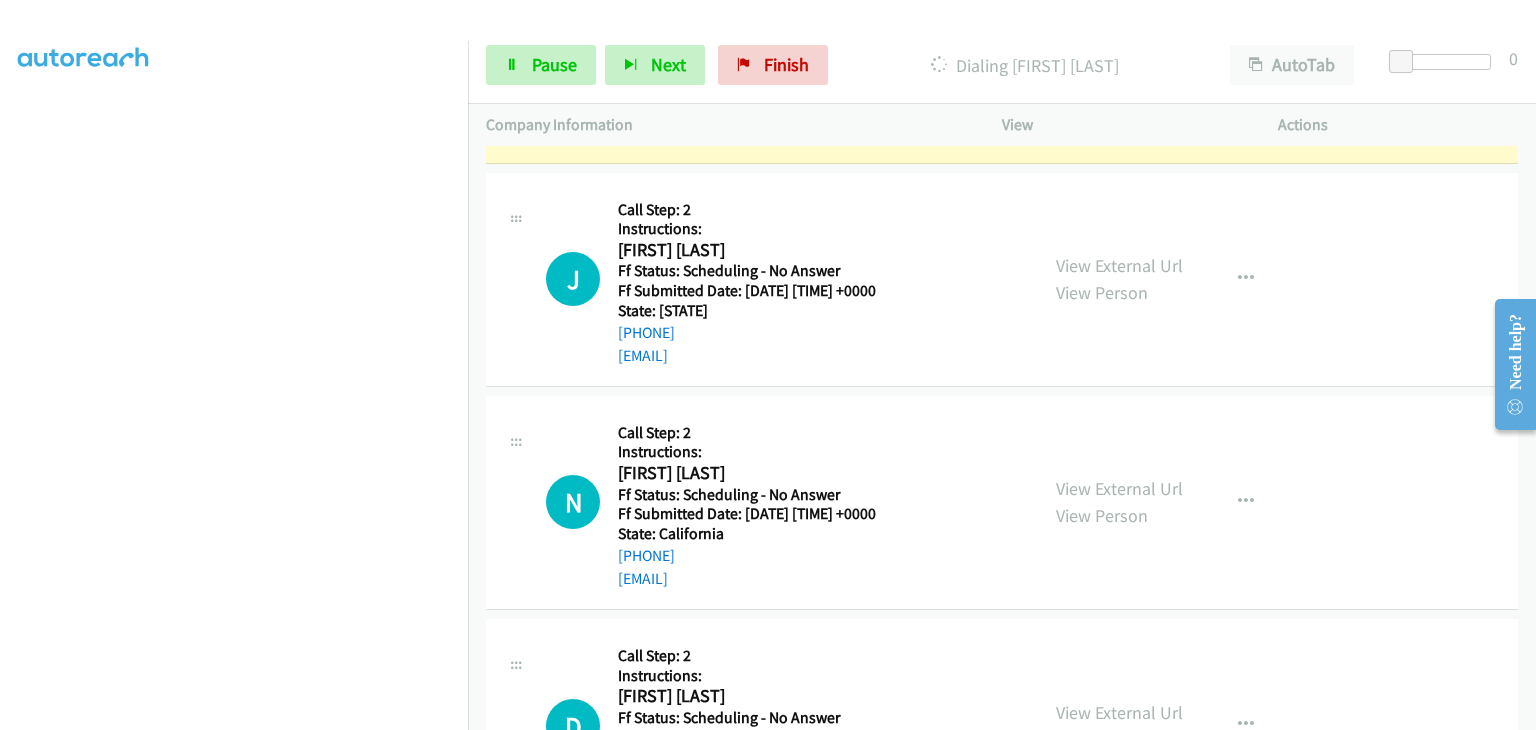 scroll, scrollTop: 6916, scrollLeft: 0, axis: vertical 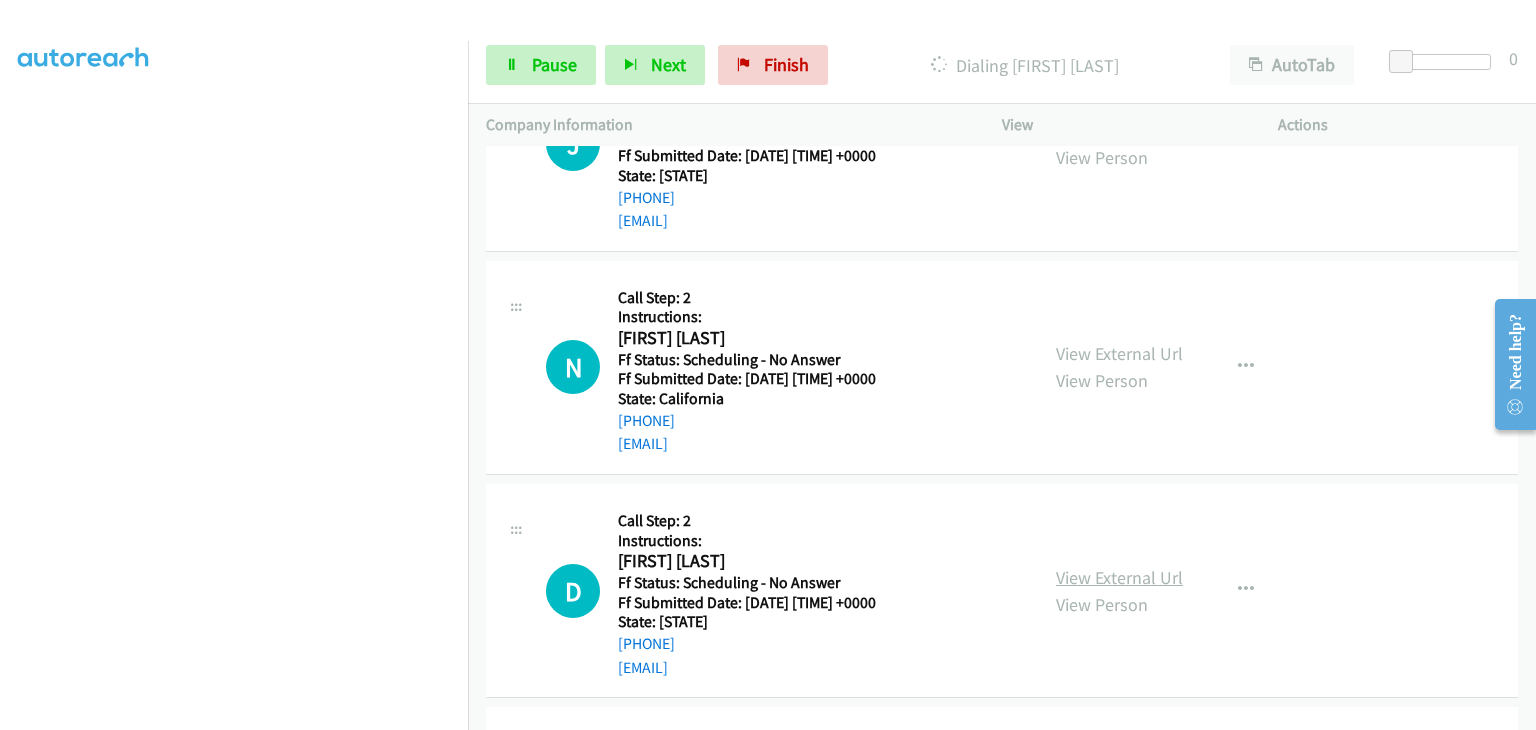 click on "View External Url" at bounding box center [1119, 577] 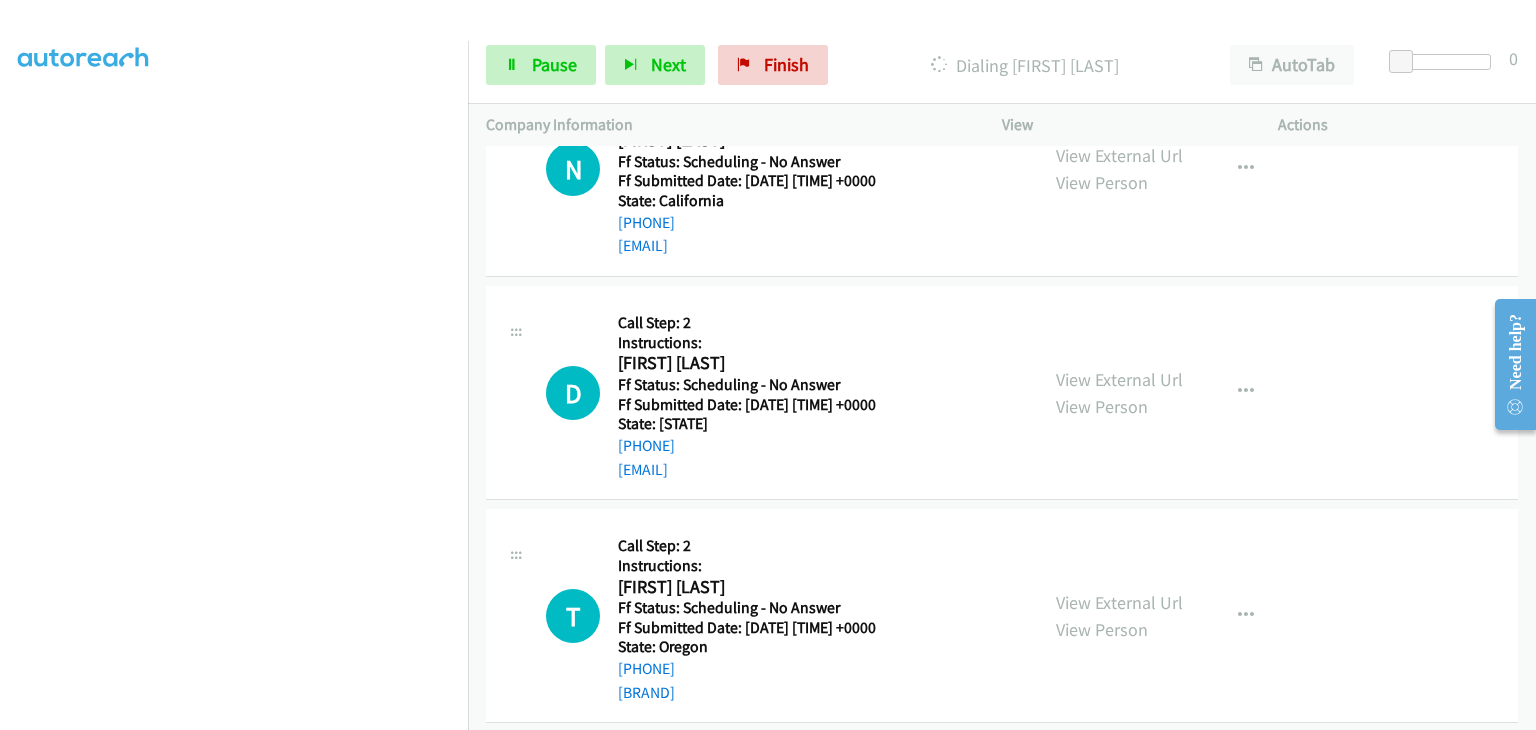 scroll, scrollTop: 7116, scrollLeft: 0, axis: vertical 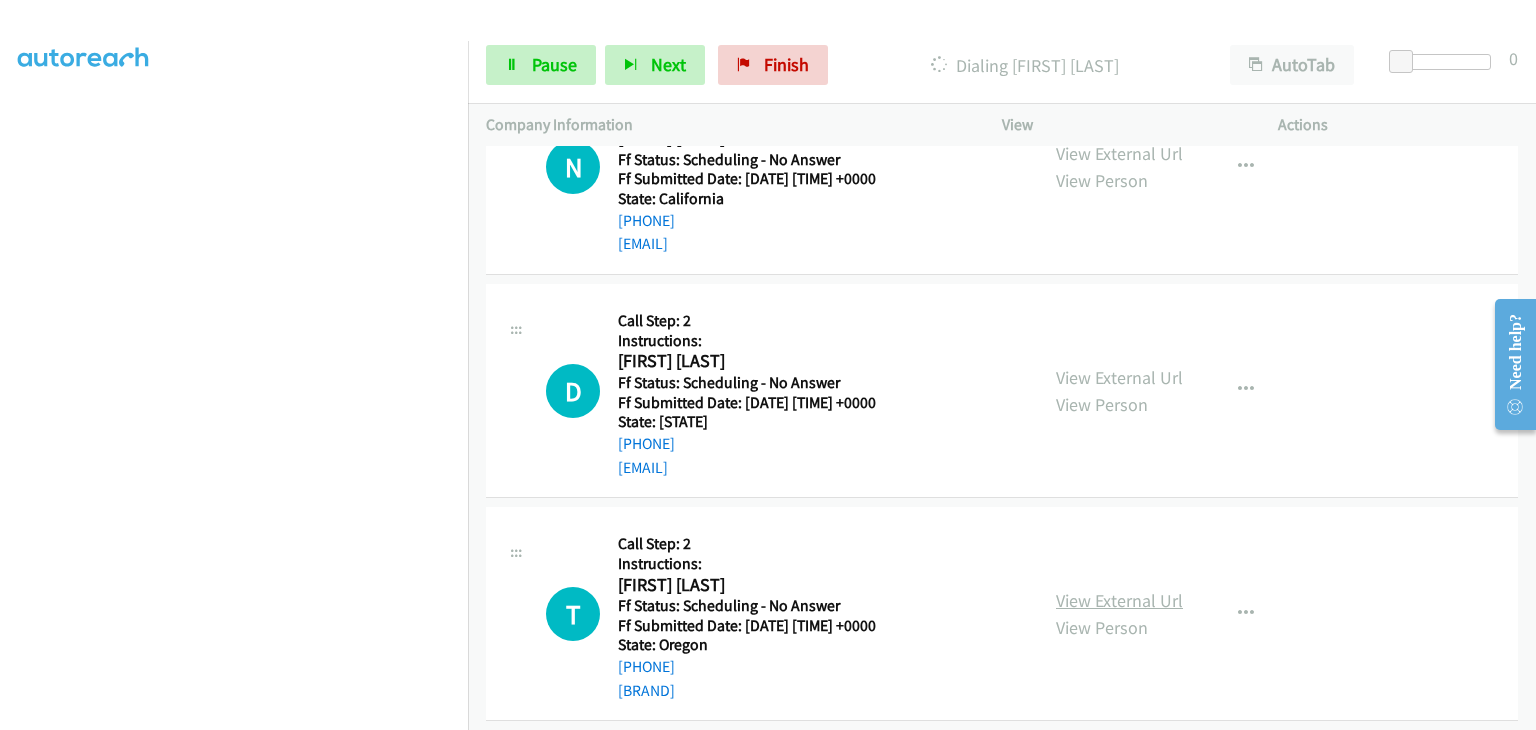 click on "View External Url" at bounding box center [1119, 600] 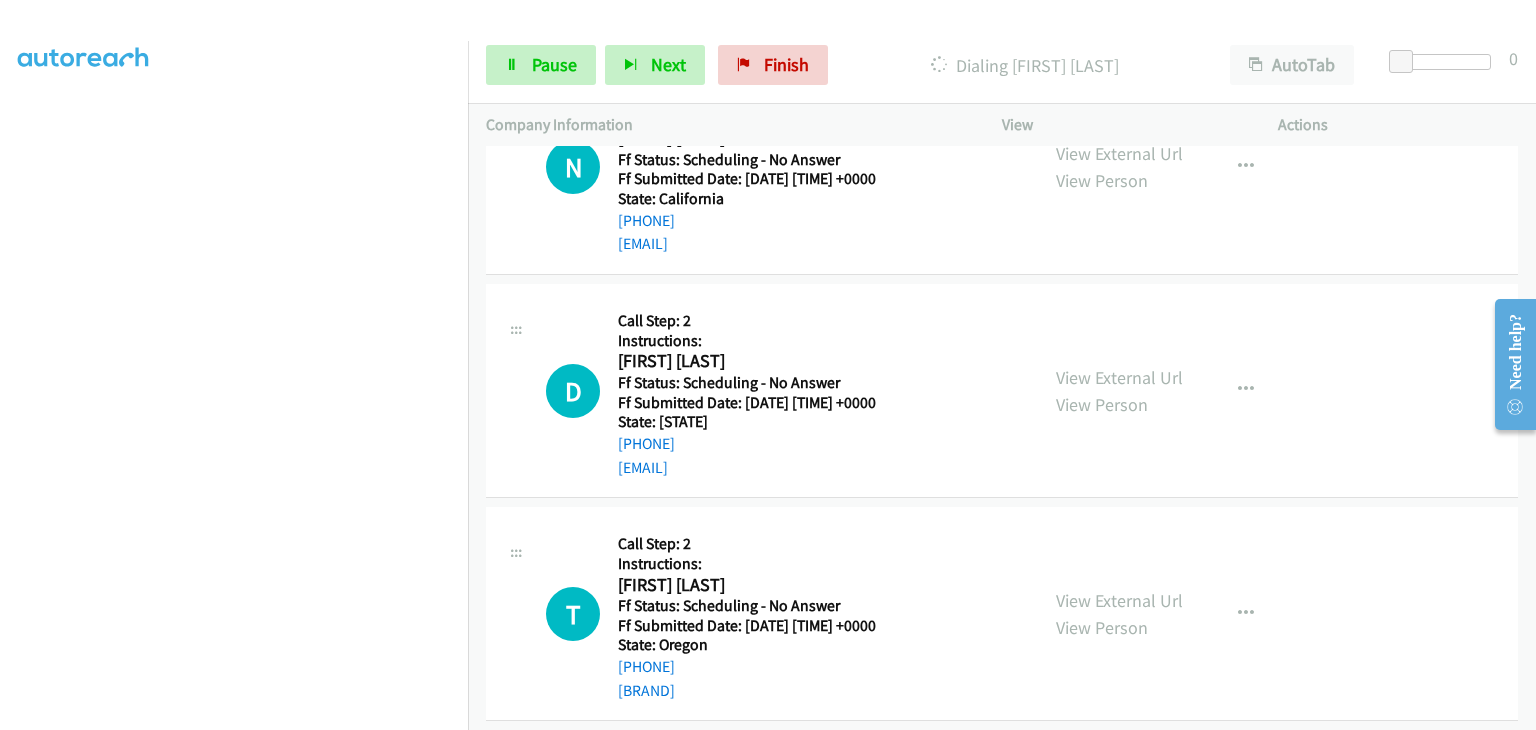 scroll, scrollTop: 392, scrollLeft: 0, axis: vertical 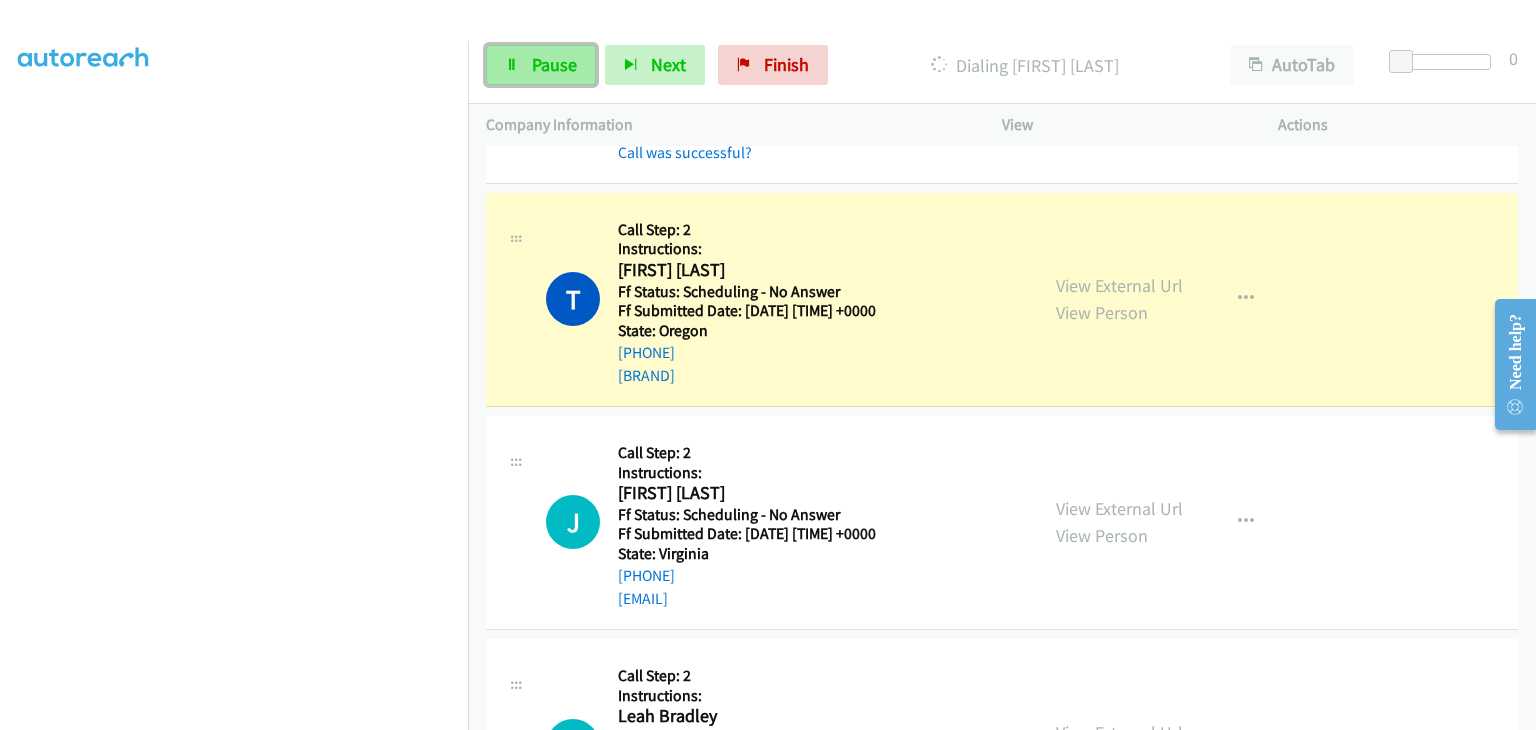 click on "Pause" at bounding box center (554, 64) 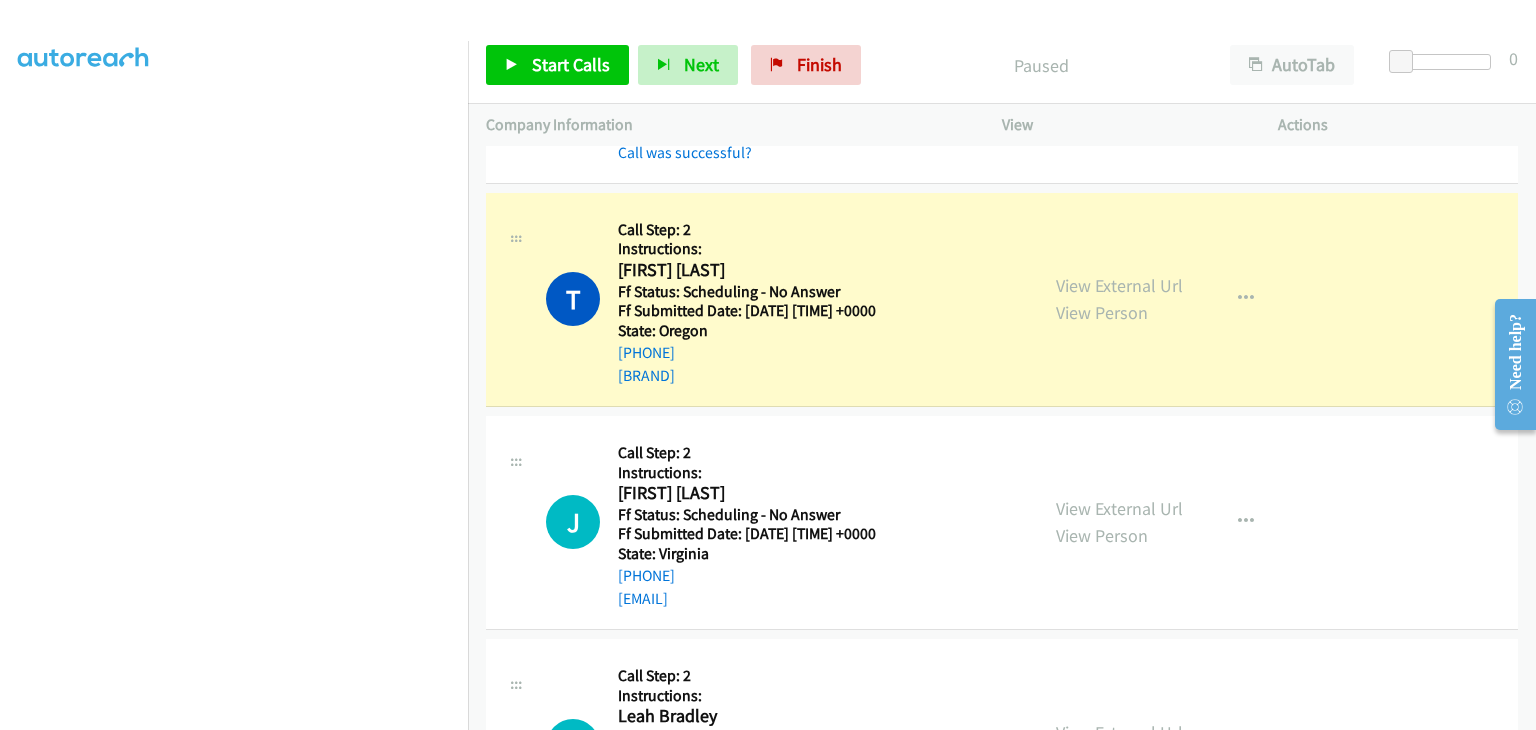 scroll, scrollTop: 392, scrollLeft: 0, axis: vertical 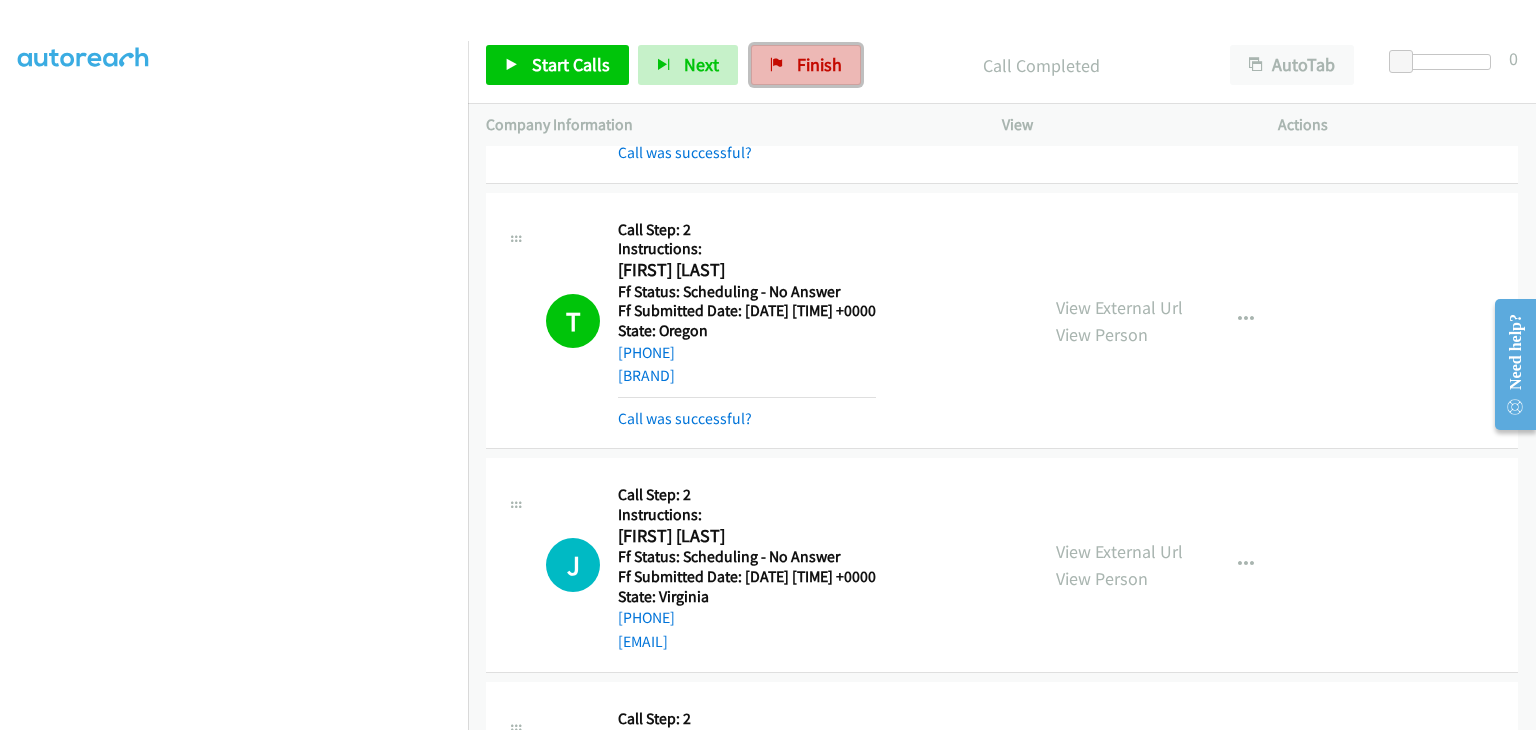 click on "Finish" at bounding box center (806, 65) 